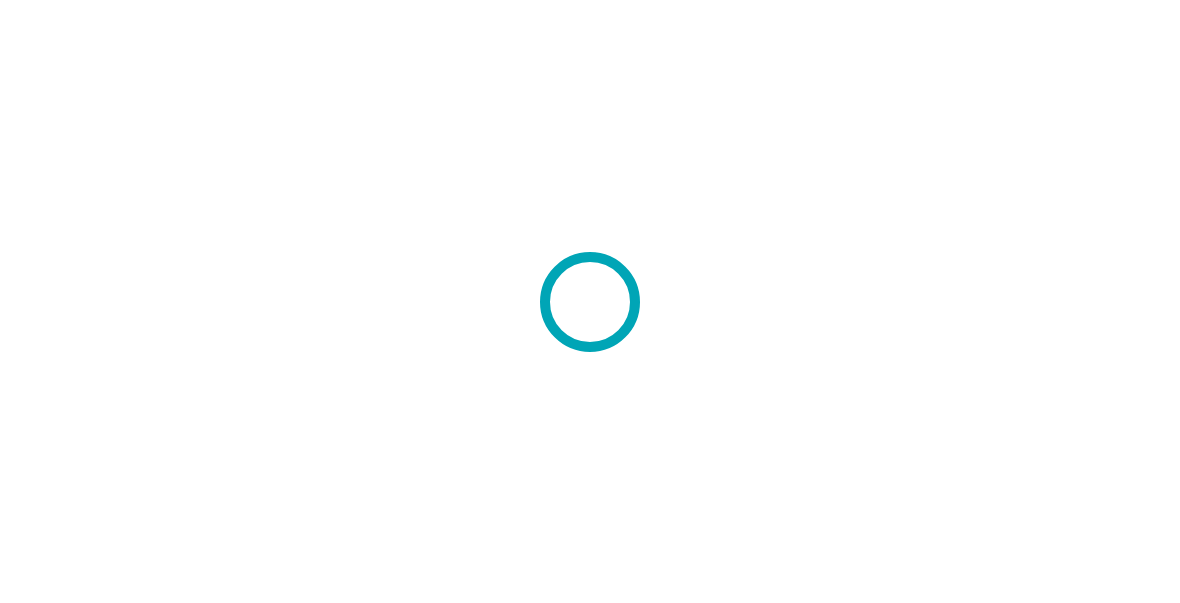 scroll, scrollTop: 0, scrollLeft: 0, axis: both 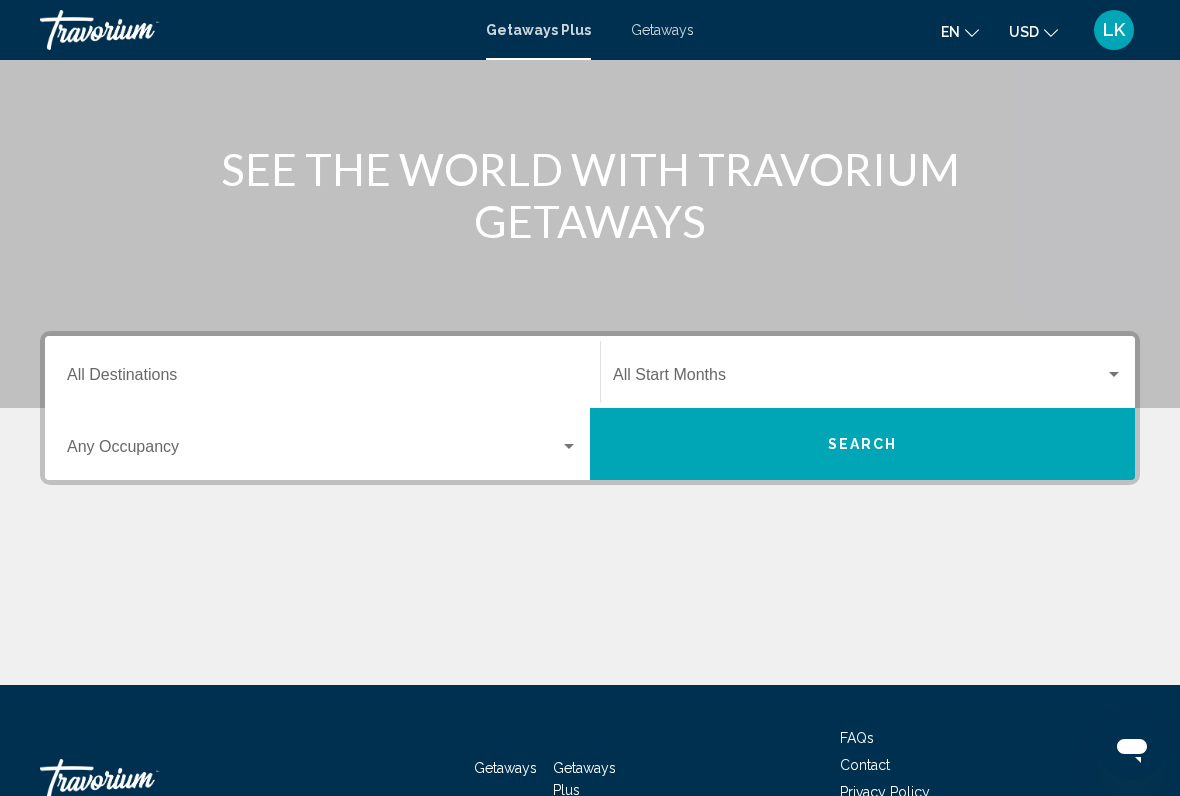 click on "Destination All Destinations" at bounding box center (322, 379) 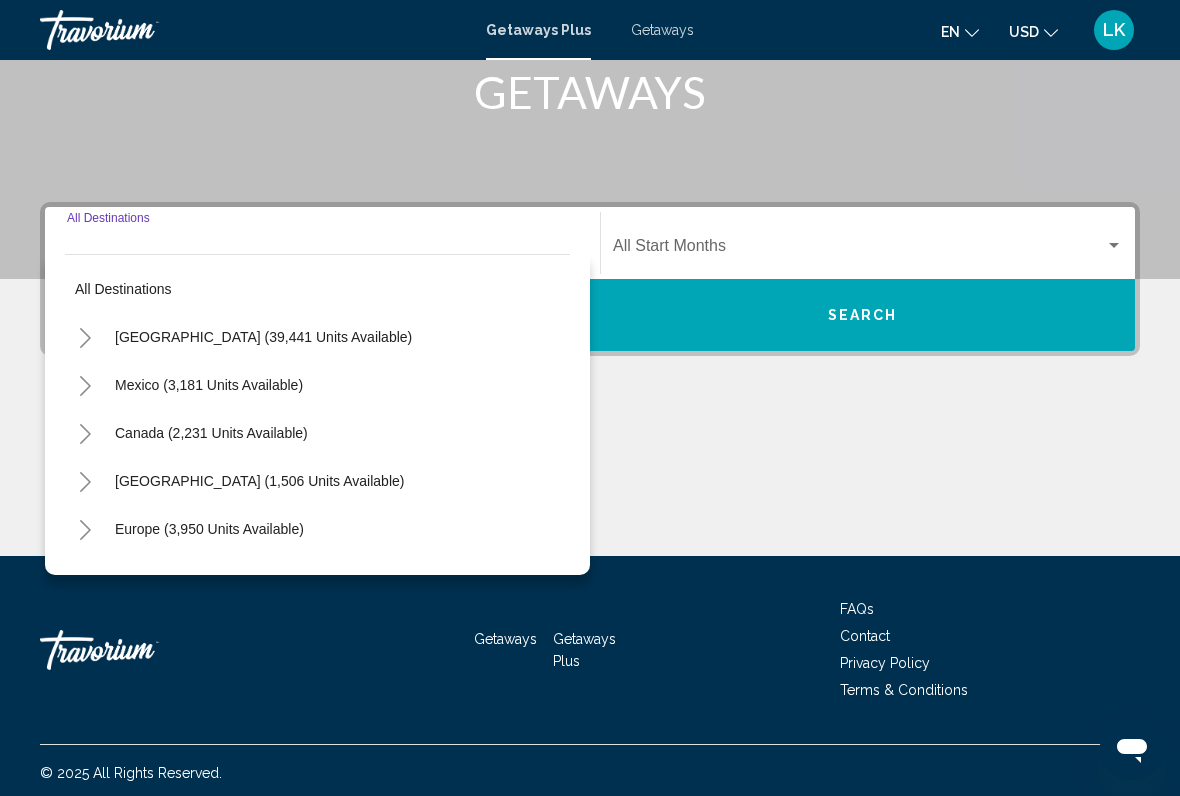 scroll, scrollTop: 326, scrollLeft: 0, axis: vertical 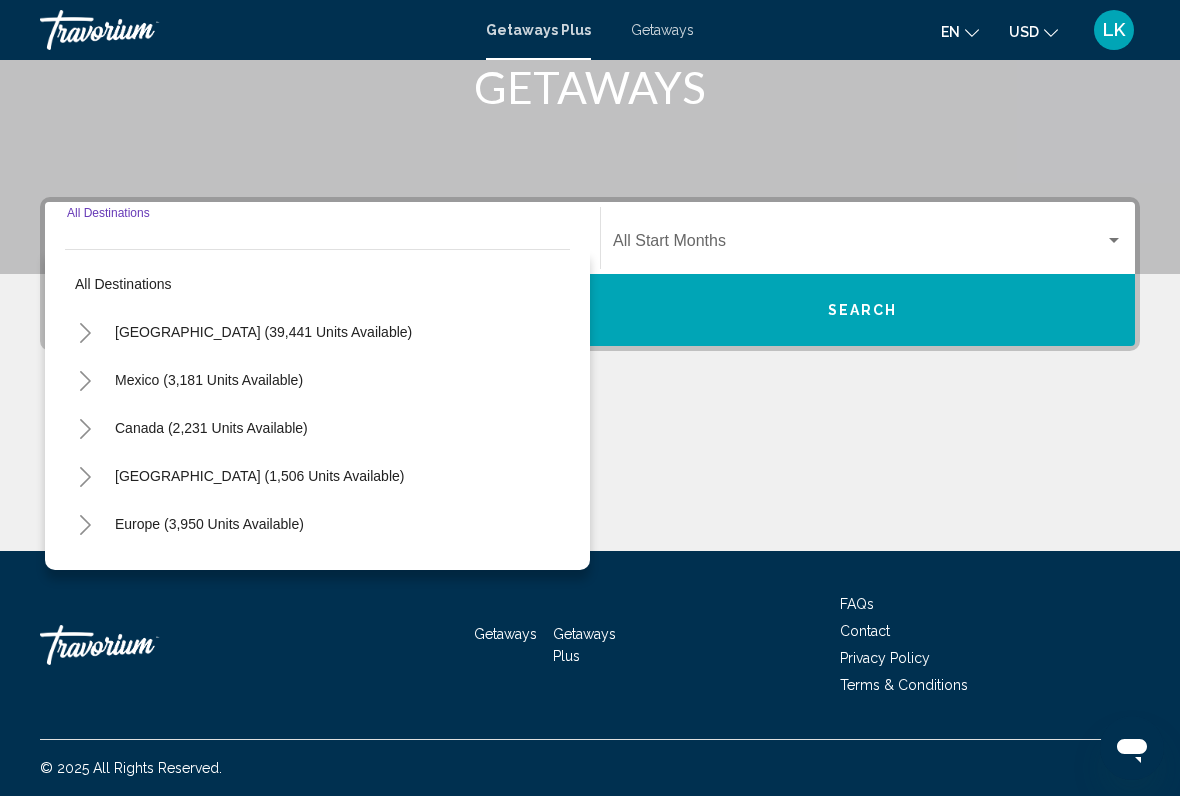 click 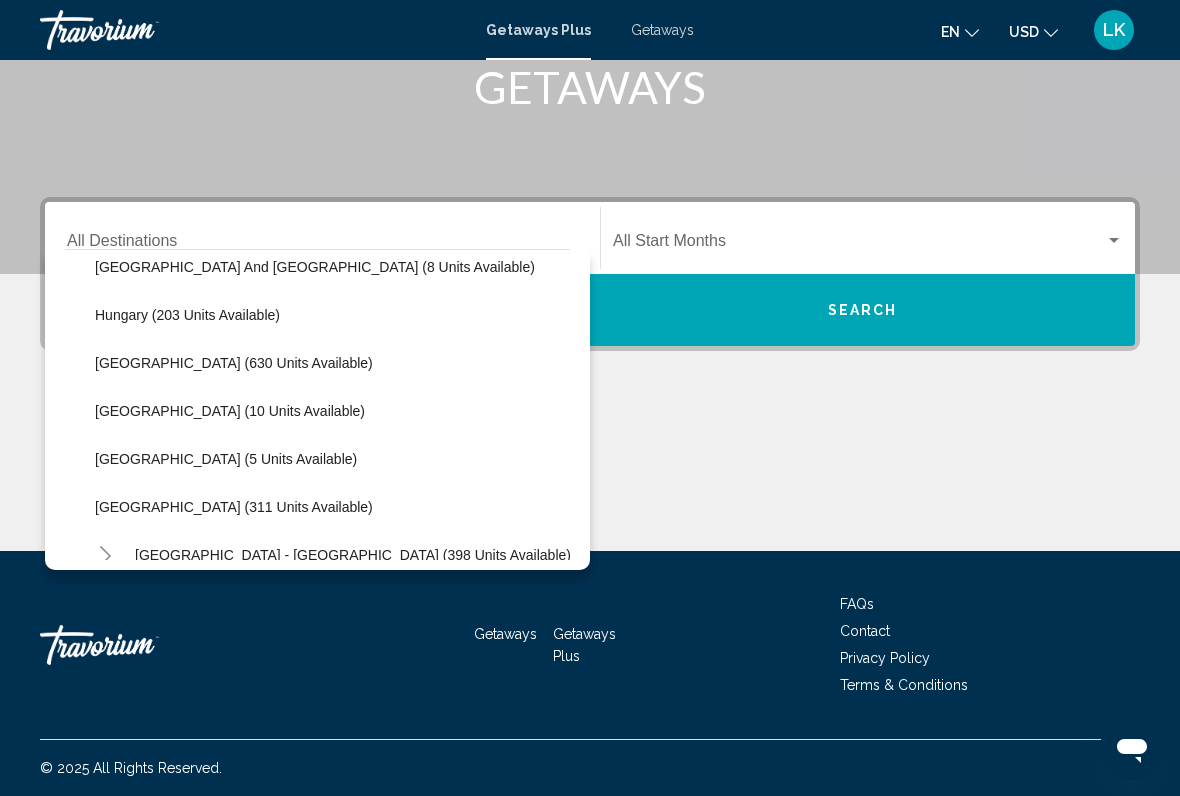 scroll, scrollTop: 457, scrollLeft: 0, axis: vertical 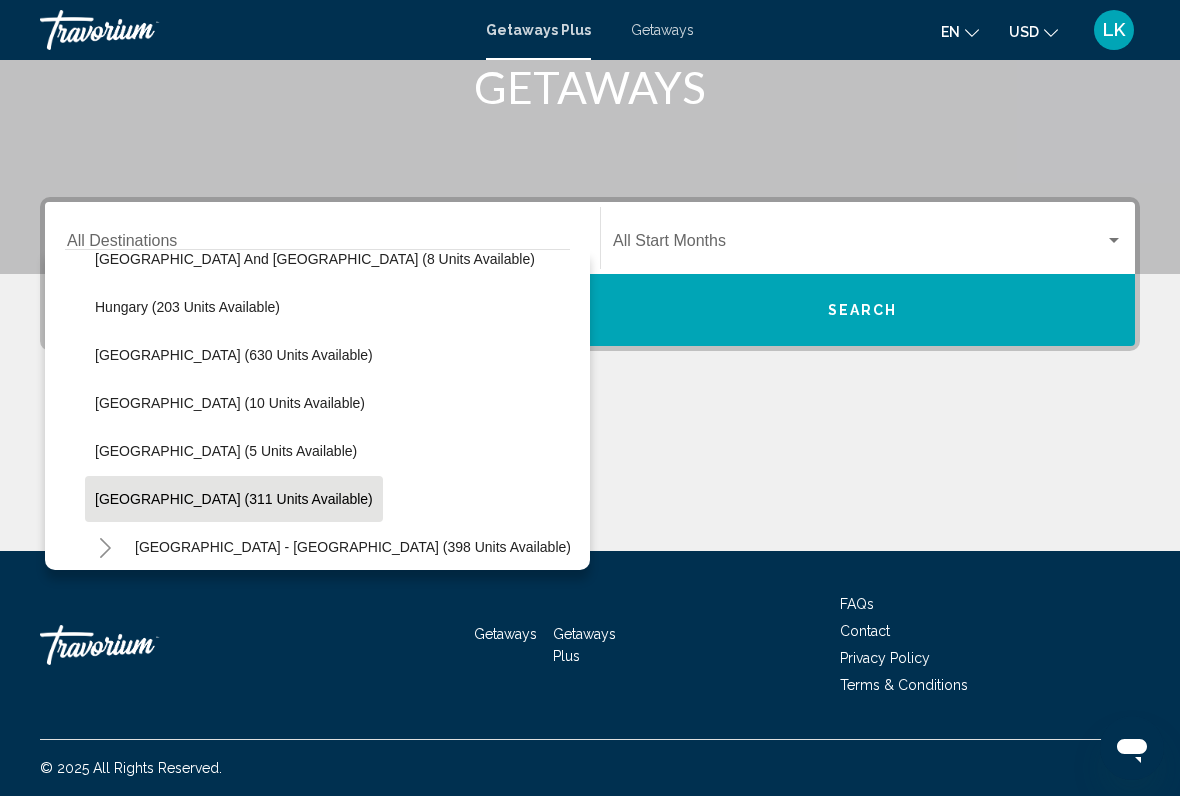 click on "[GEOGRAPHIC_DATA] (311 units available)" 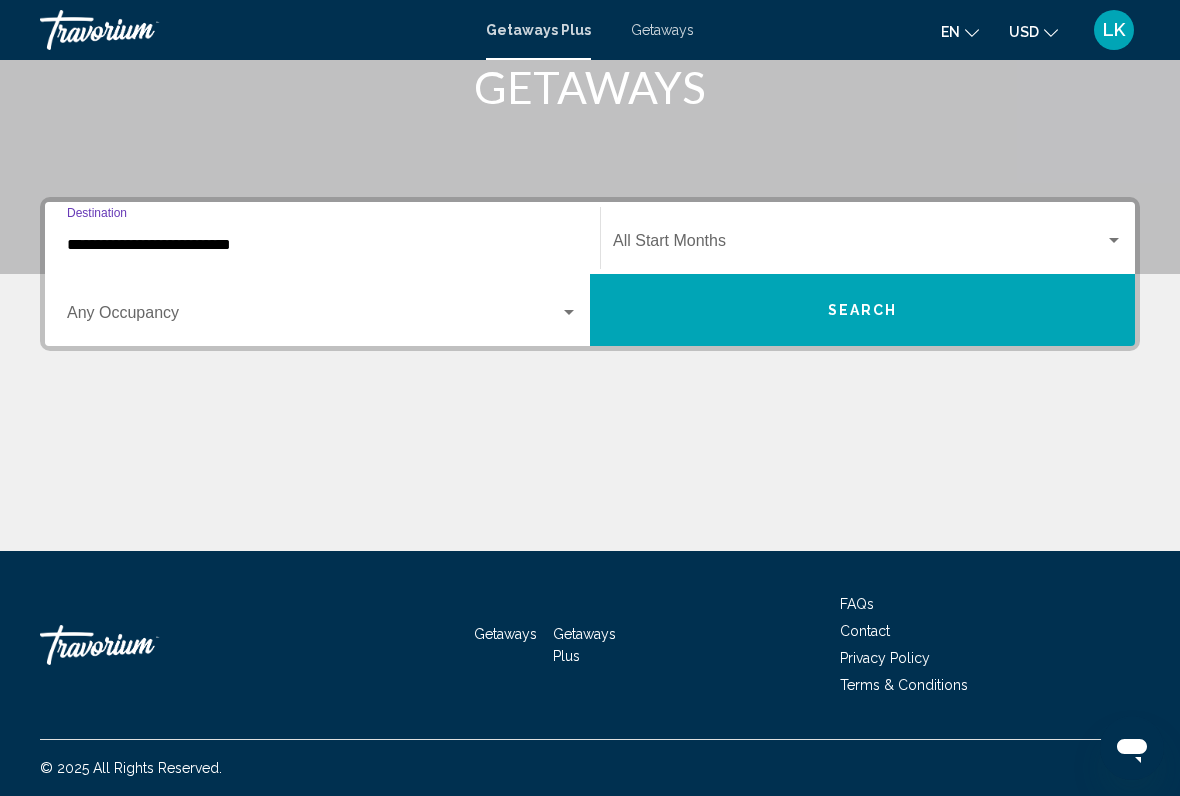 click at bounding box center (859, 245) 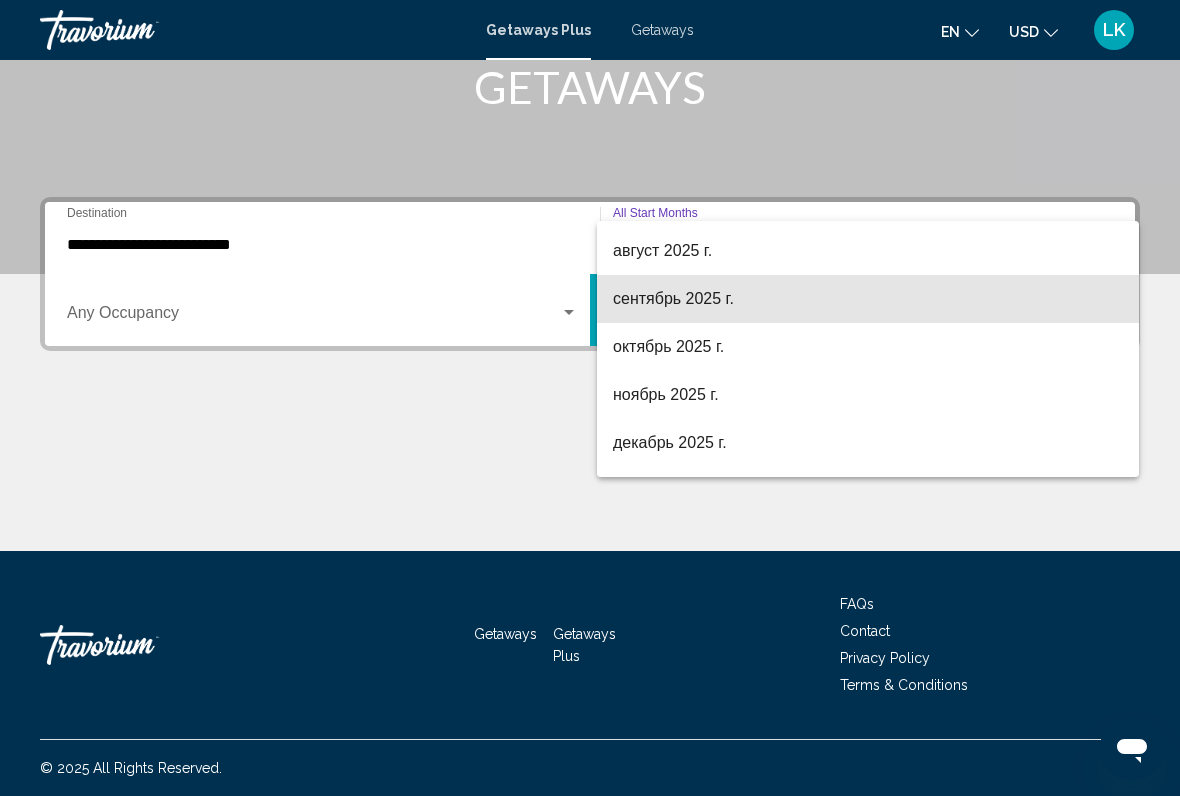 scroll, scrollTop: 93, scrollLeft: 0, axis: vertical 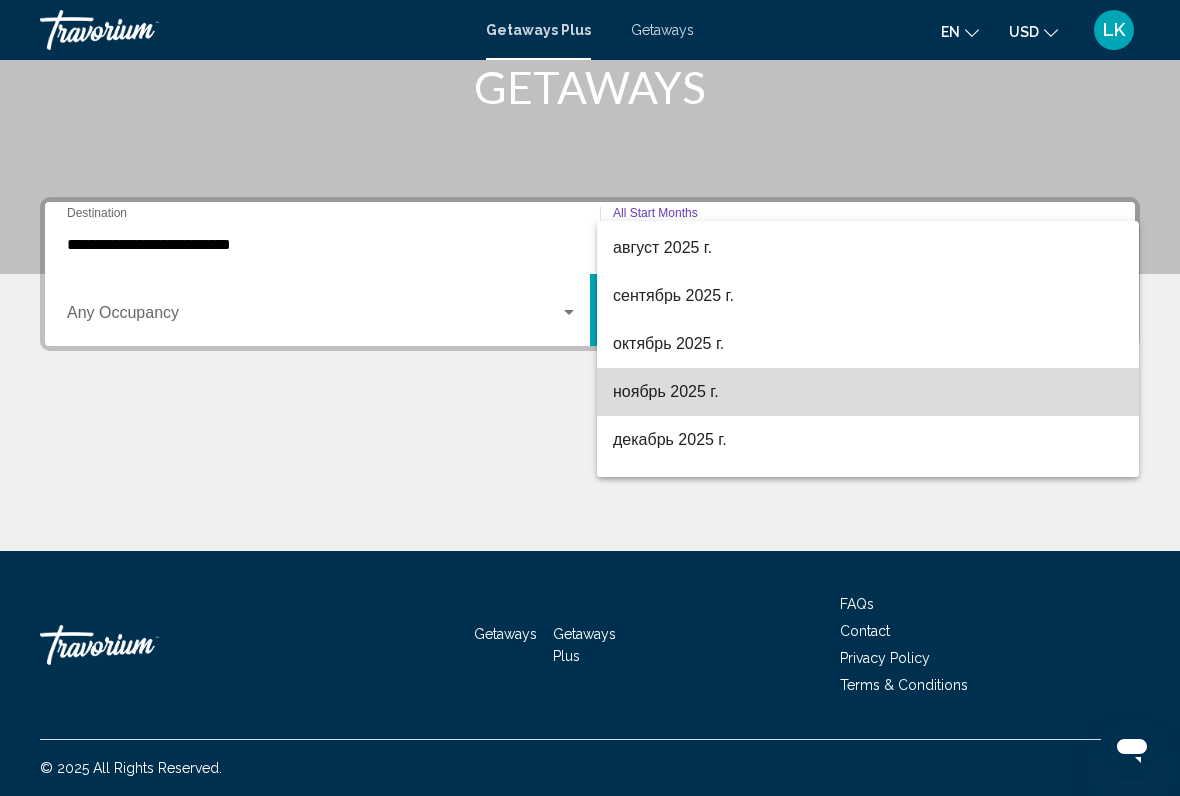 click on "ноябрь 2025 г." at bounding box center (868, 392) 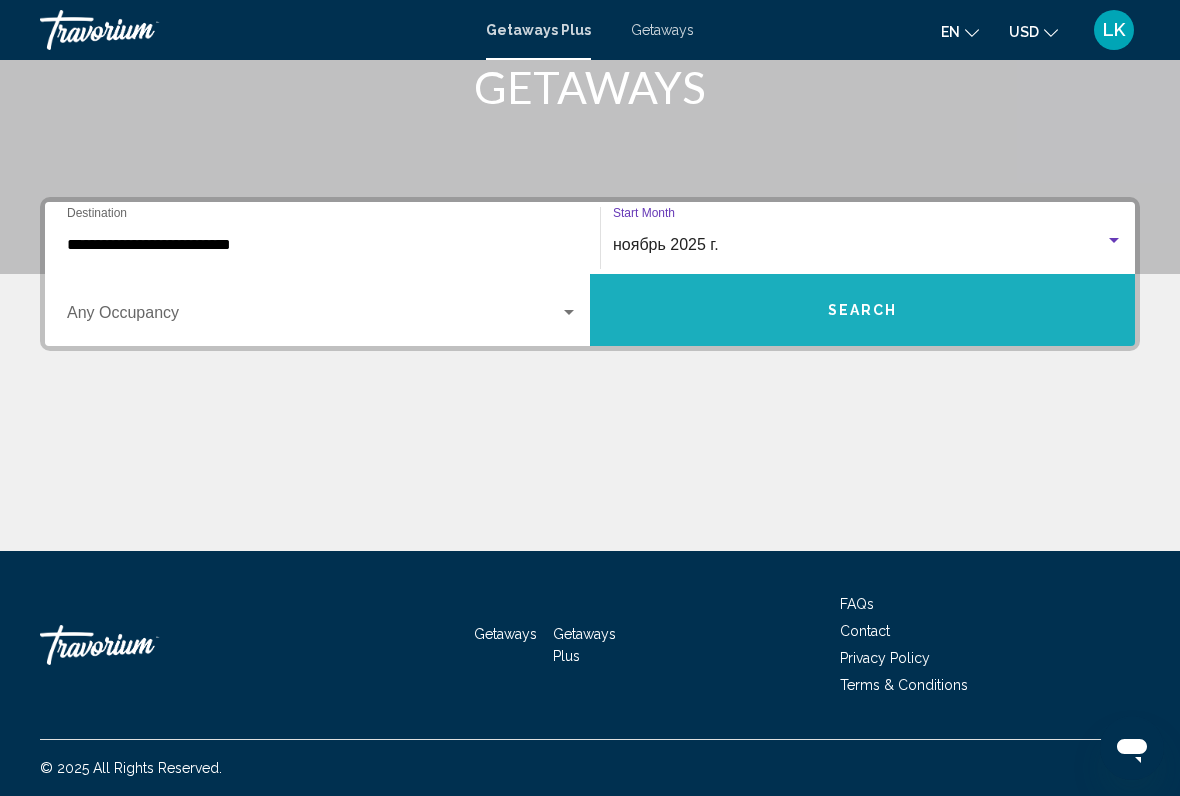 click on "Search" at bounding box center [863, 311] 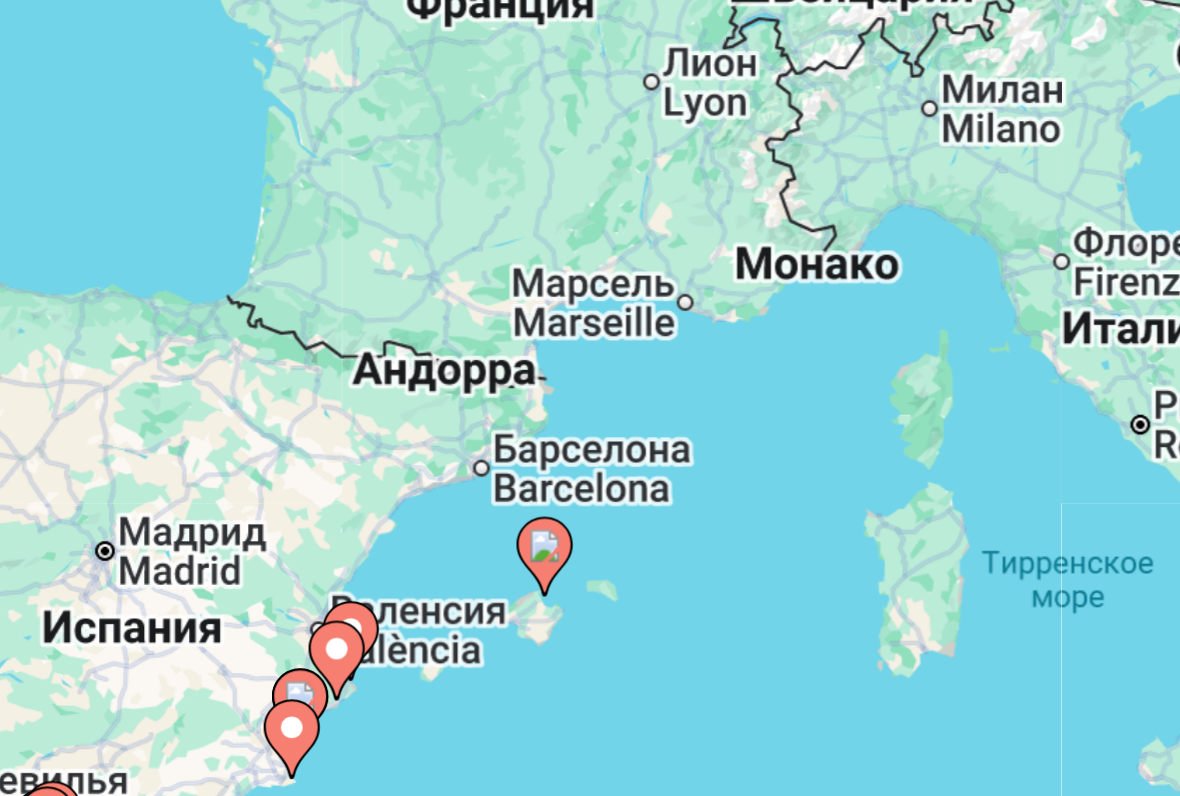 type on "**********" 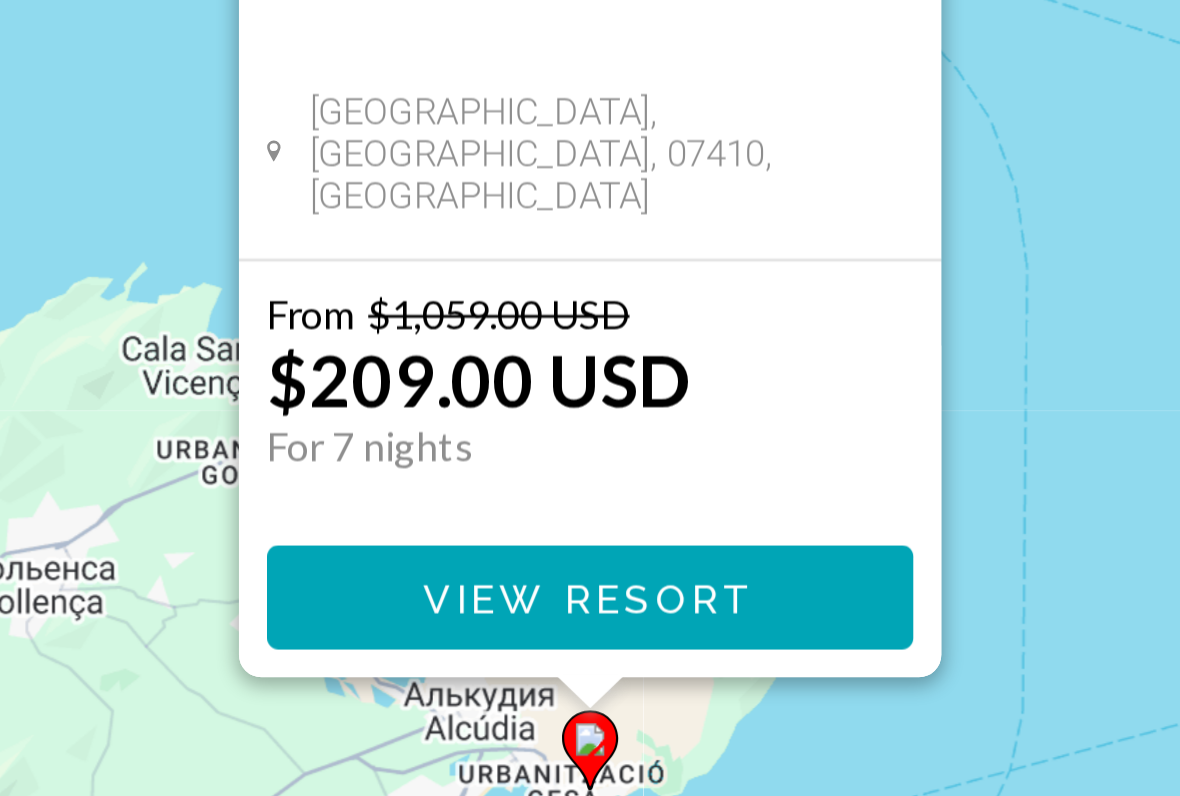 click on "View Resort" at bounding box center [623, 443] 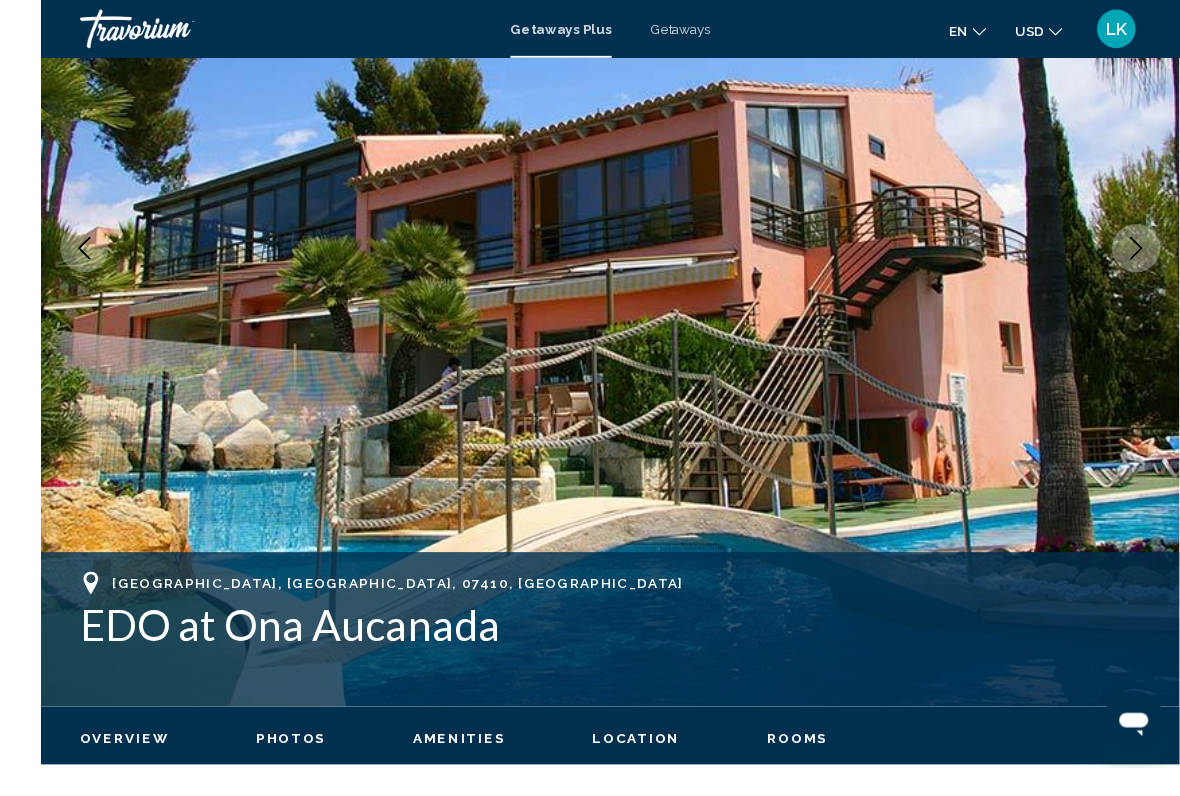 scroll, scrollTop: 336, scrollLeft: 0, axis: vertical 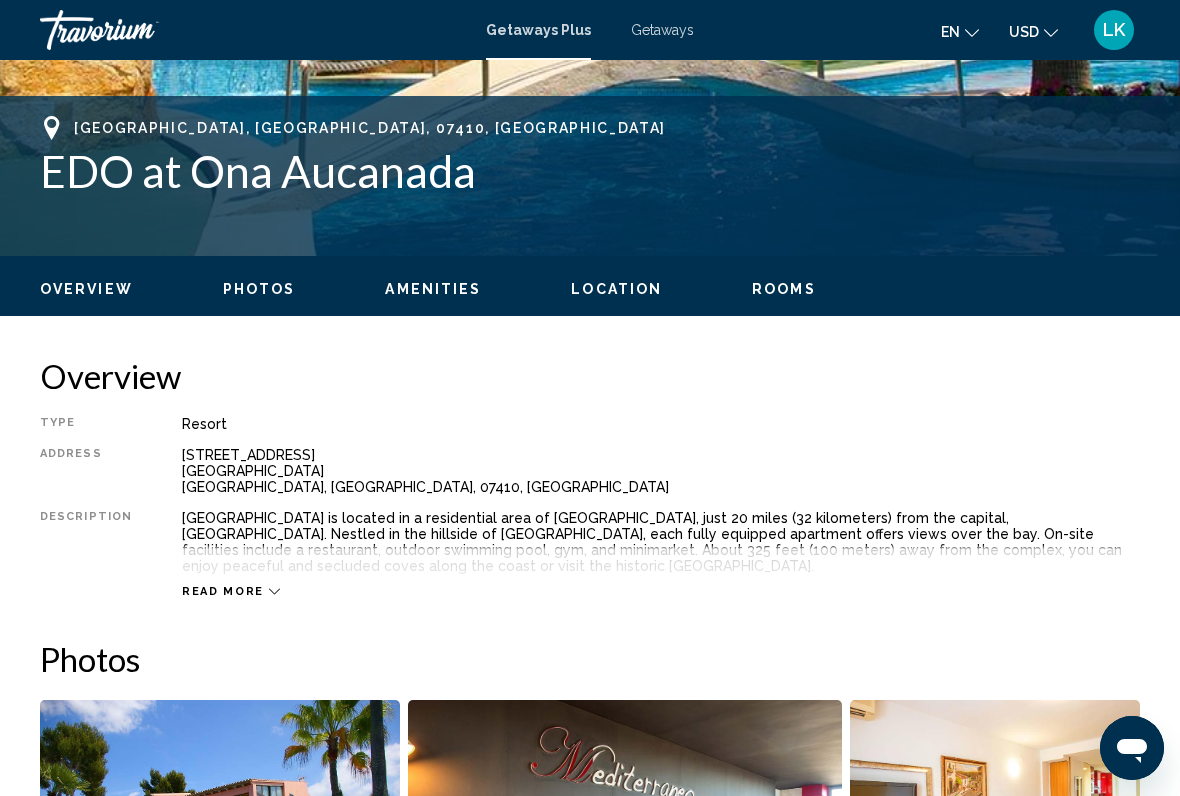 click on "Photos" at bounding box center [259, 289] 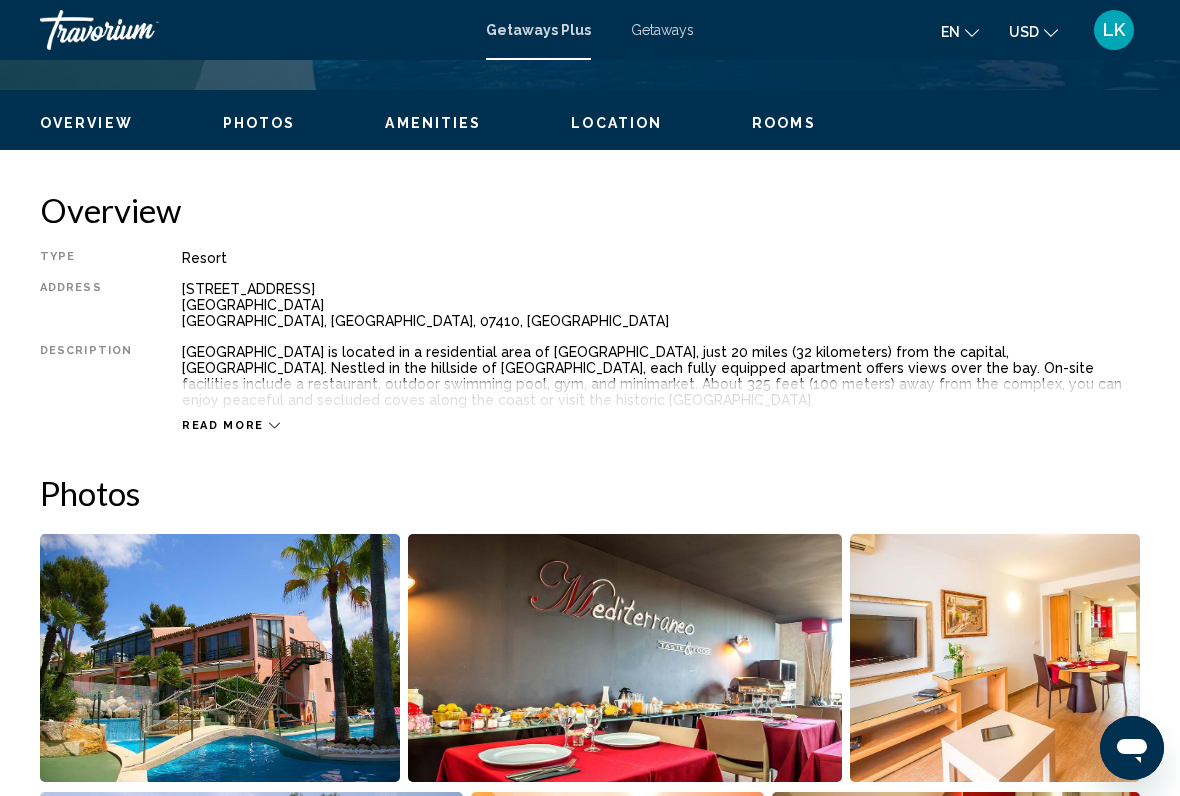 scroll, scrollTop: 1273, scrollLeft: 0, axis: vertical 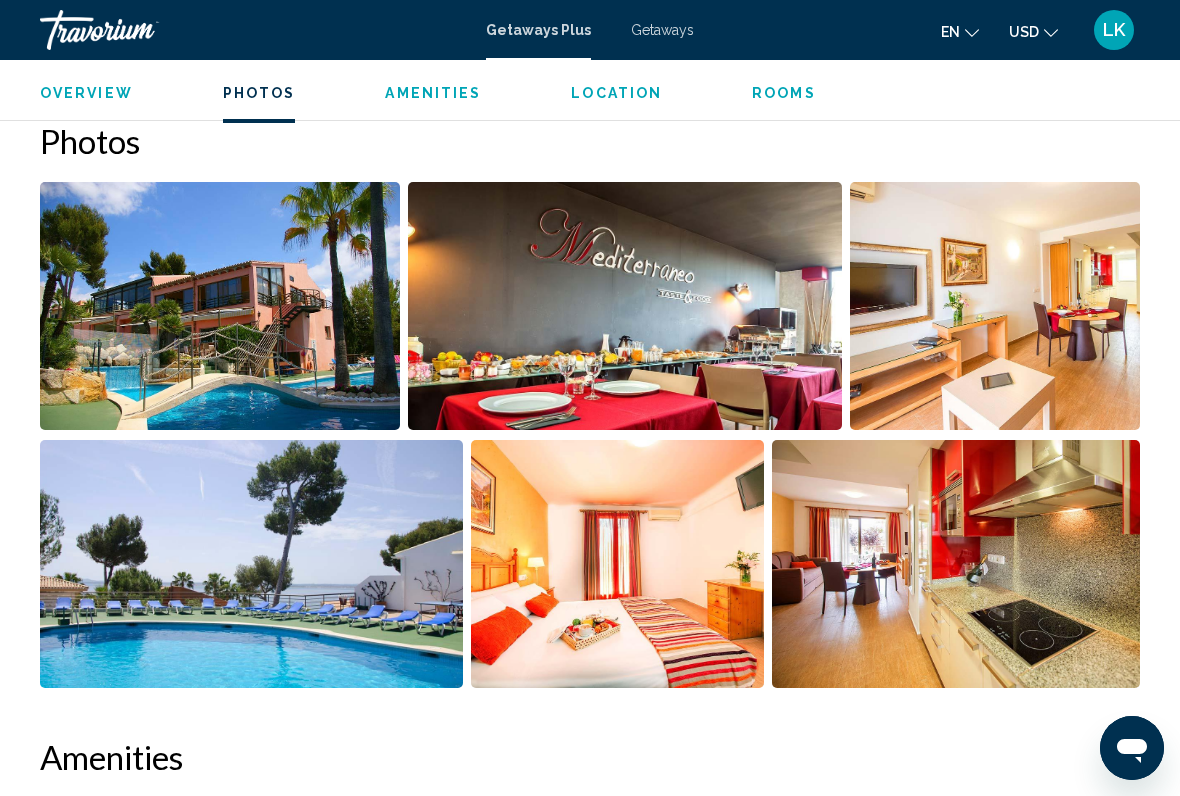 click at bounding box center (220, 306) 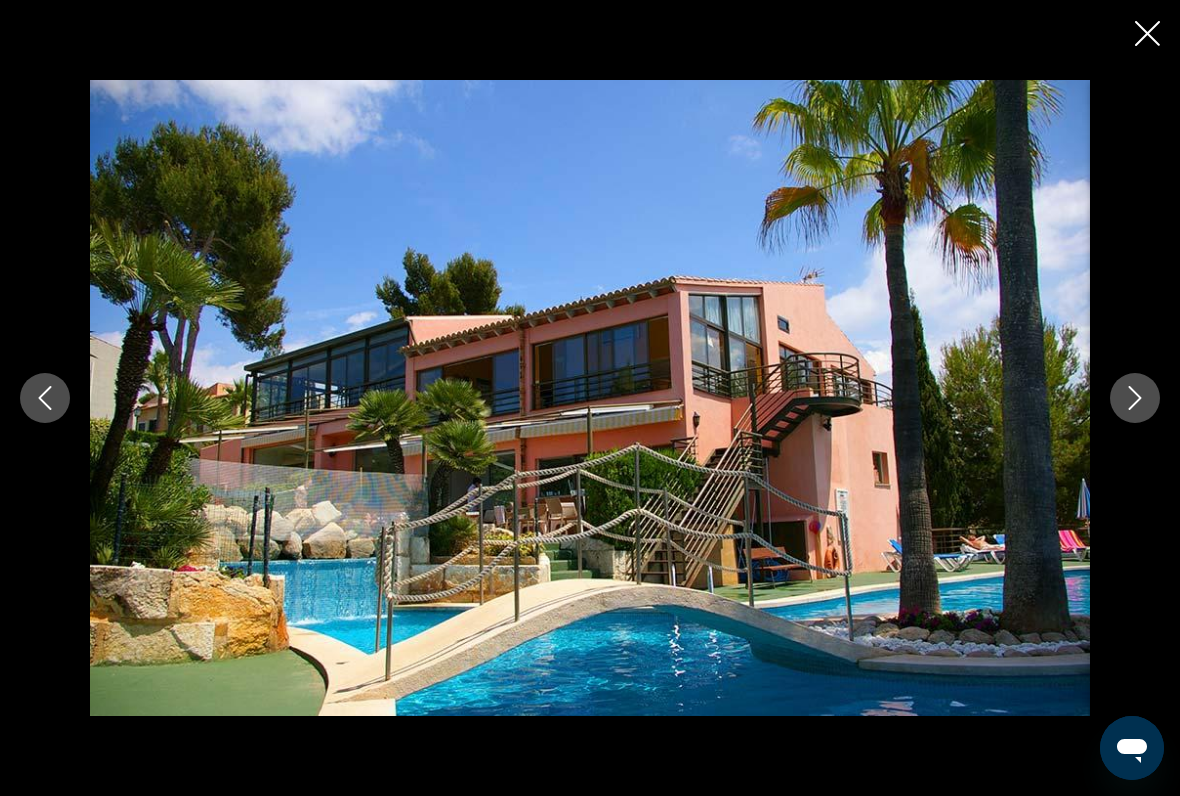 click 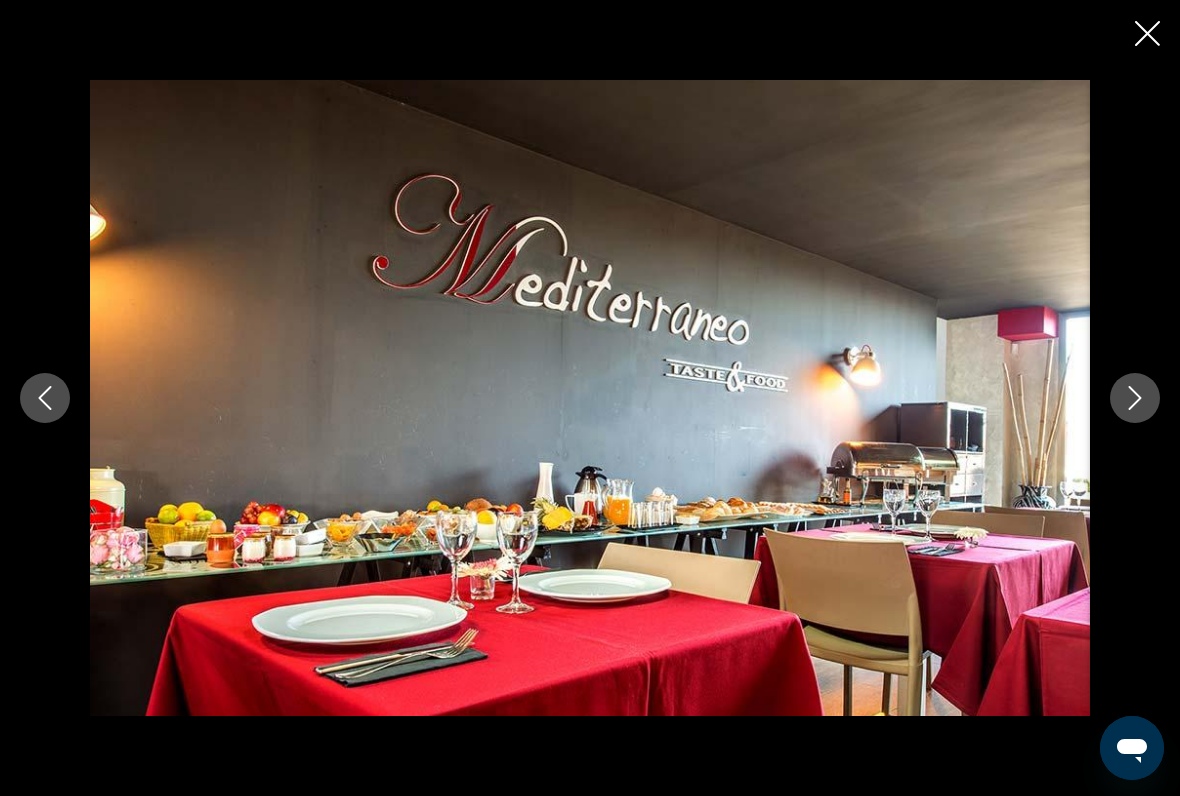 click 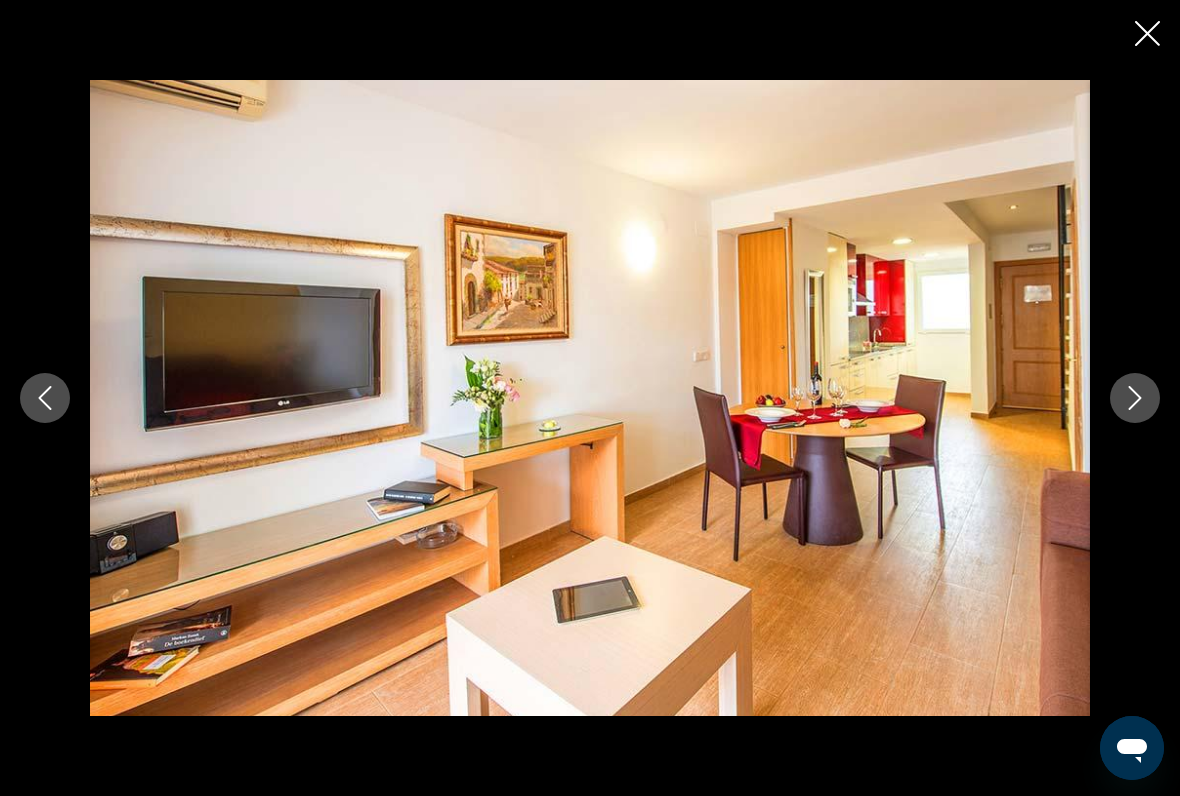 click 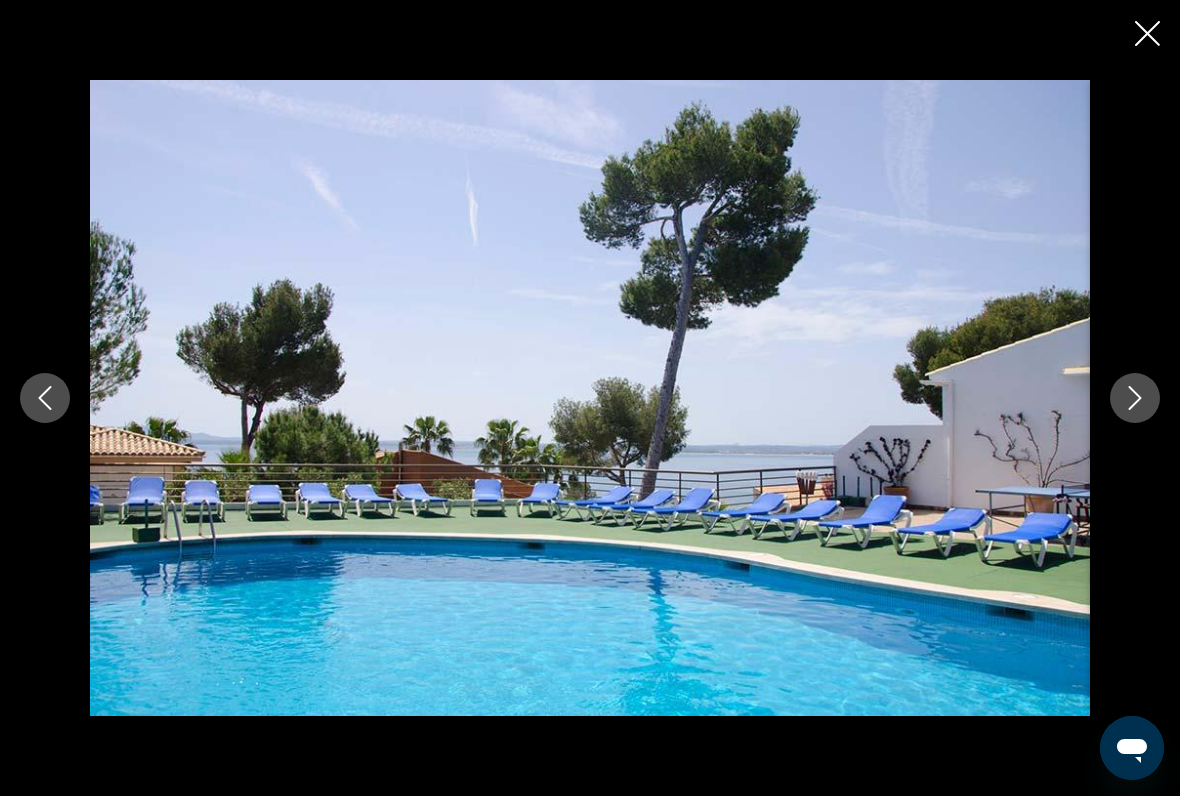 click 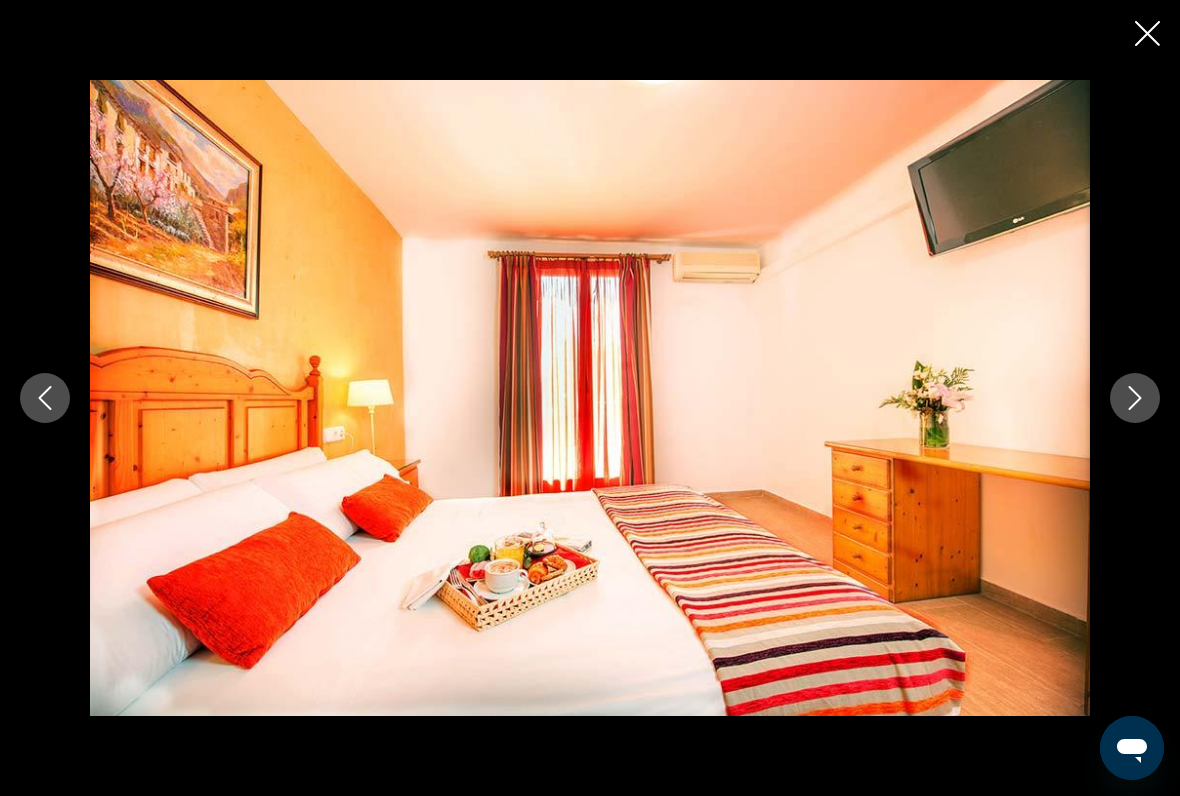 click 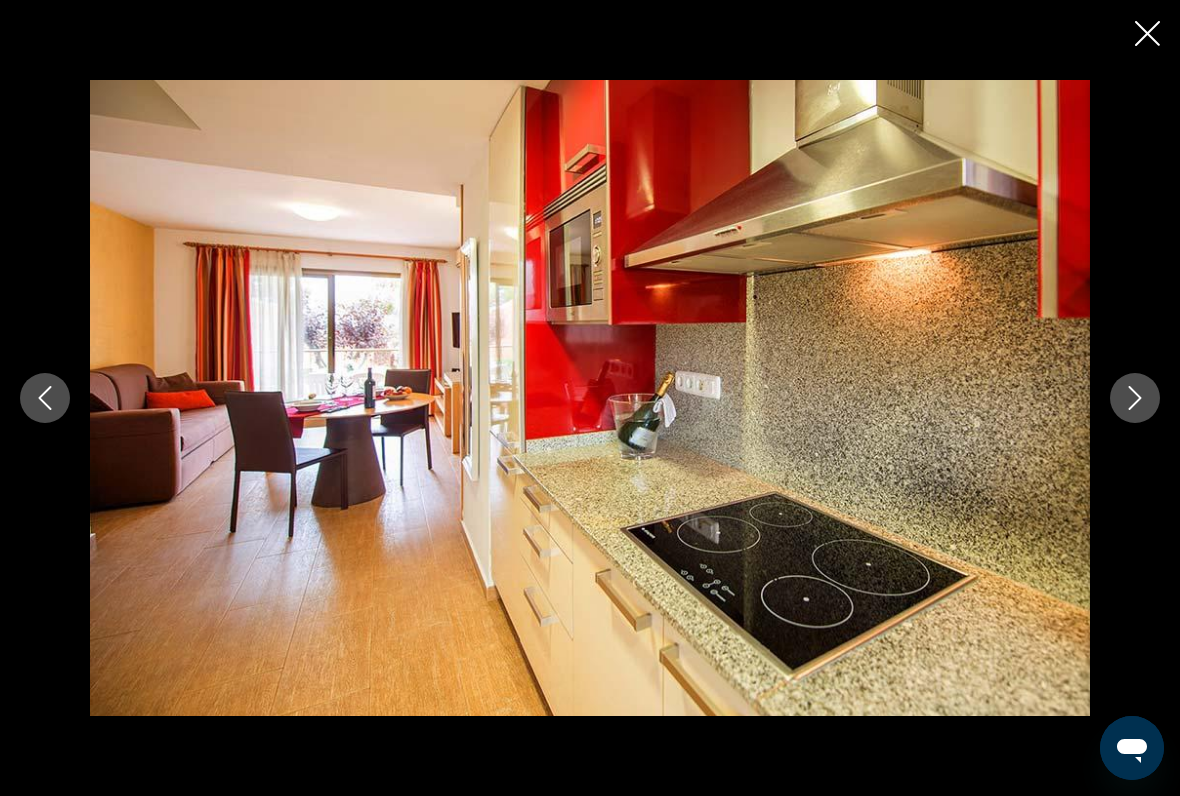 click 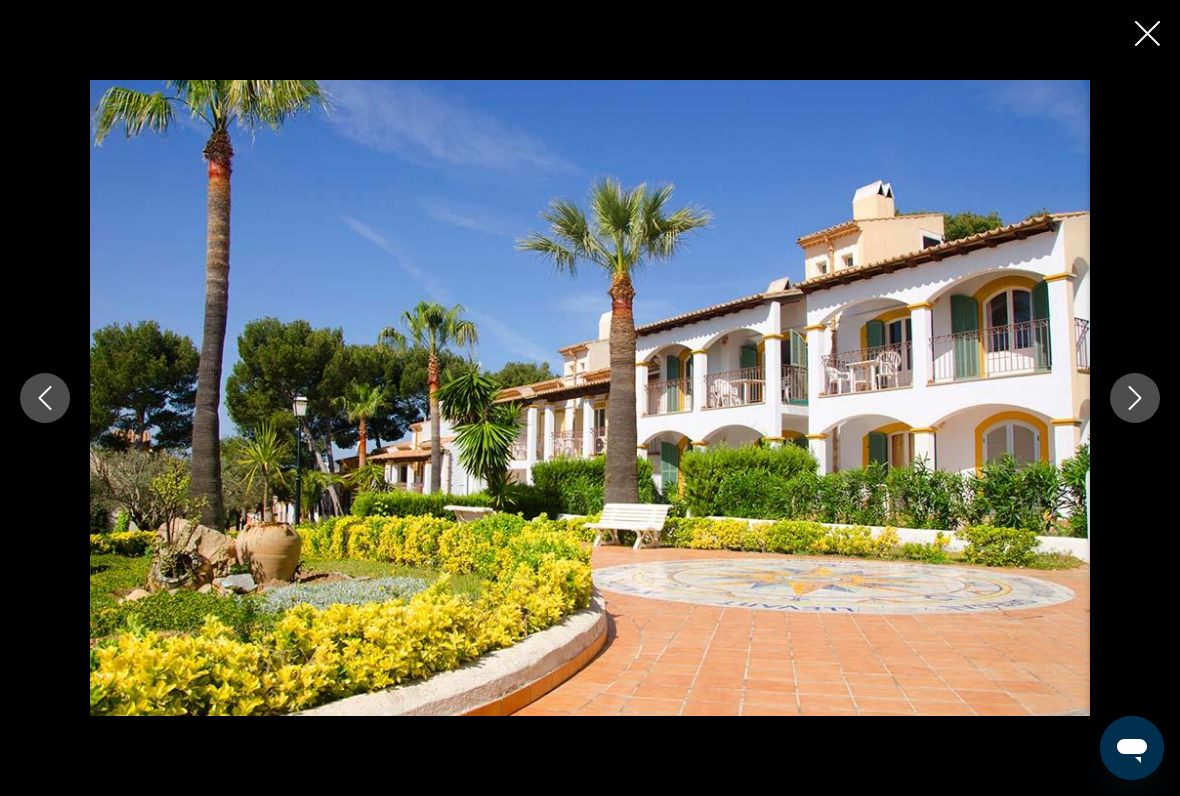 click 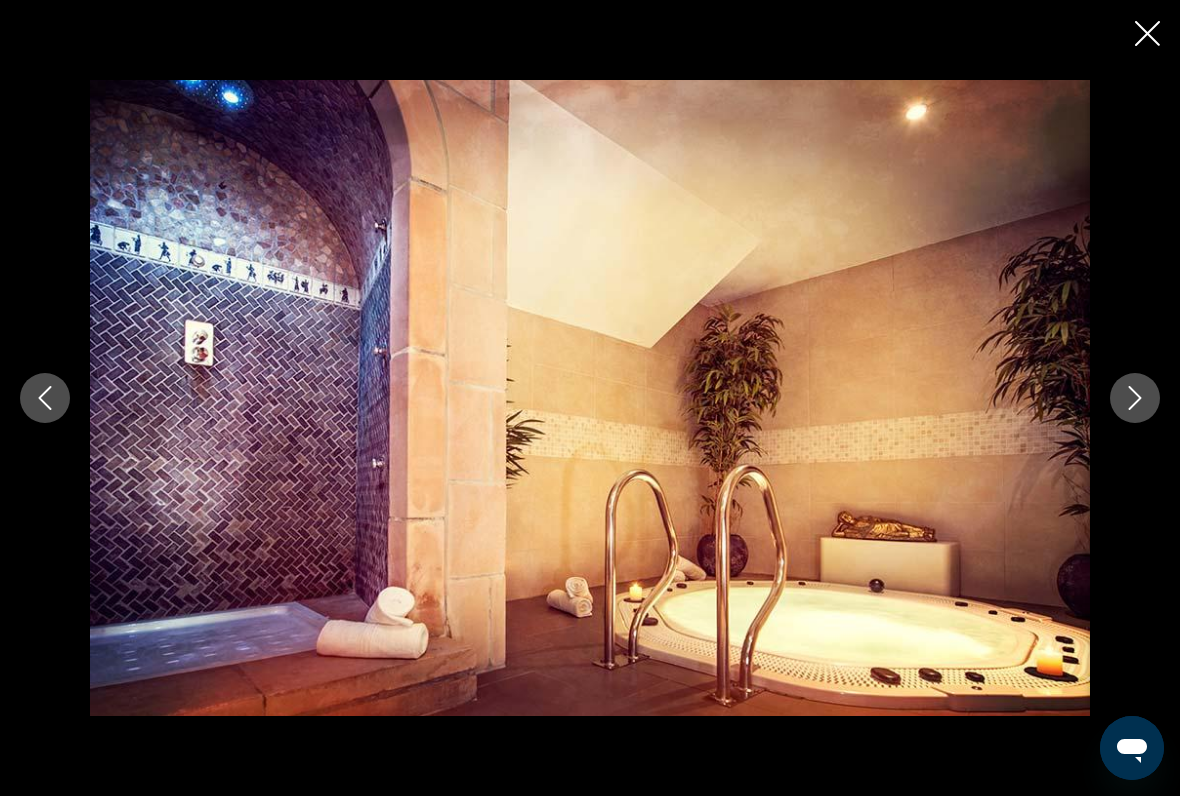 click 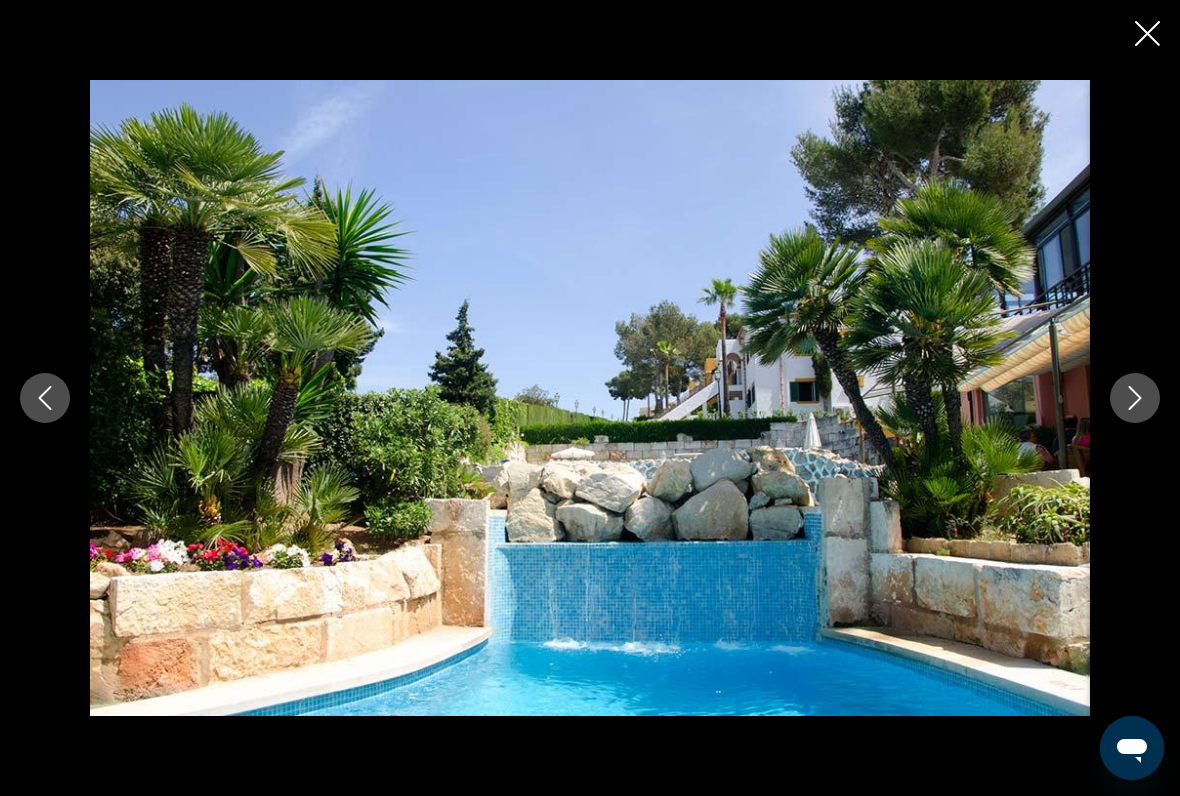 click 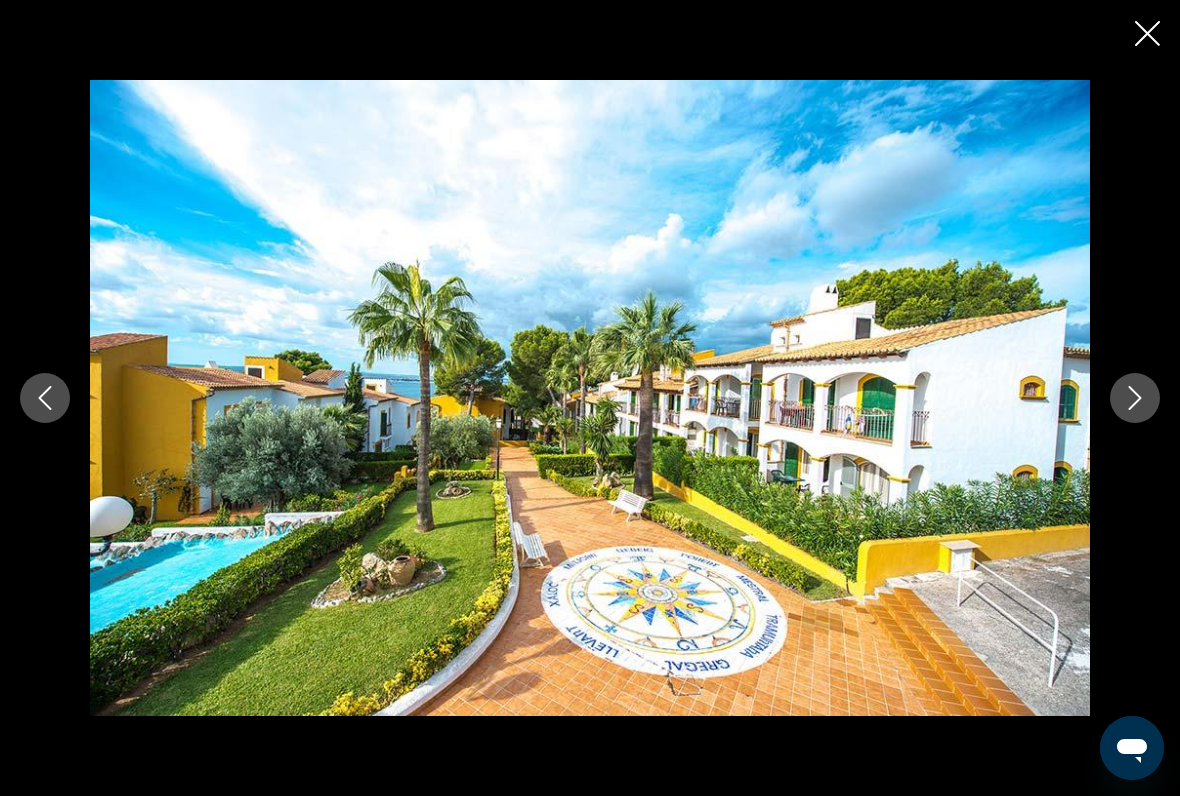 click 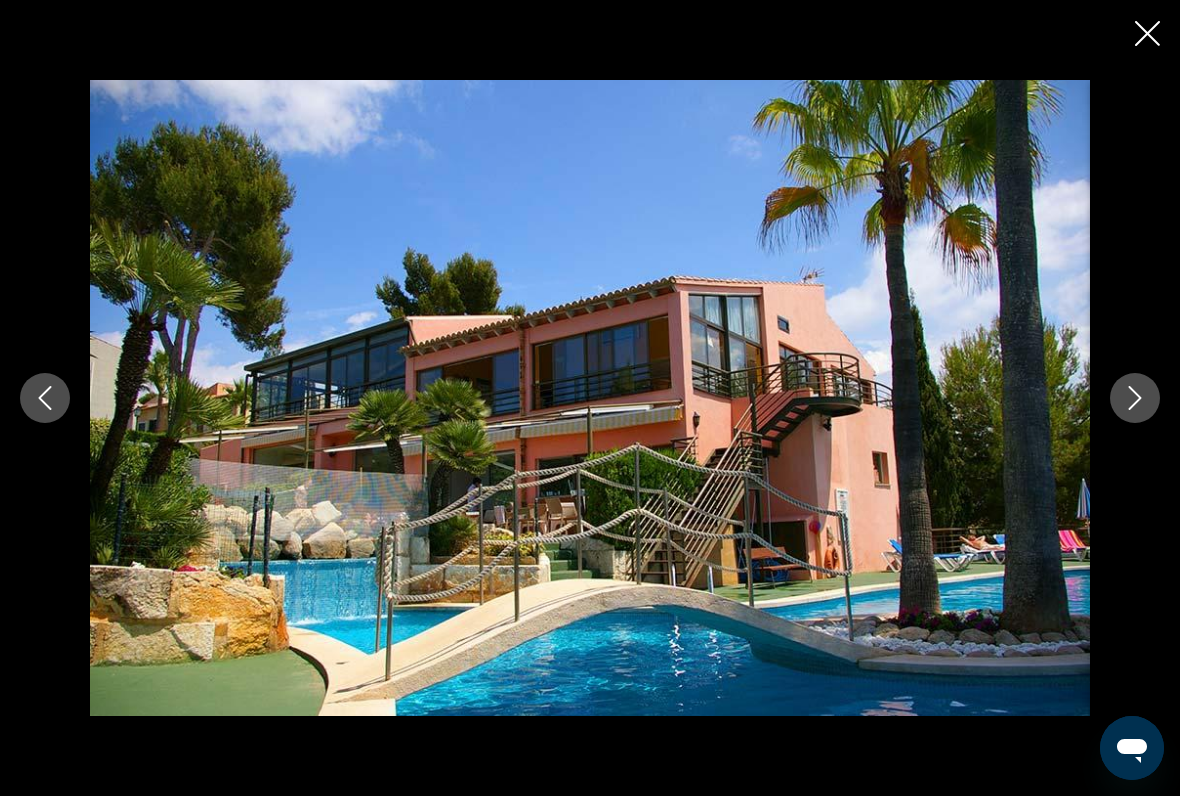scroll, scrollTop: 1933, scrollLeft: 0, axis: vertical 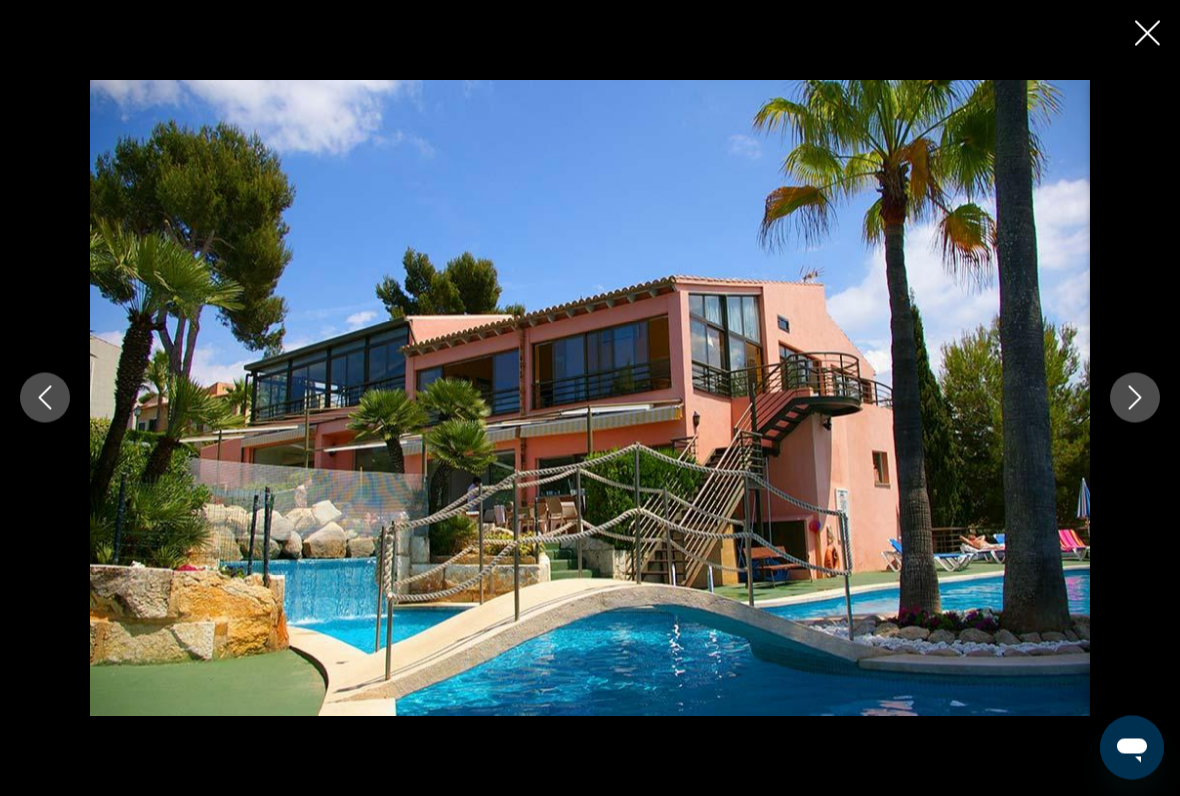 click 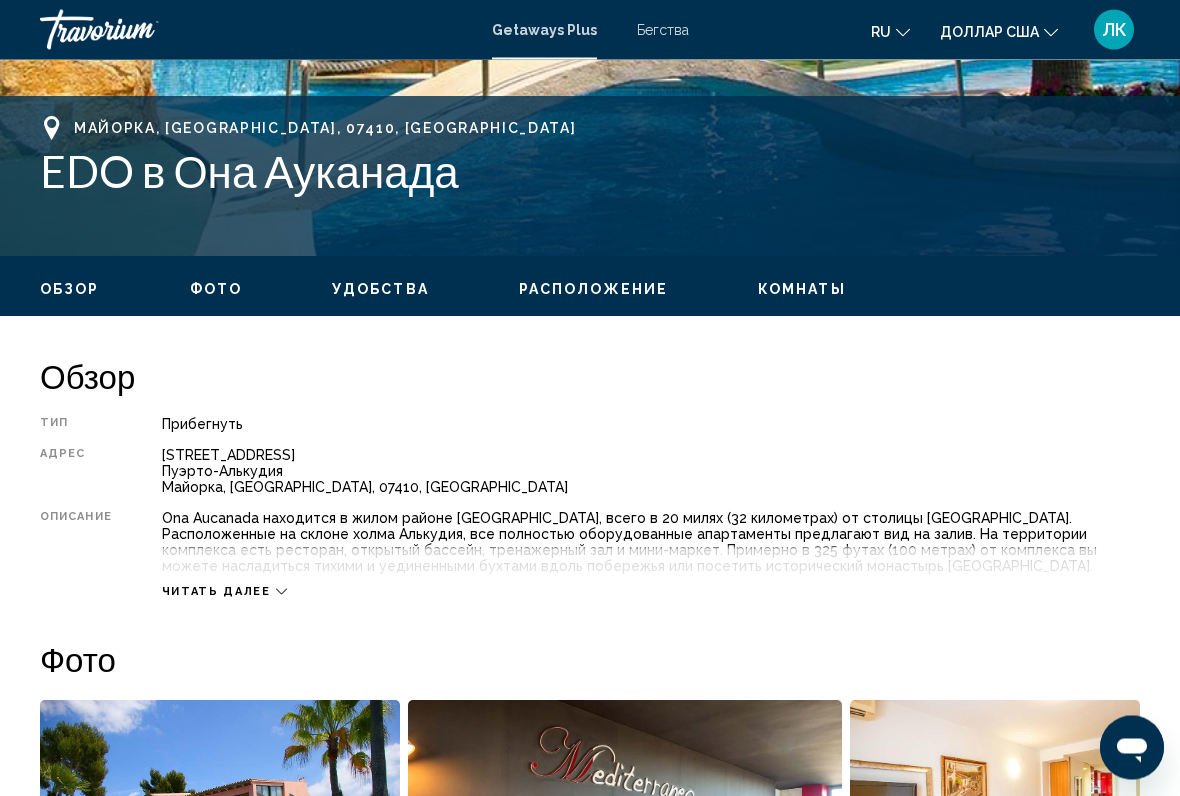 scroll, scrollTop: 764, scrollLeft: 0, axis: vertical 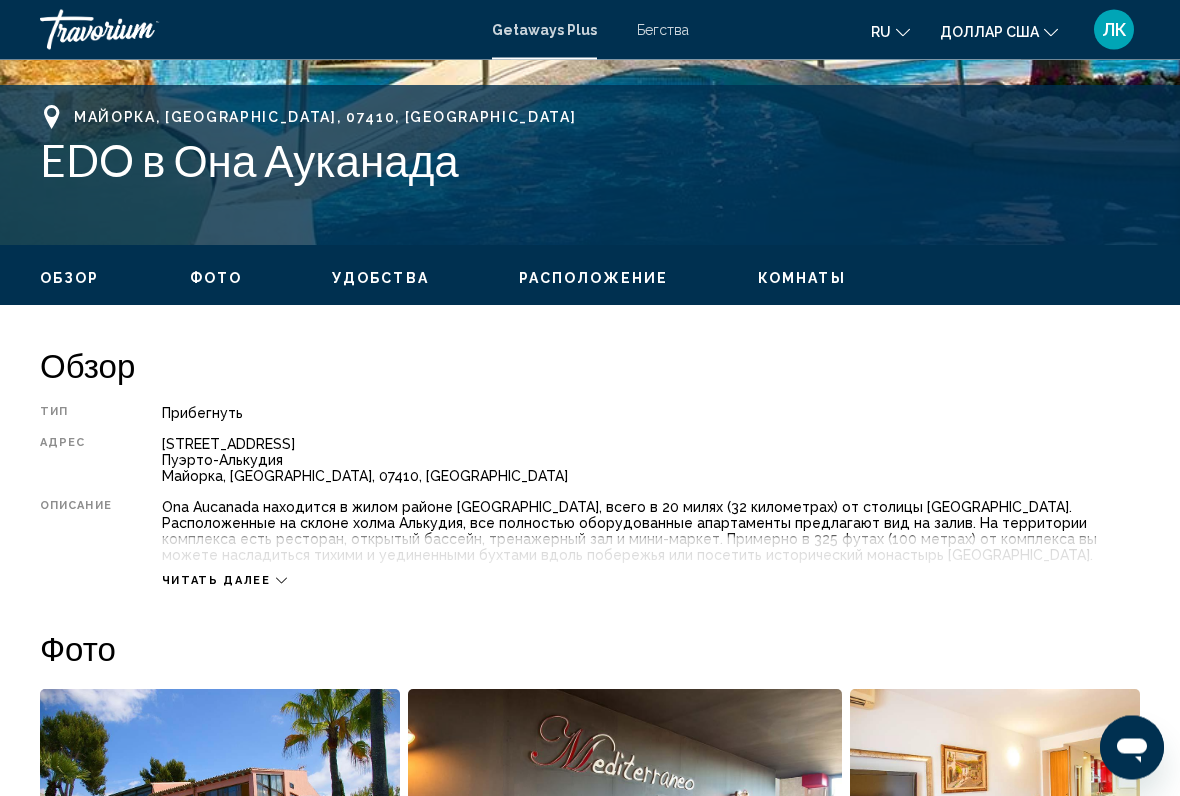 click on "Читать далее" at bounding box center [224, 581] 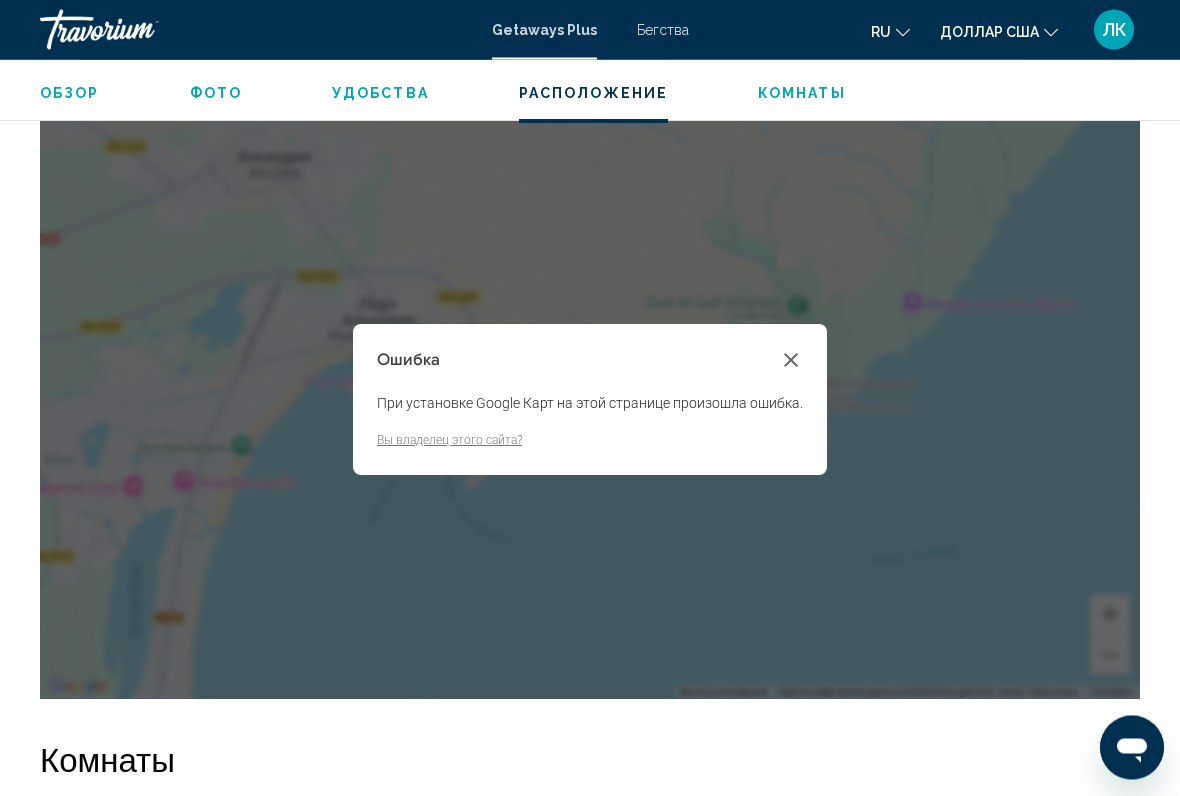 scroll, scrollTop: 2935, scrollLeft: 0, axis: vertical 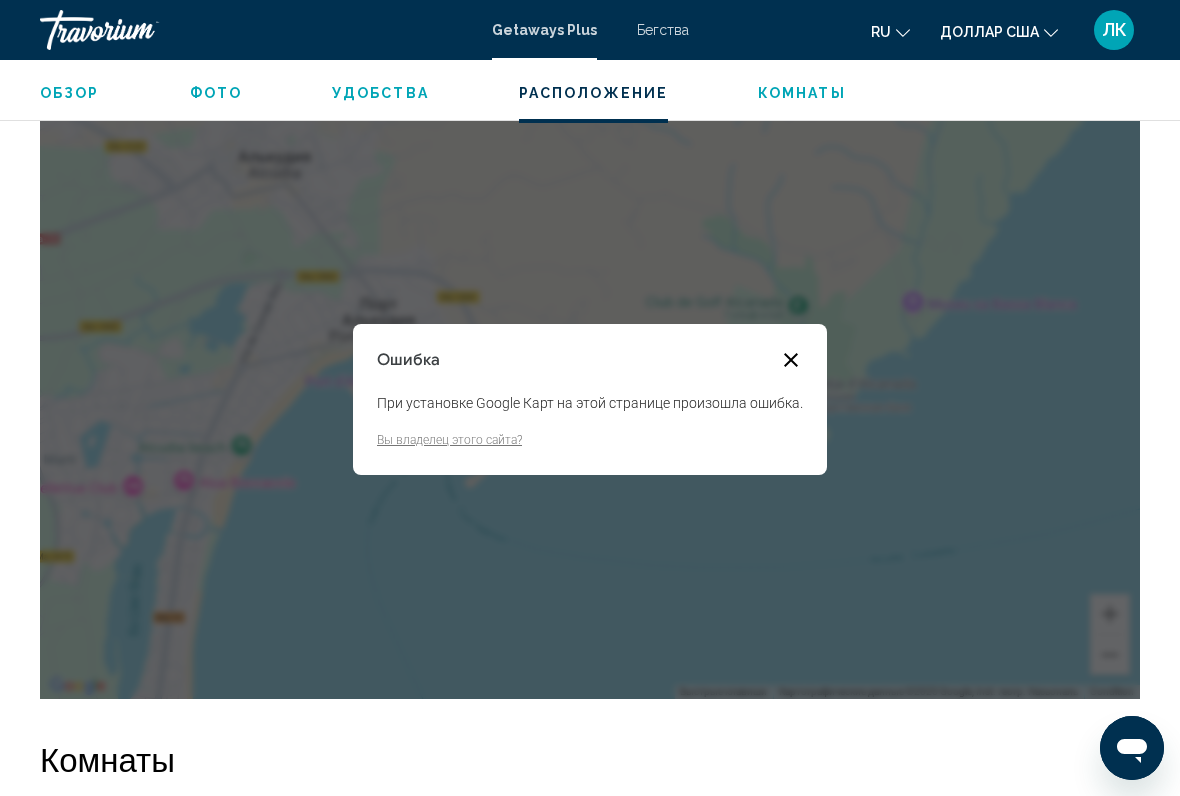 click at bounding box center [791, 360] 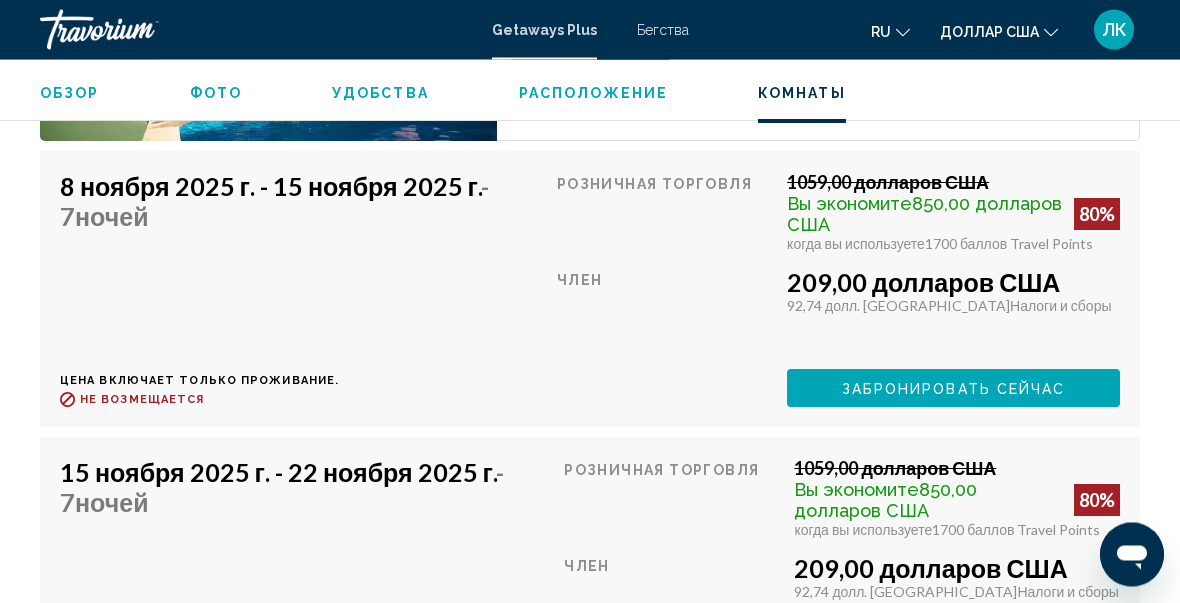 scroll, scrollTop: 3897, scrollLeft: 0, axis: vertical 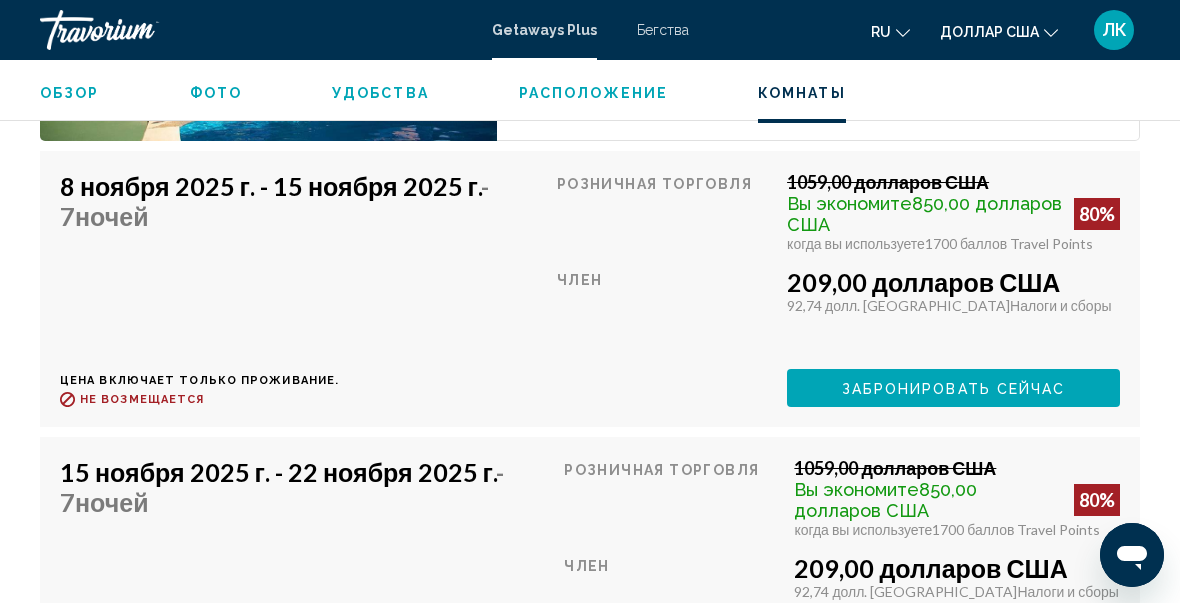click on "Забронировать сейчас" at bounding box center [954, 389] 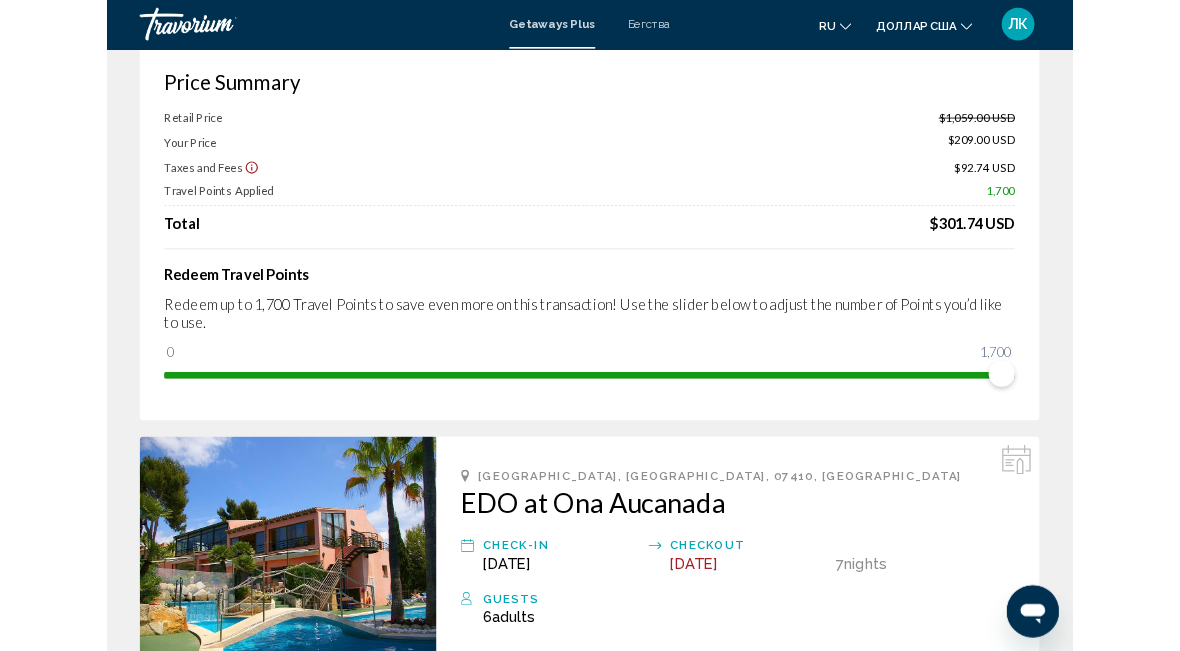 scroll, scrollTop: 0, scrollLeft: 0, axis: both 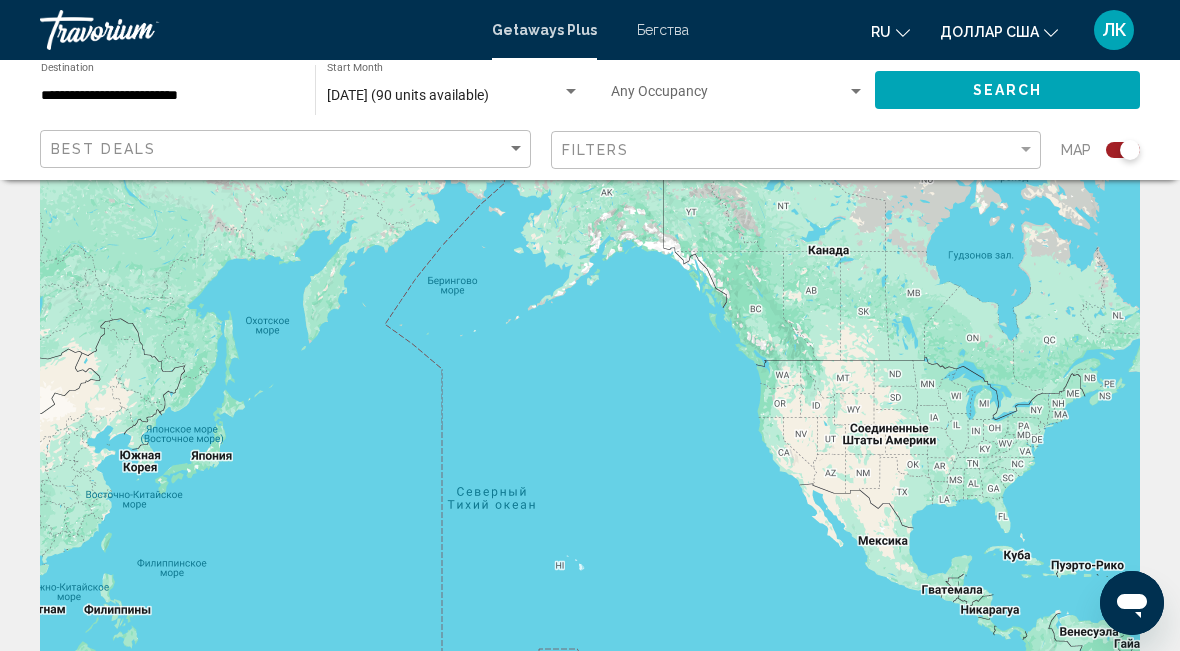 click on "**********" at bounding box center [168, 96] 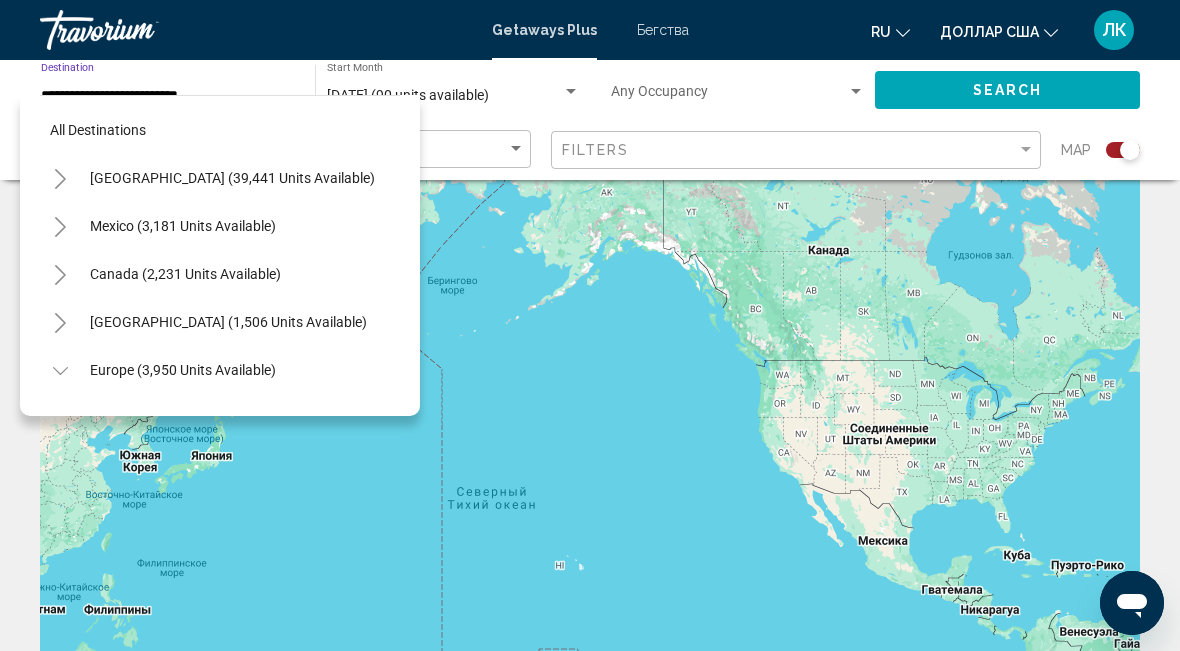 scroll, scrollTop: 551, scrollLeft: 0, axis: vertical 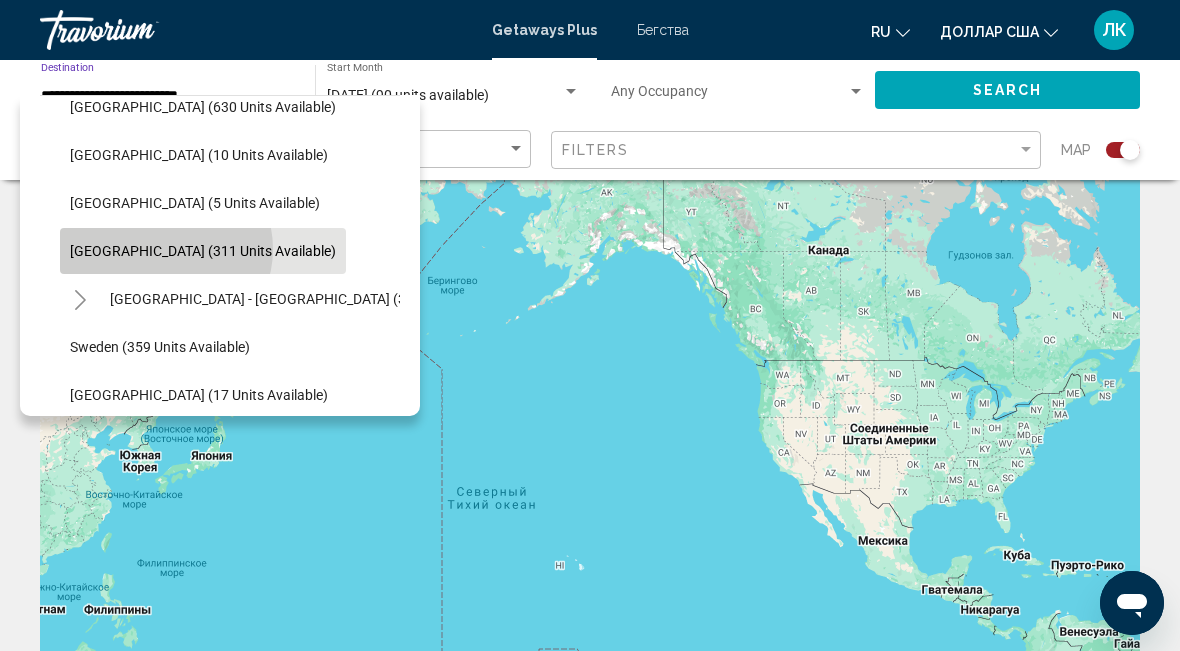 click on "Spain (311 units available)" 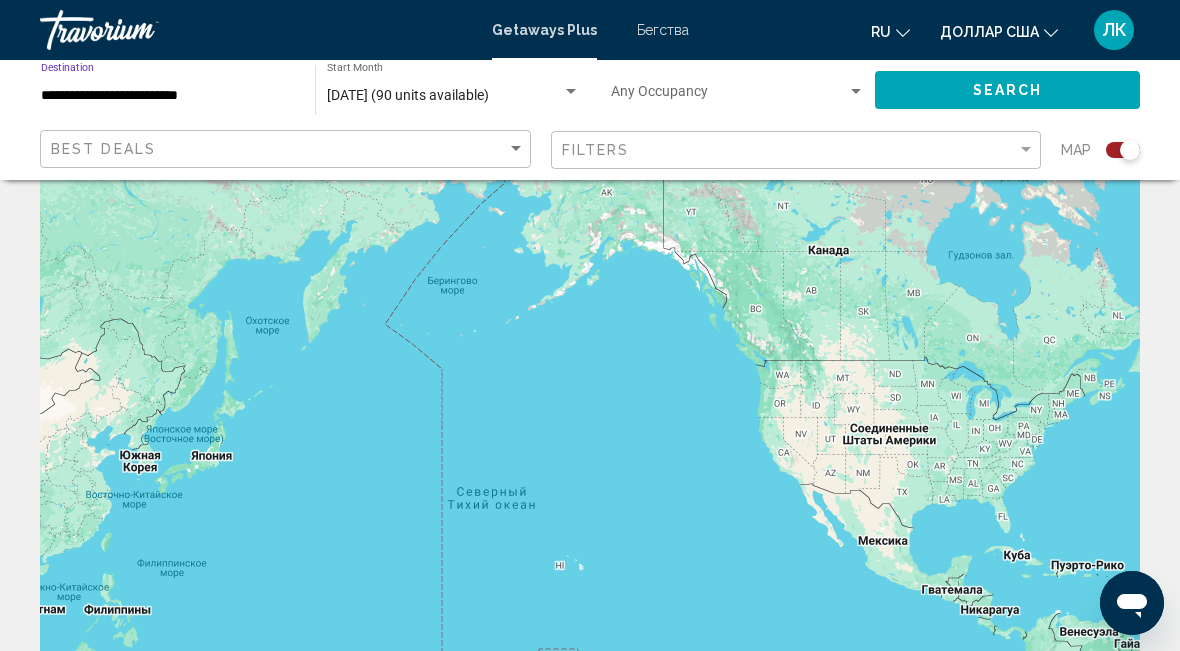 click on "Search" 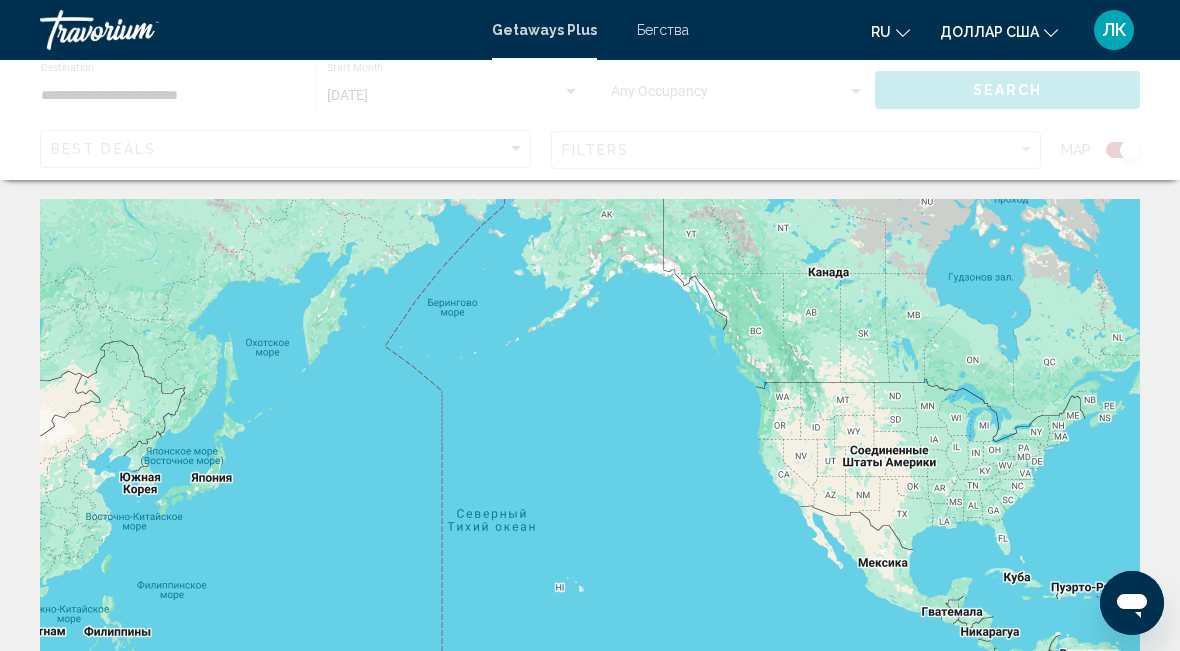 scroll, scrollTop: 0, scrollLeft: 0, axis: both 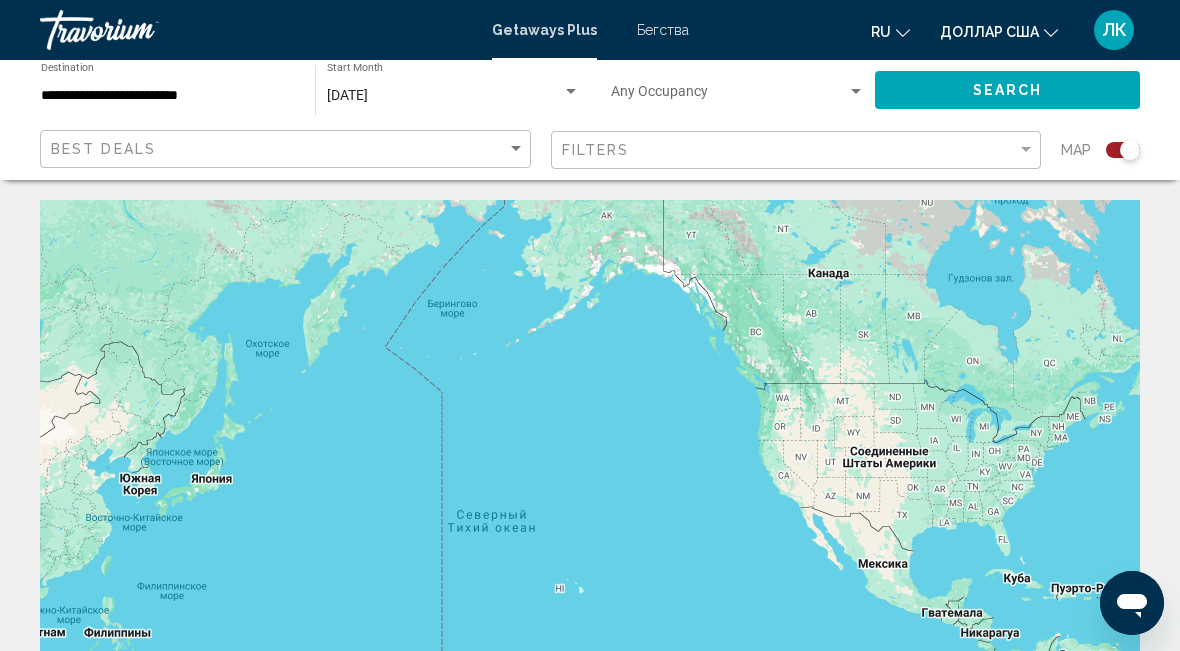 click on "**********" at bounding box center (168, 96) 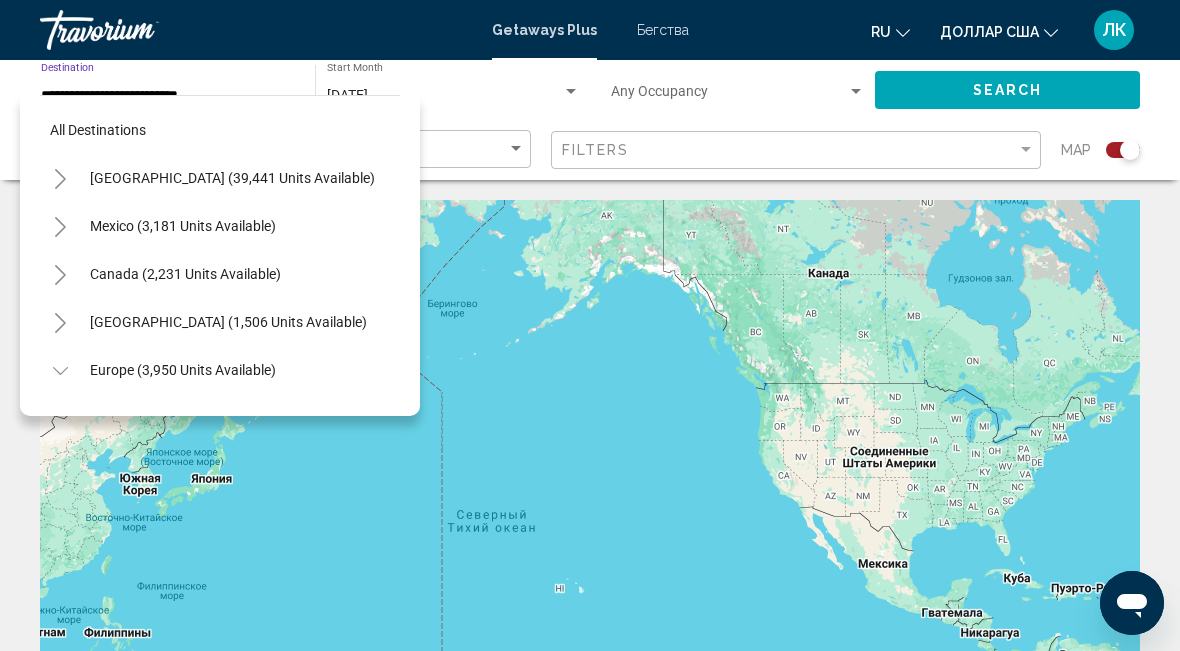 scroll, scrollTop: 551, scrollLeft: 0, axis: vertical 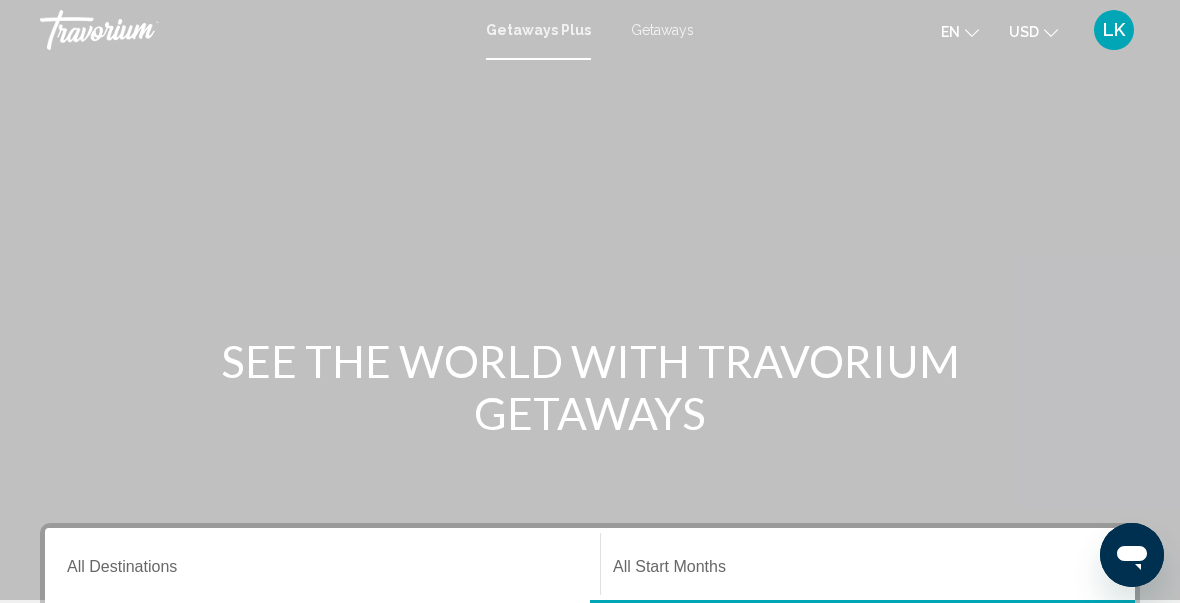 click on "Destination All Destinations" at bounding box center [322, 571] 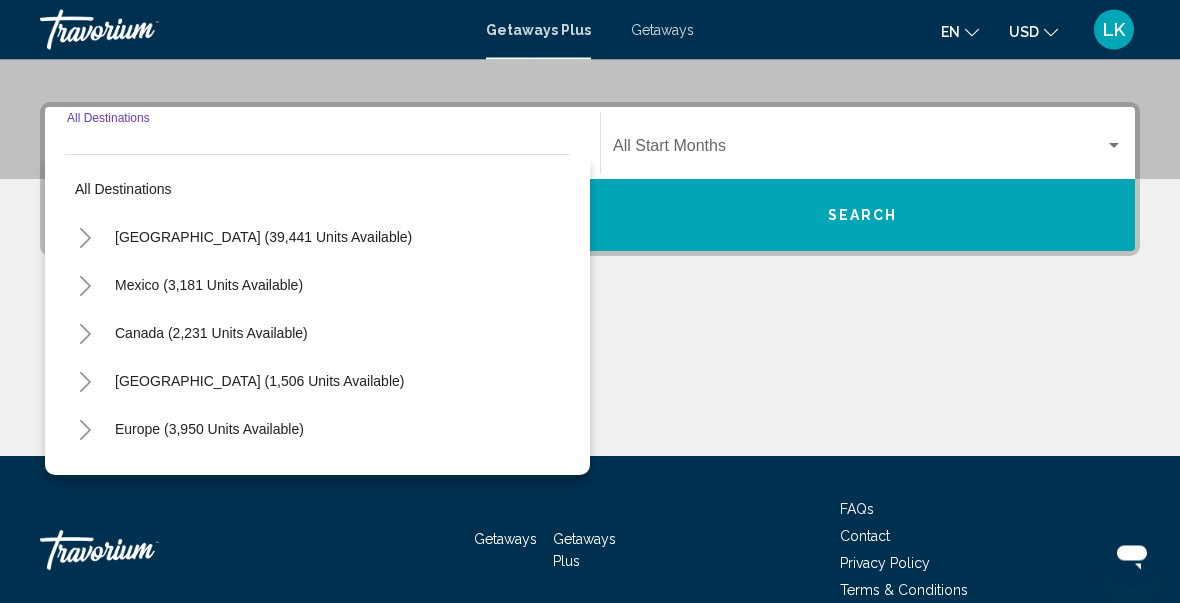 scroll, scrollTop: 458, scrollLeft: 0, axis: vertical 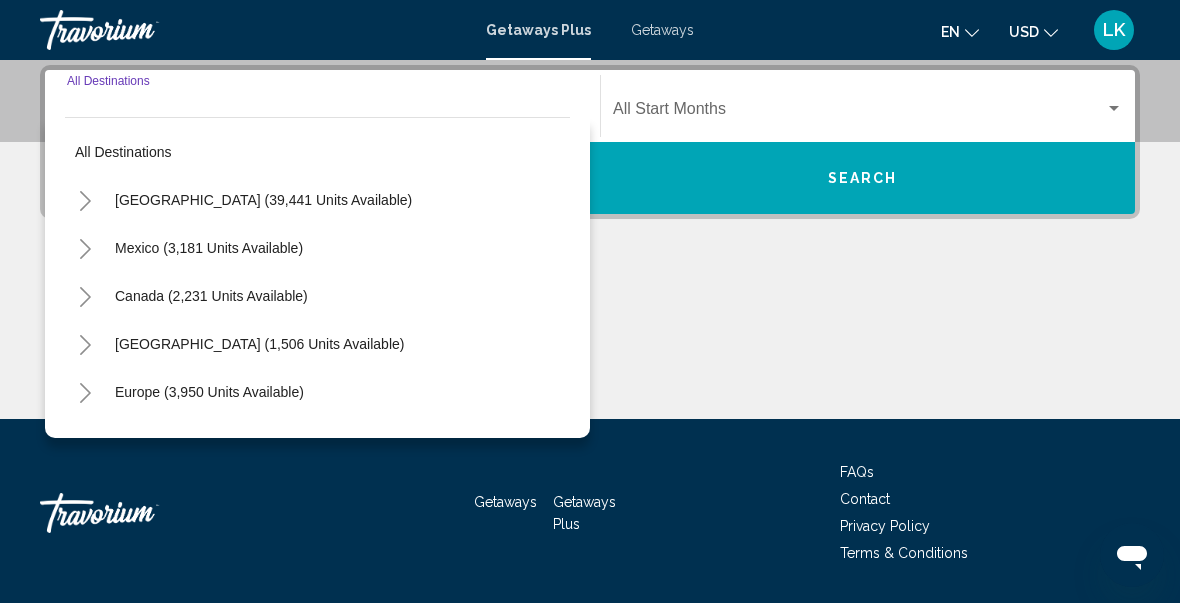 click 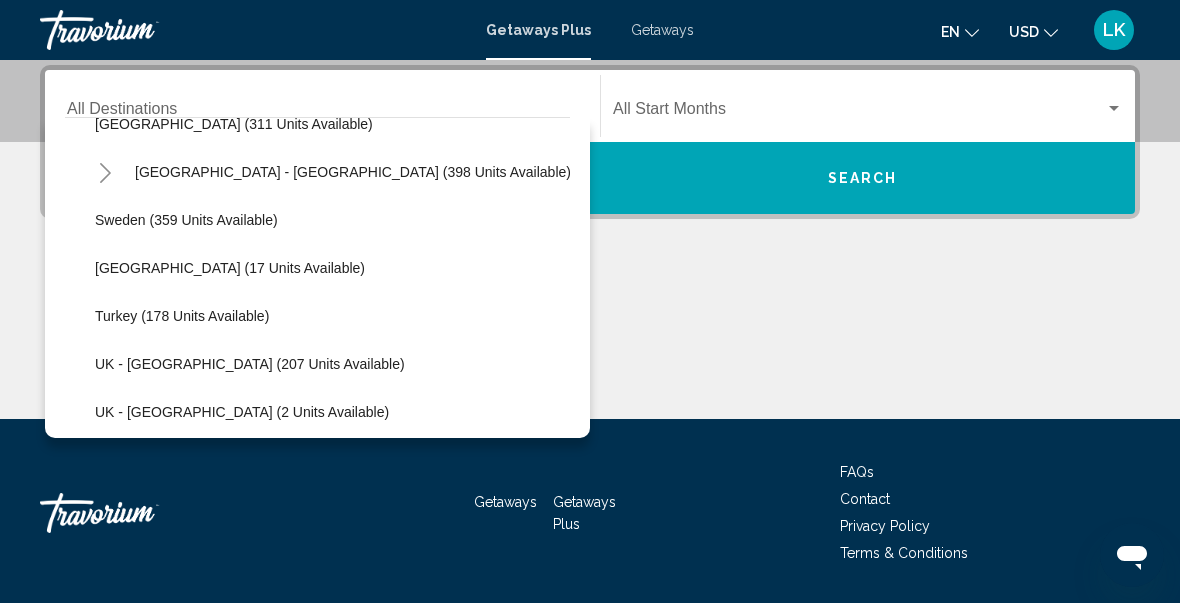scroll, scrollTop: 624, scrollLeft: 0, axis: vertical 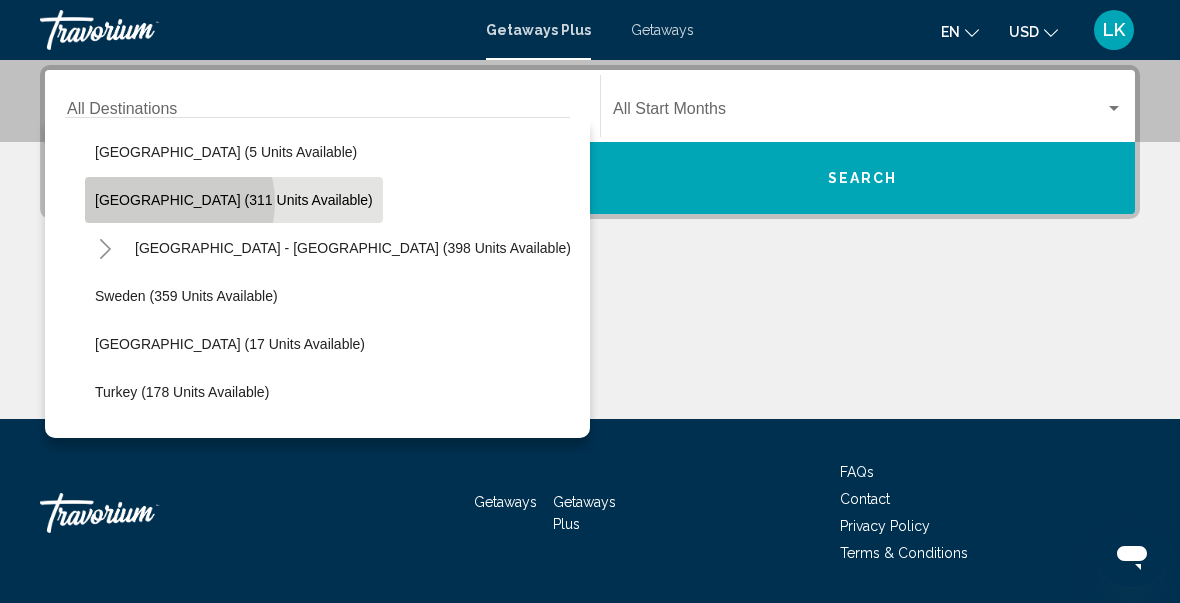 click on "Spain (311 units available)" 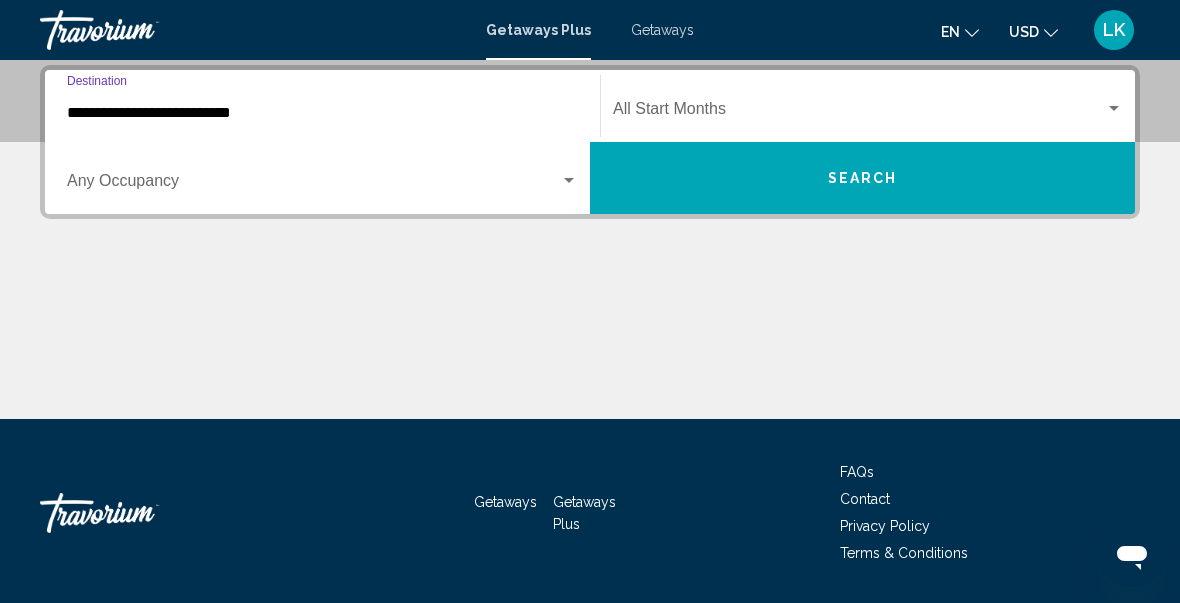 click at bounding box center [859, 113] 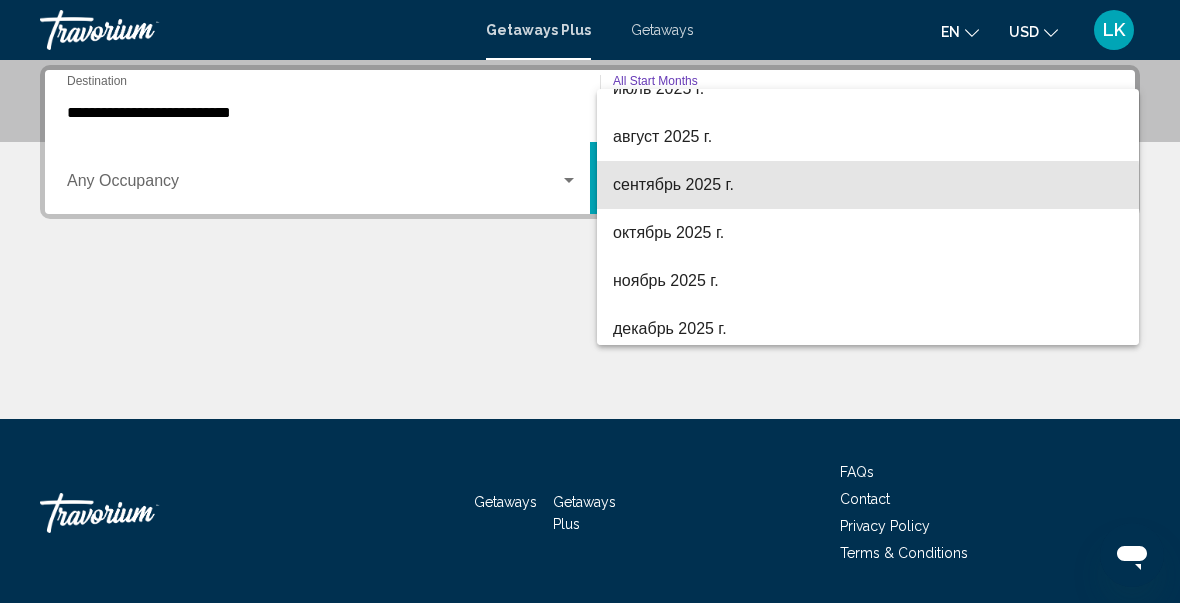 scroll, scrollTop: 75, scrollLeft: 0, axis: vertical 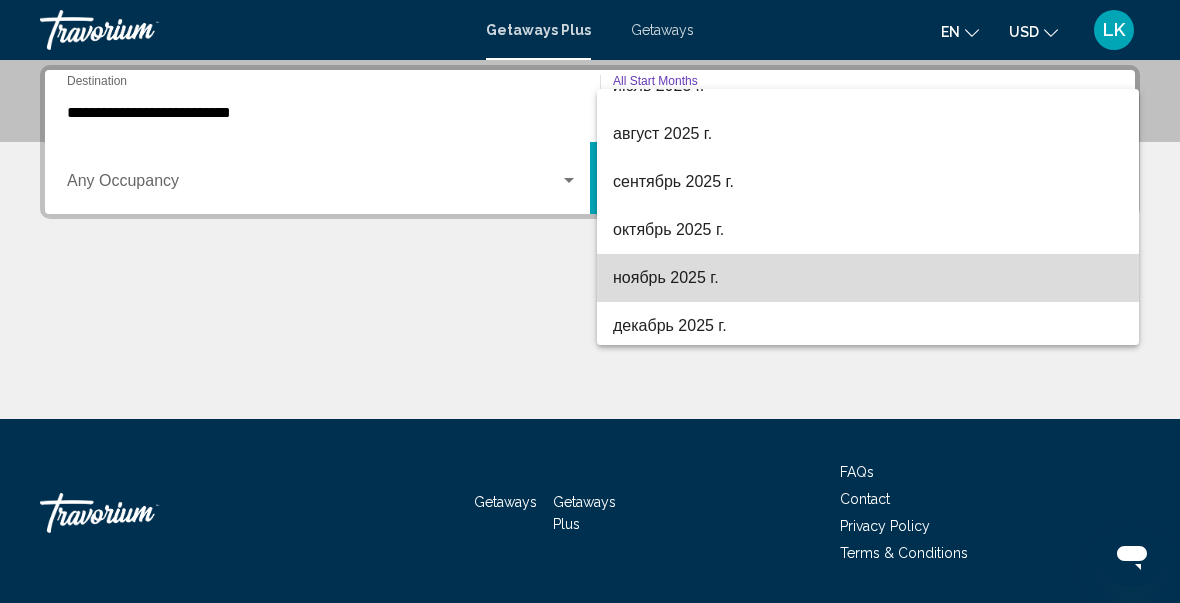 click on "ноябрь 2025 г." at bounding box center (868, 278) 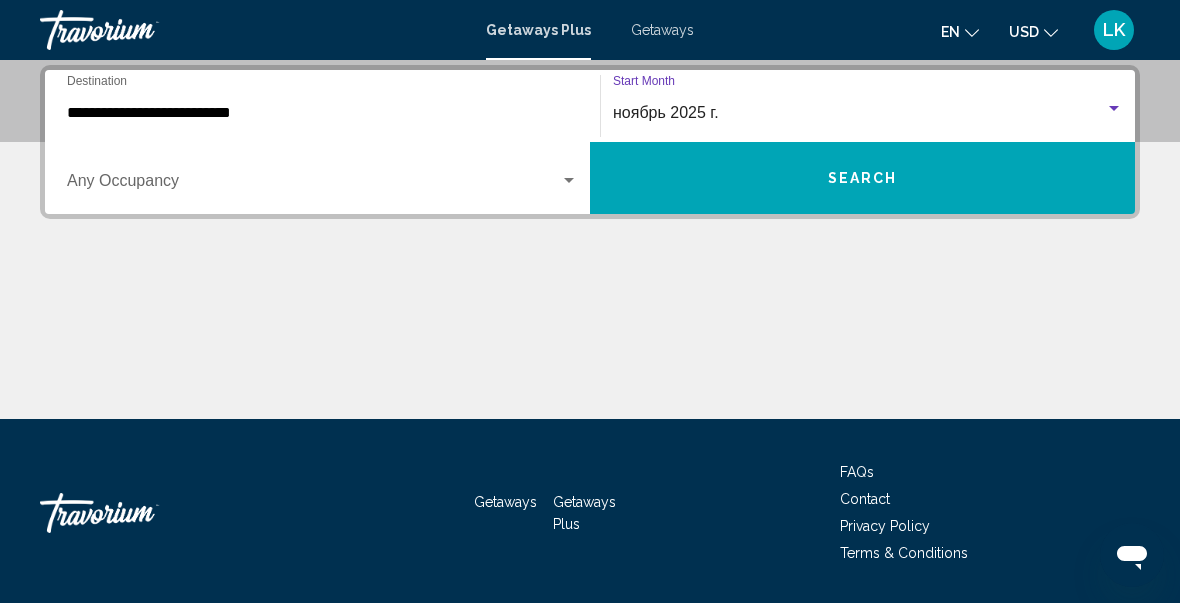 click on "Search" at bounding box center (862, 178) 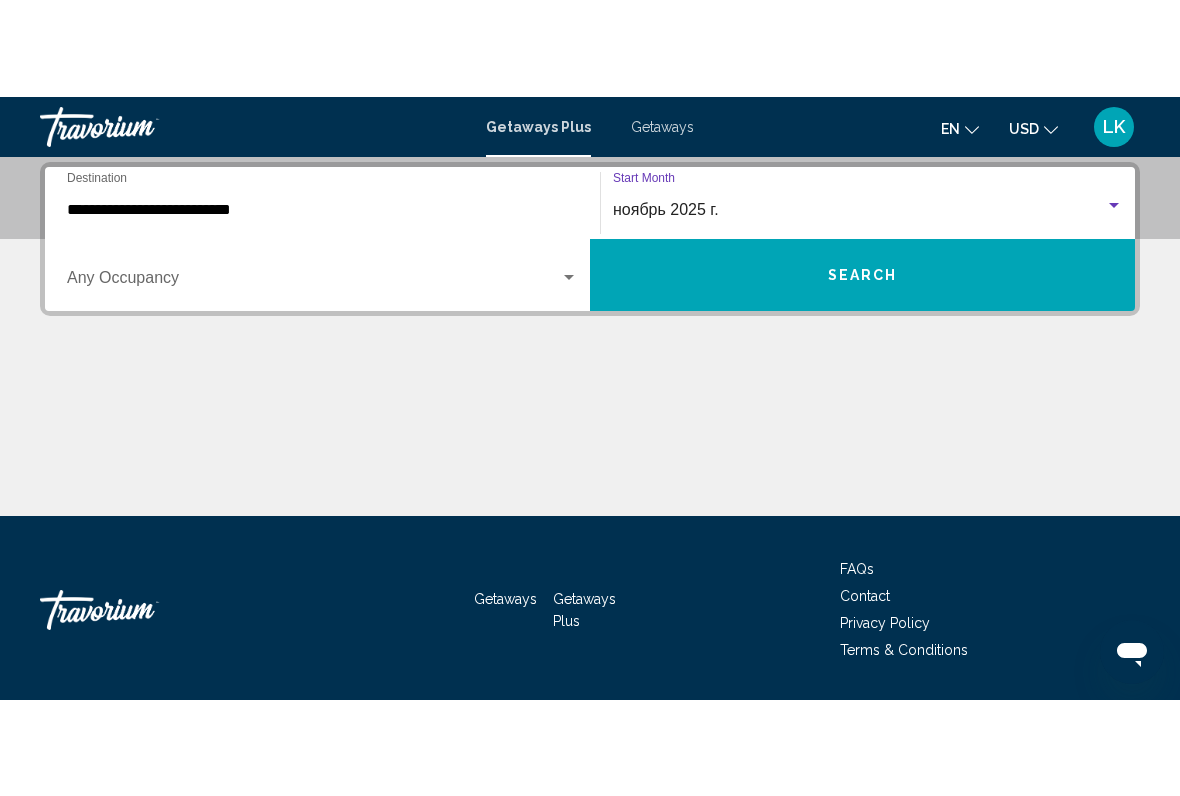 scroll, scrollTop: 30, scrollLeft: 0, axis: vertical 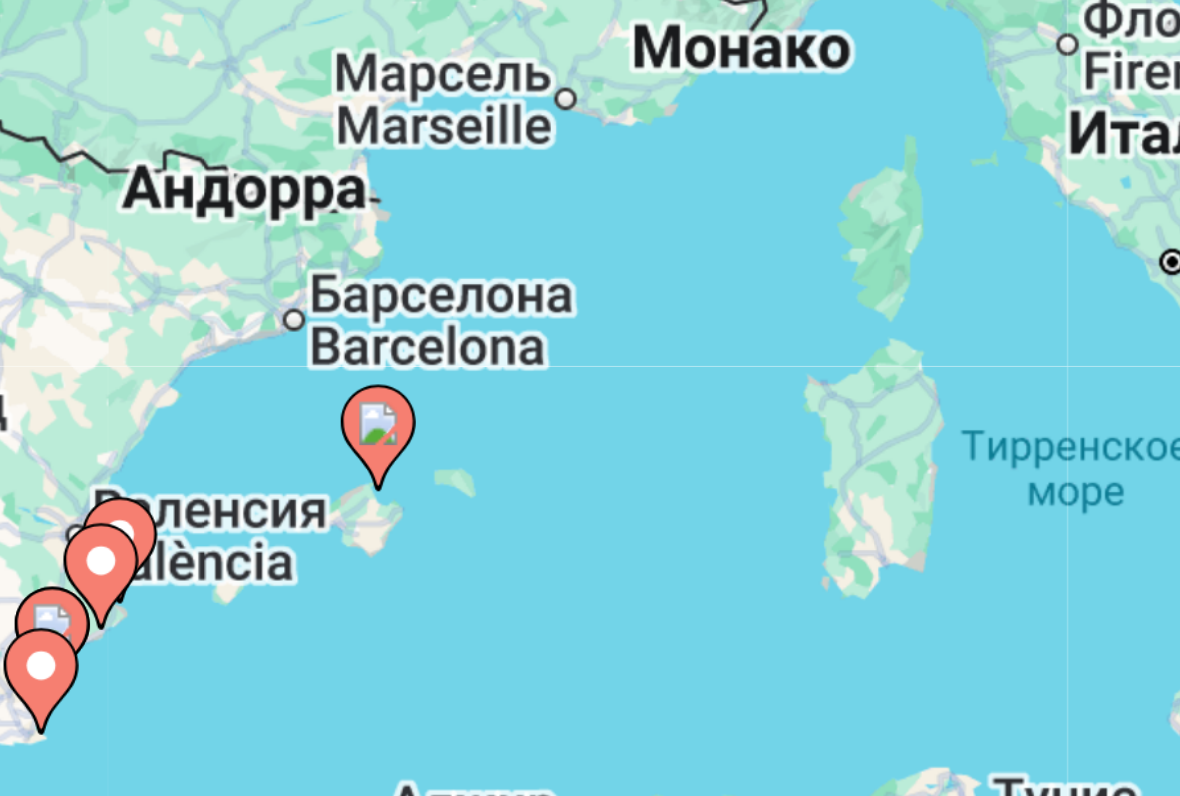 type on "**********" 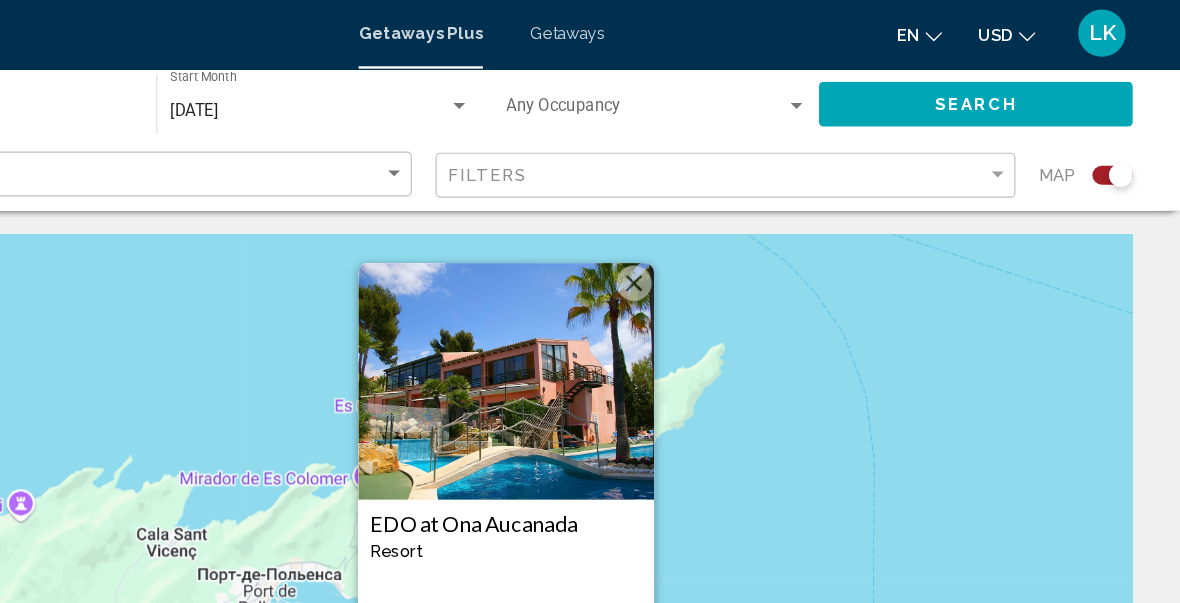 scroll, scrollTop: 0, scrollLeft: 0, axis: both 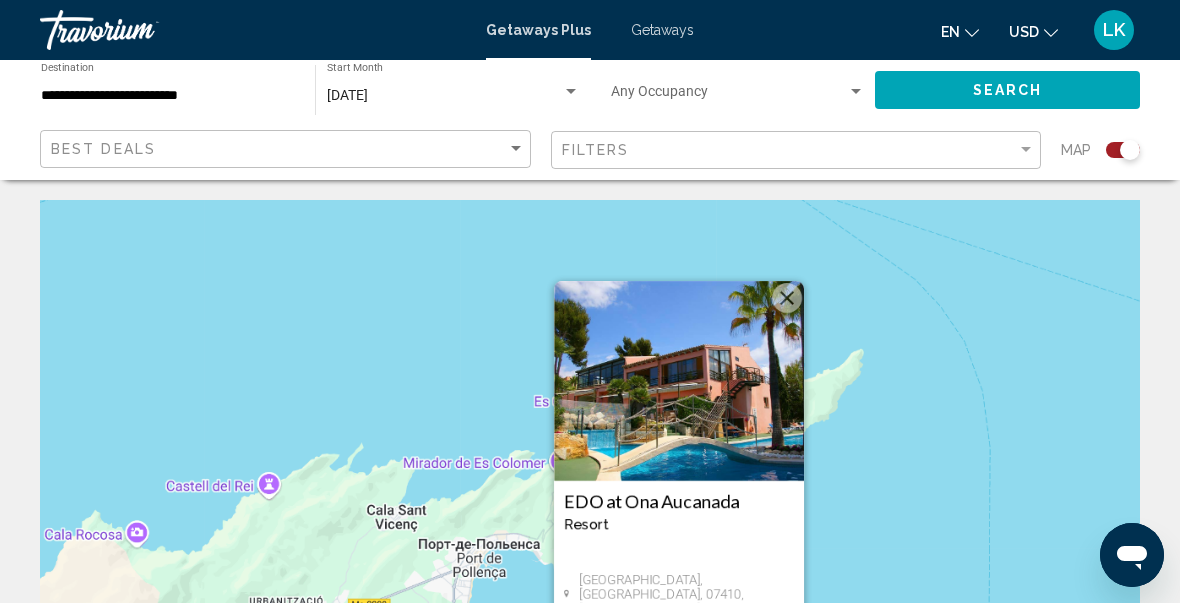 click on "EDO at Ona Aucanada" at bounding box center [679, 501] 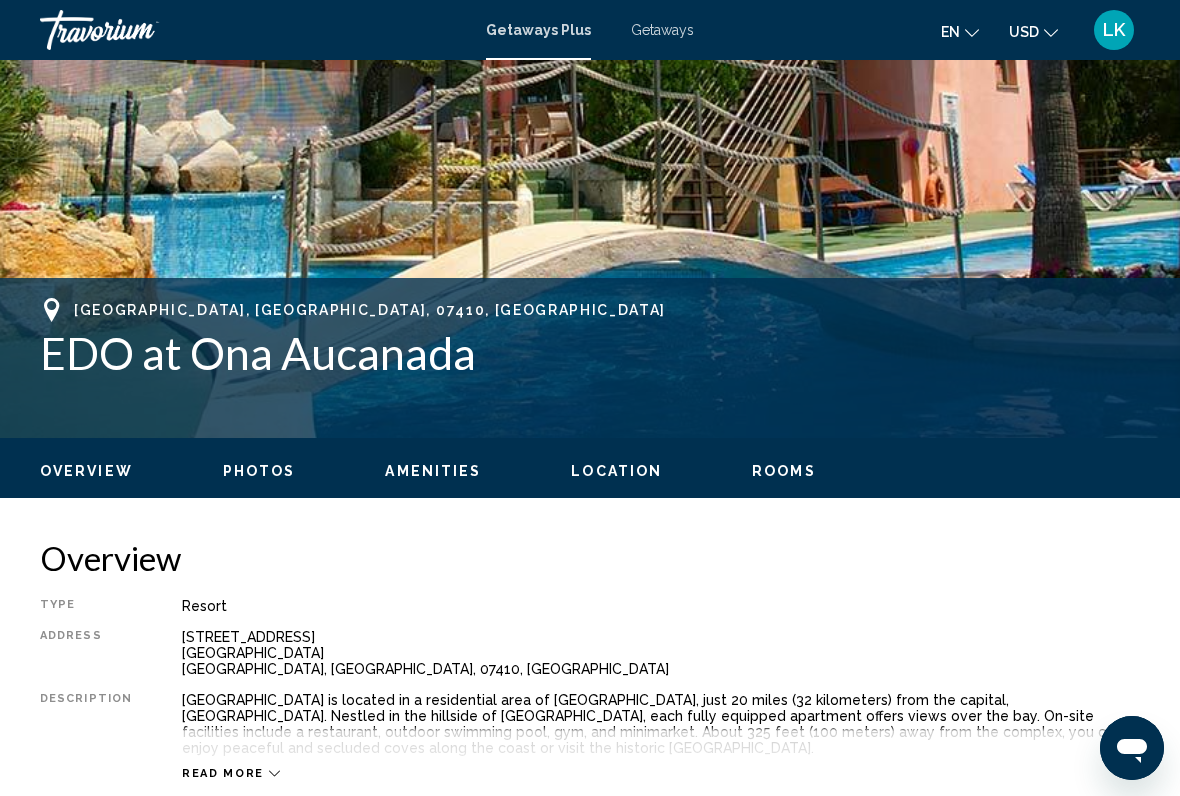 scroll, scrollTop: 574, scrollLeft: 0, axis: vertical 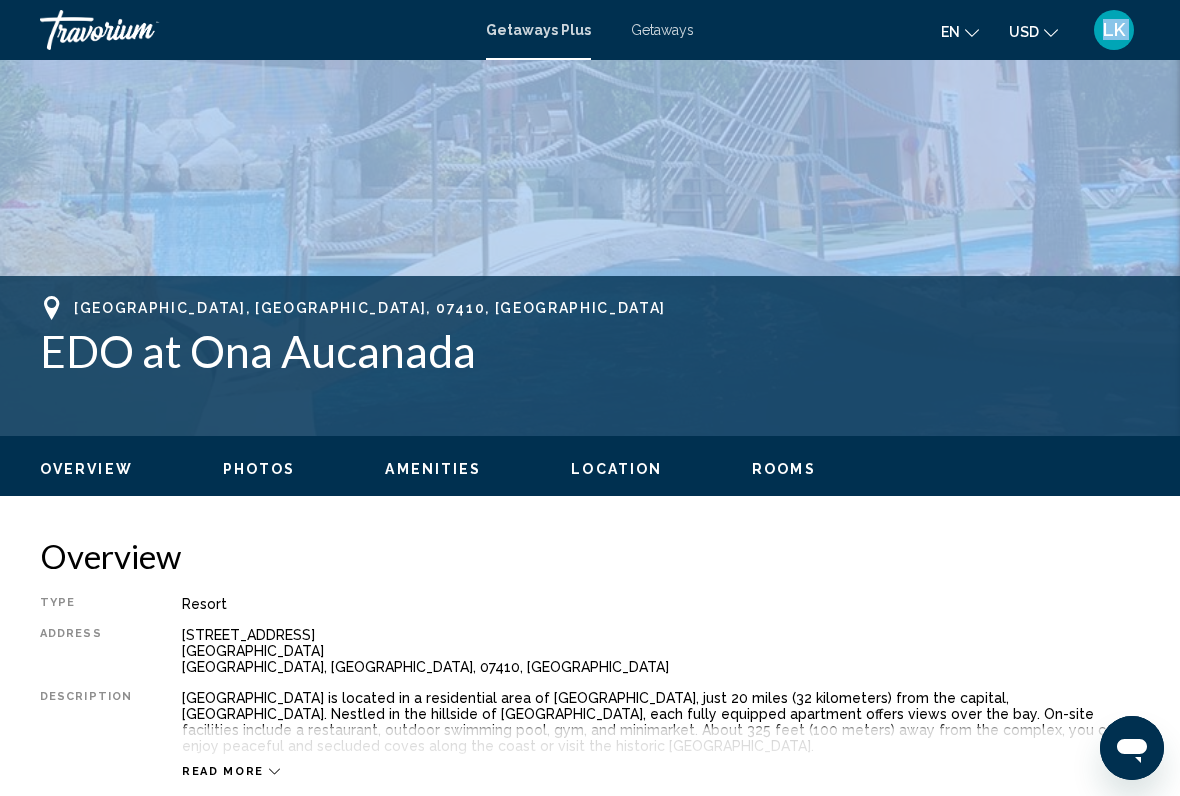 click on "Overview" at bounding box center [86, 469] 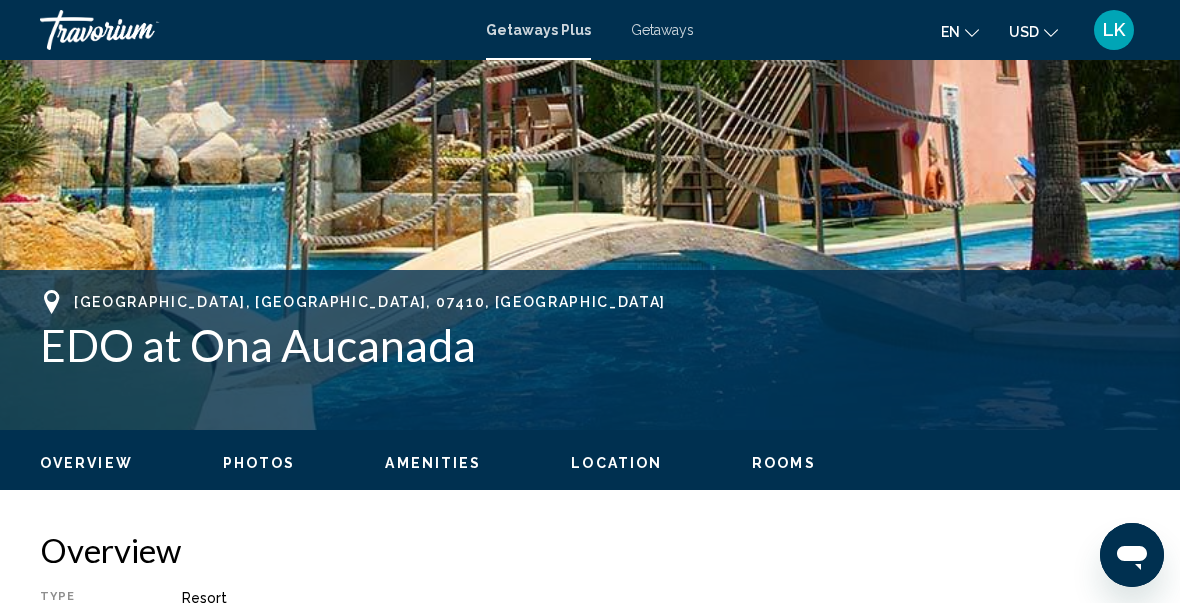 scroll, scrollTop: 579, scrollLeft: 0, axis: vertical 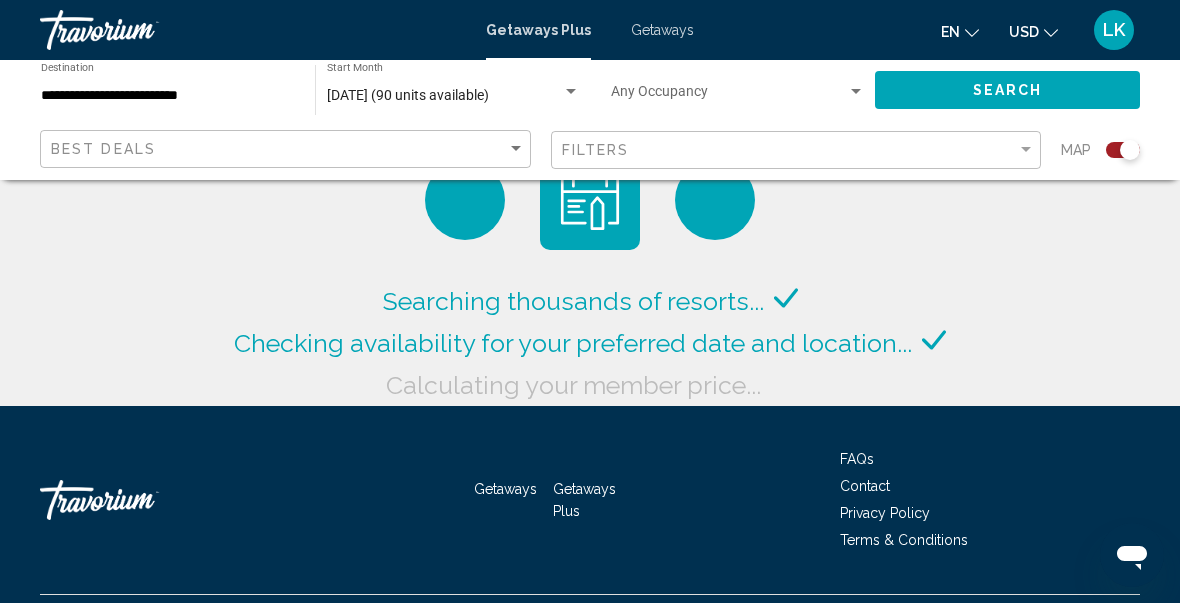 click on "**********" 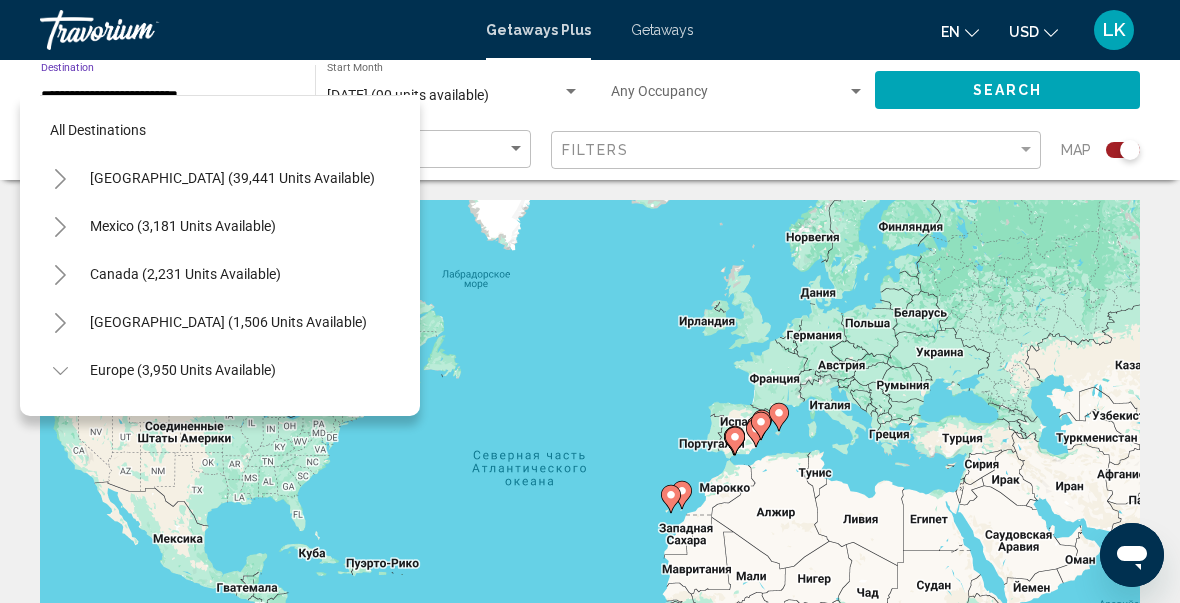 scroll, scrollTop: 0, scrollLeft: 0, axis: both 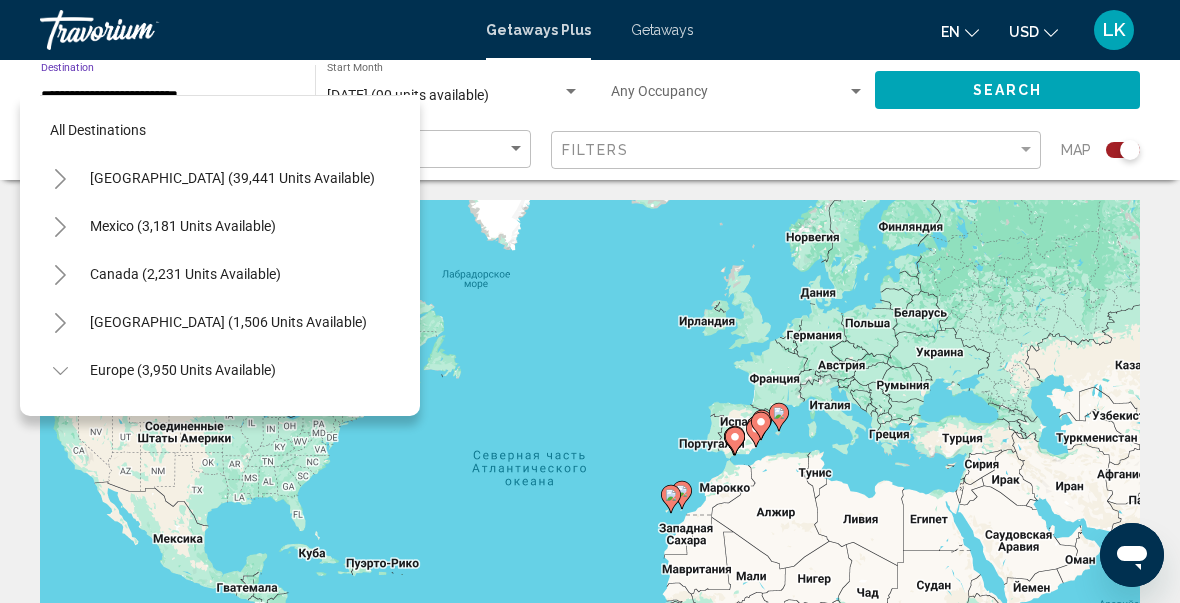 click 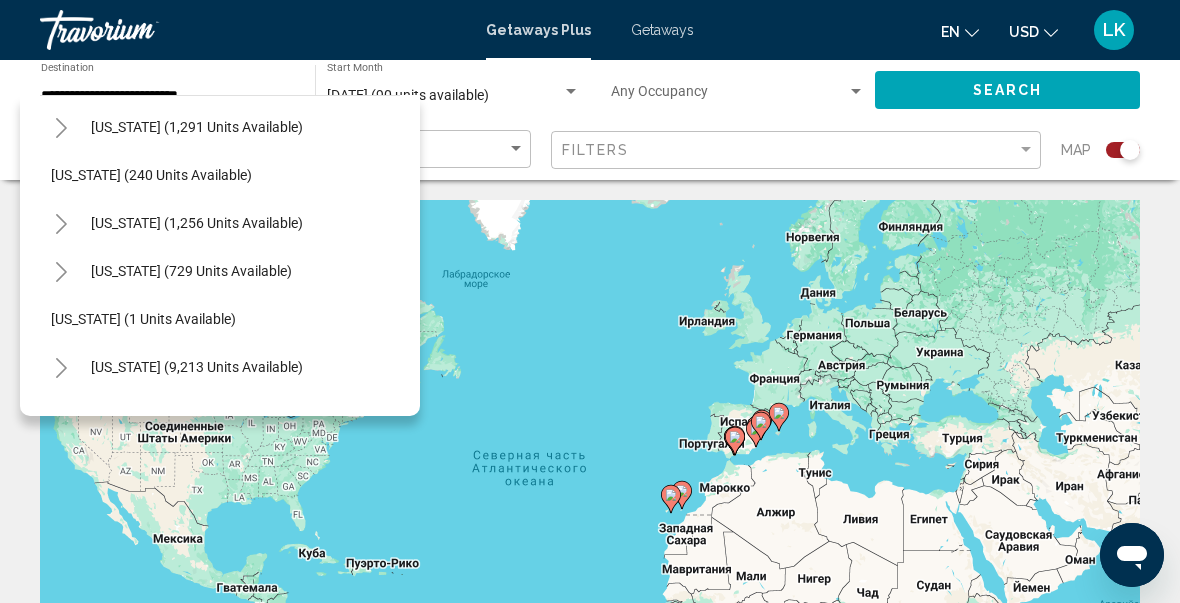 scroll, scrollTop: 99, scrollLeft: 18, axis: both 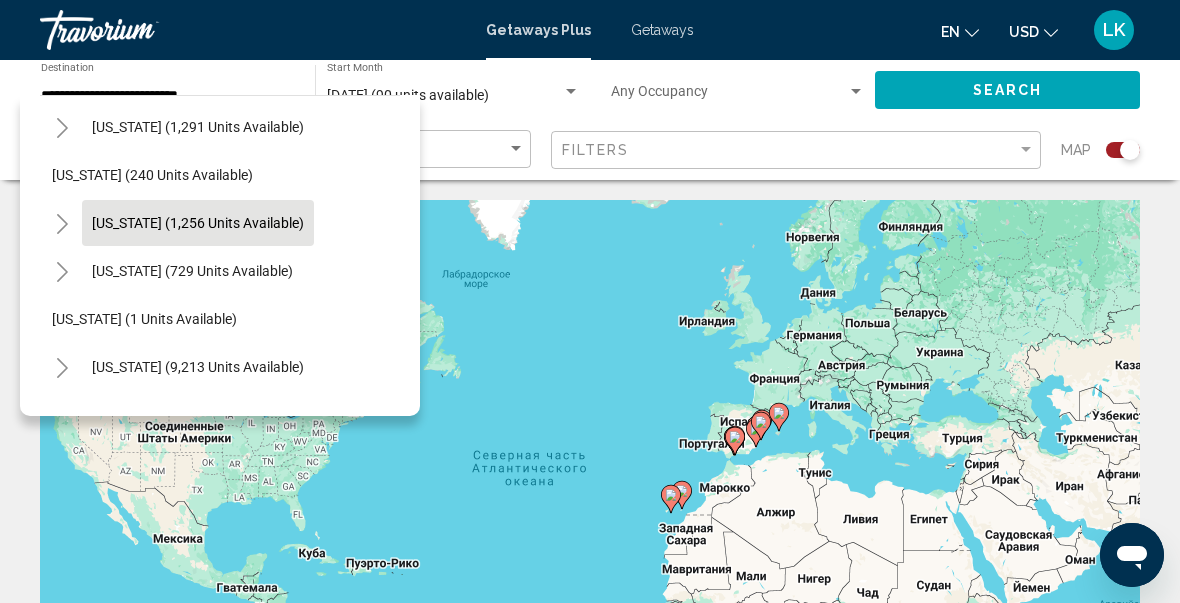 click on "California (1,256 units available)" 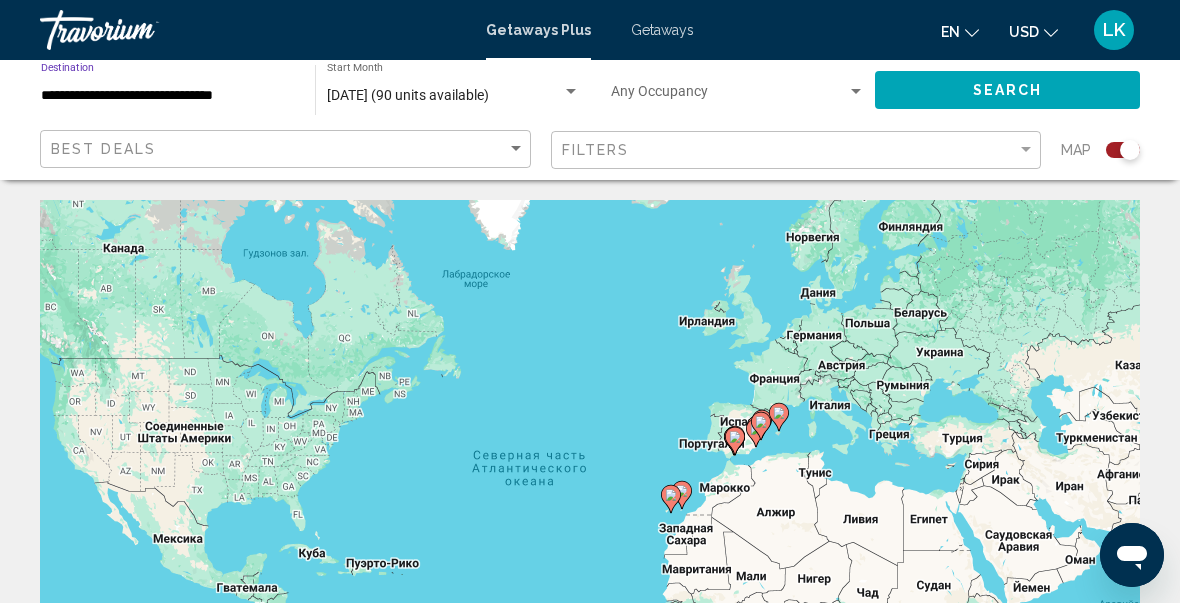 click at bounding box center (571, 91) 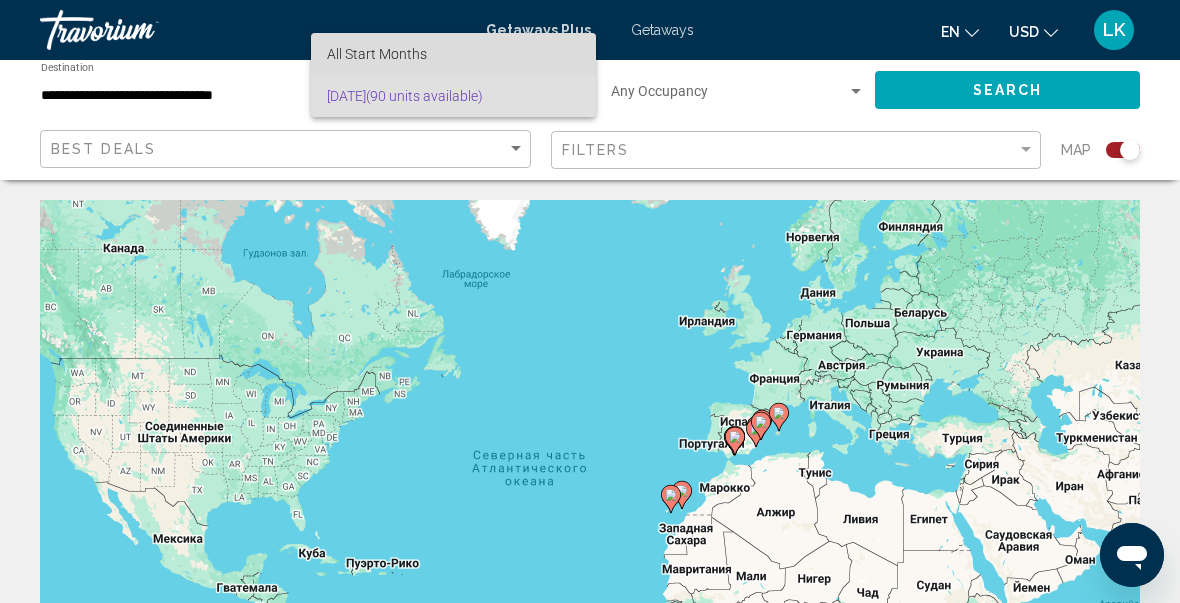 click on "All Start Months" at bounding box center [453, 54] 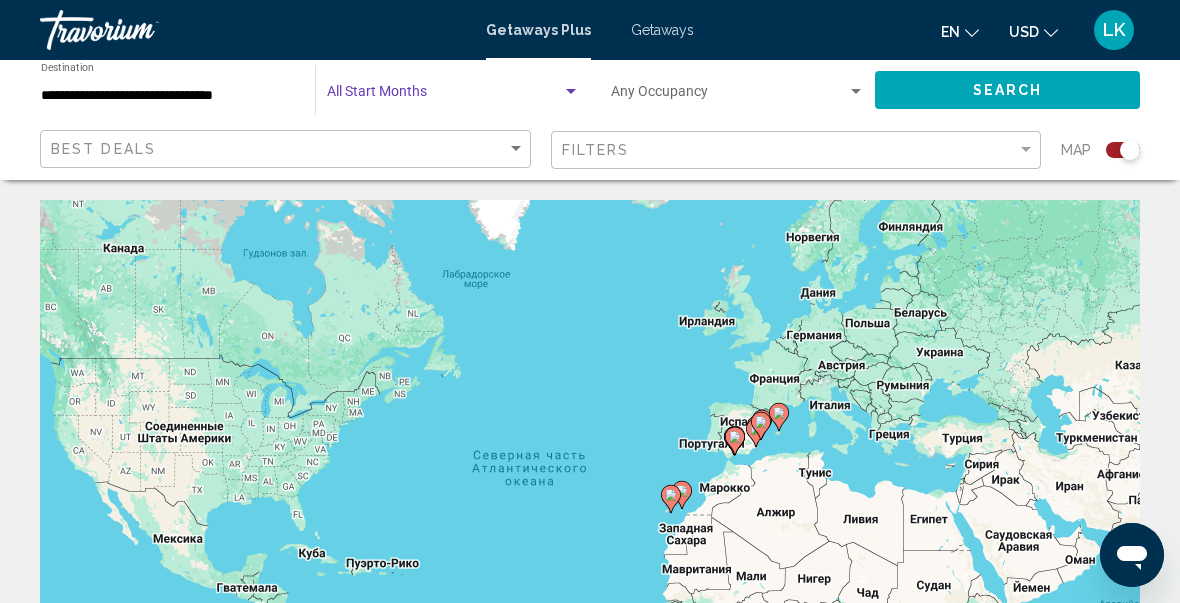 click at bounding box center (444, 96) 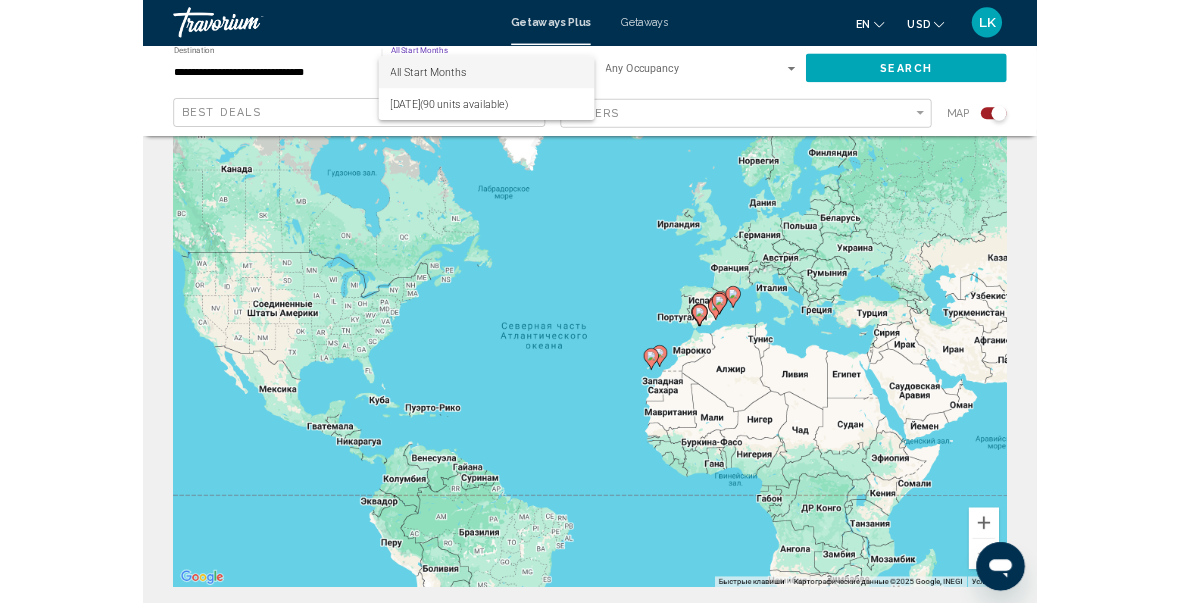 scroll, scrollTop: 0, scrollLeft: 0, axis: both 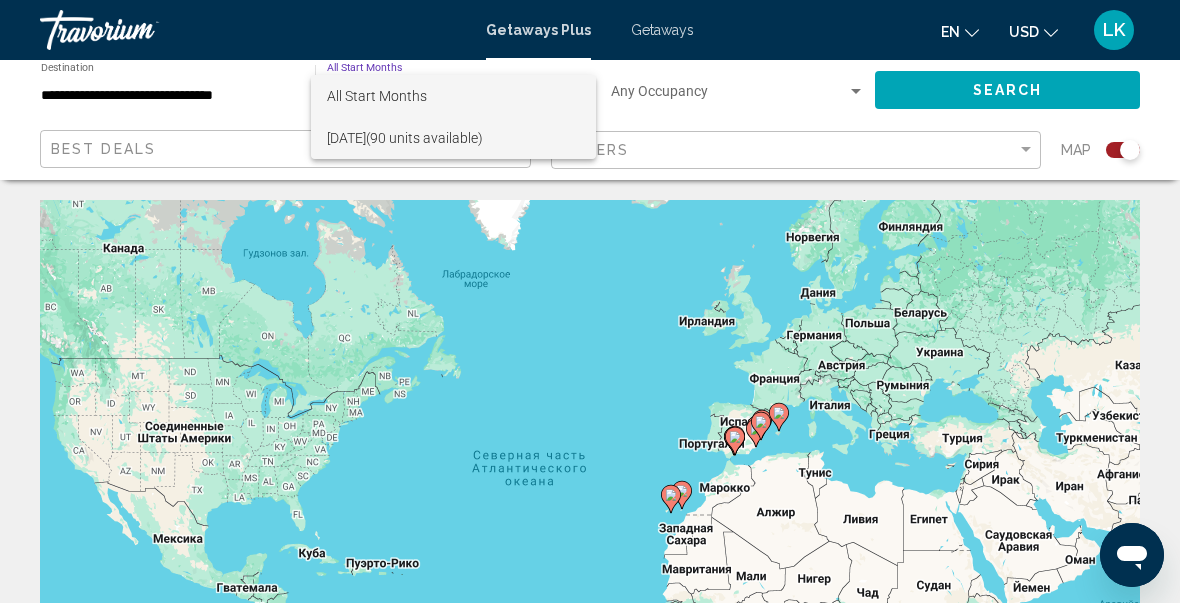 click on "November 2025  (90 units available)" at bounding box center (453, 138) 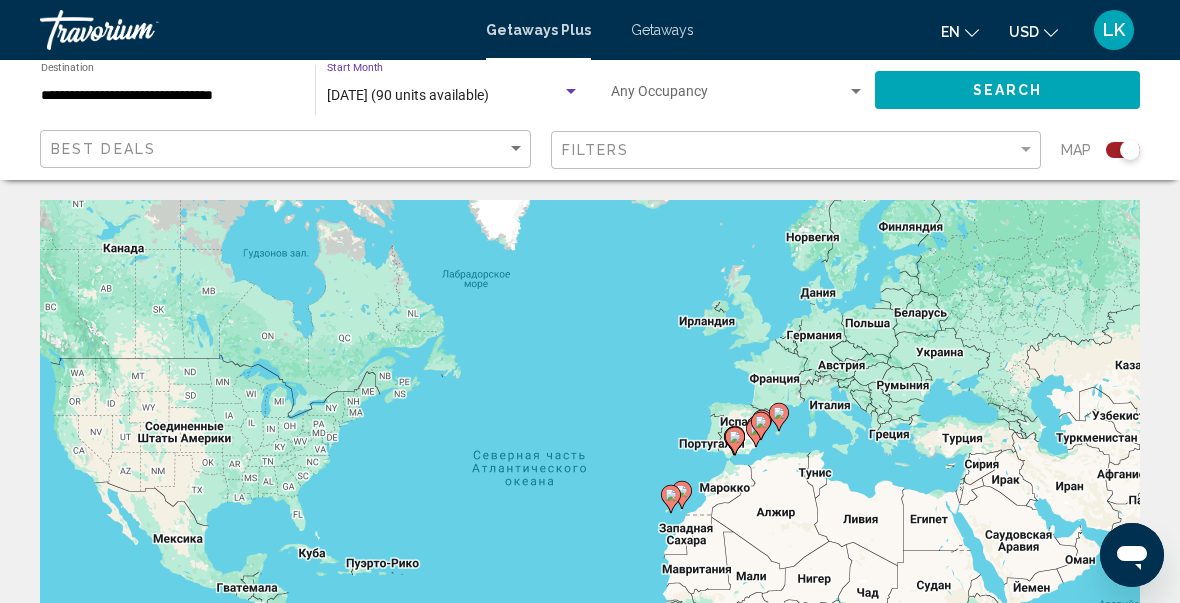 click on "Search" 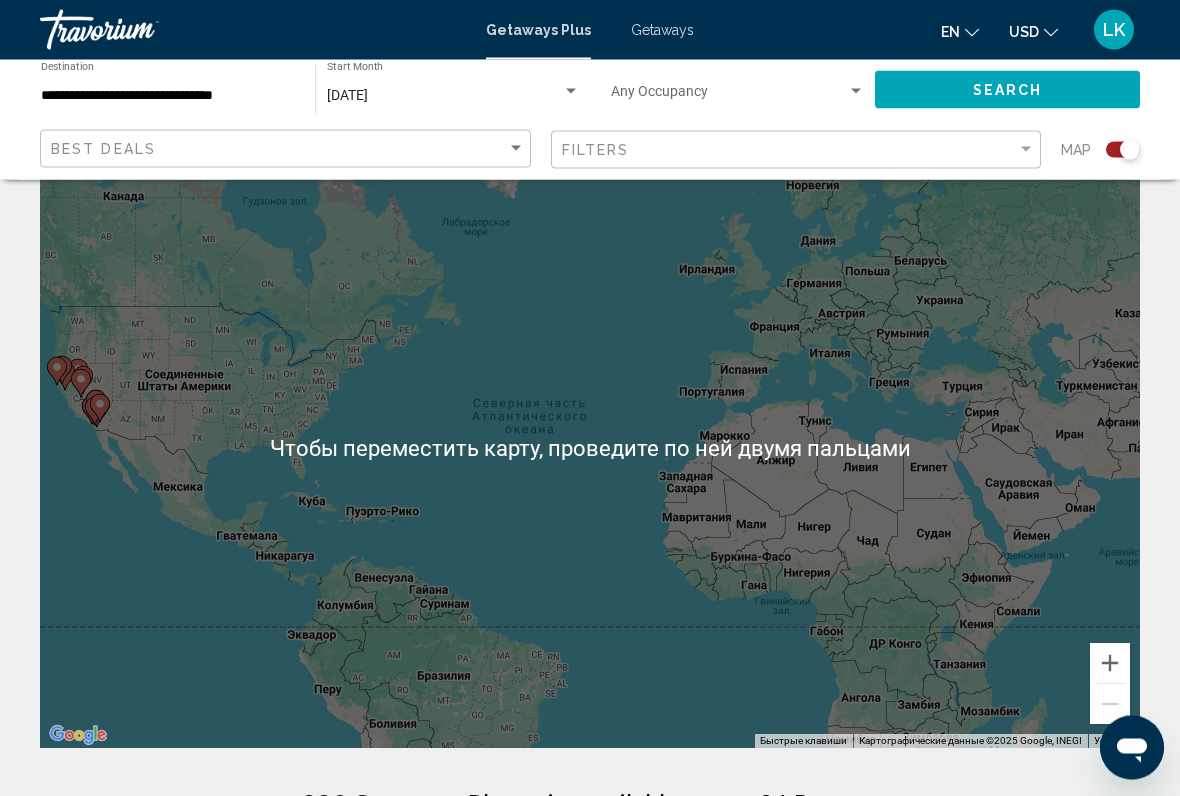 scroll, scrollTop: 8, scrollLeft: 0, axis: vertical 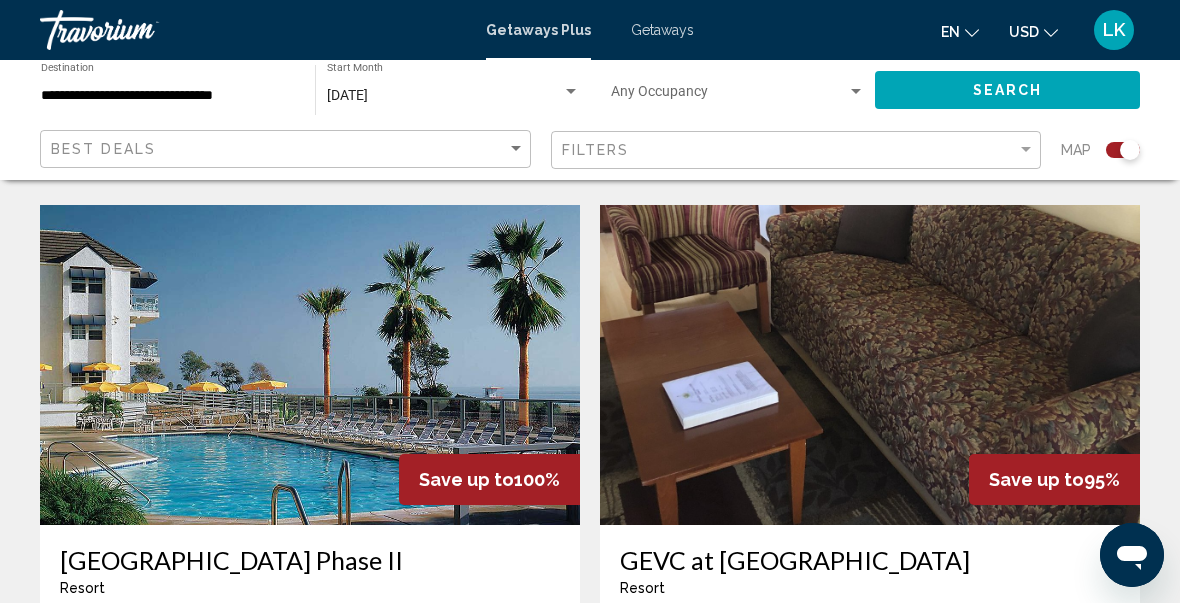 click at bounding box center [310, 365] 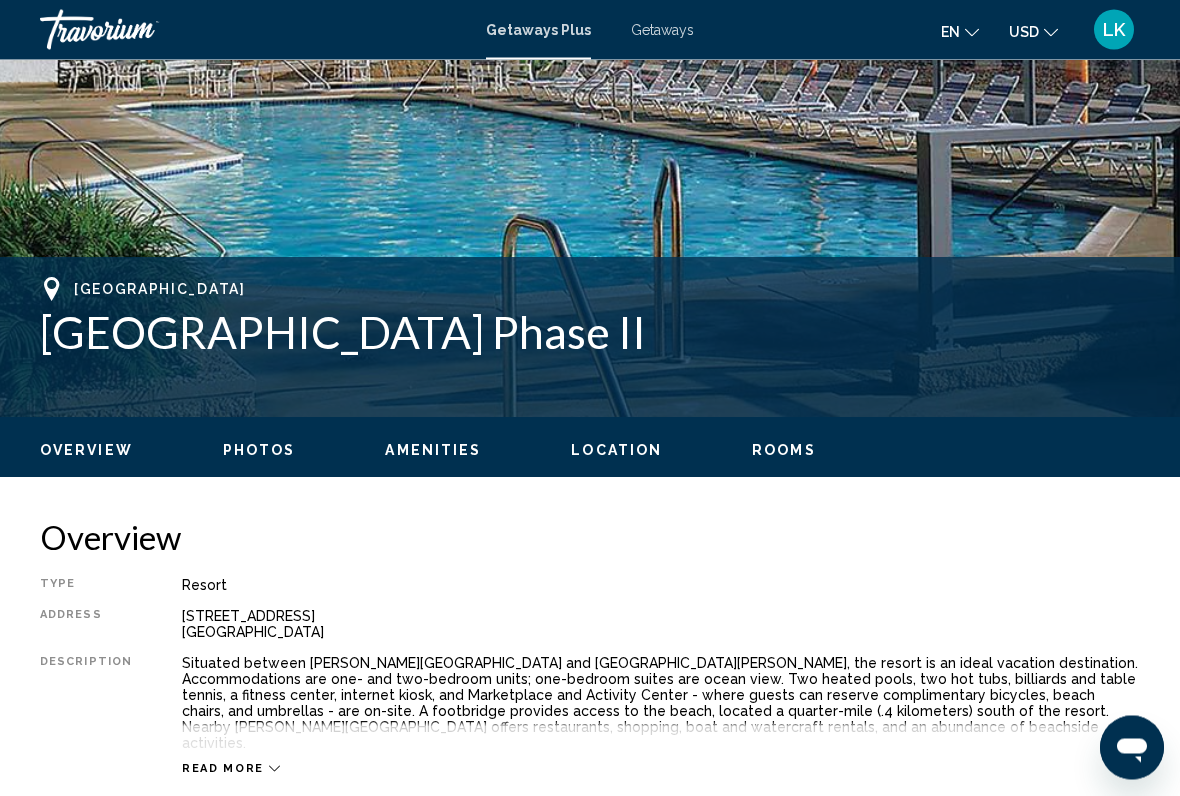 scroll, scrollTop: 593, scrollLeft: 0, axis: vertical 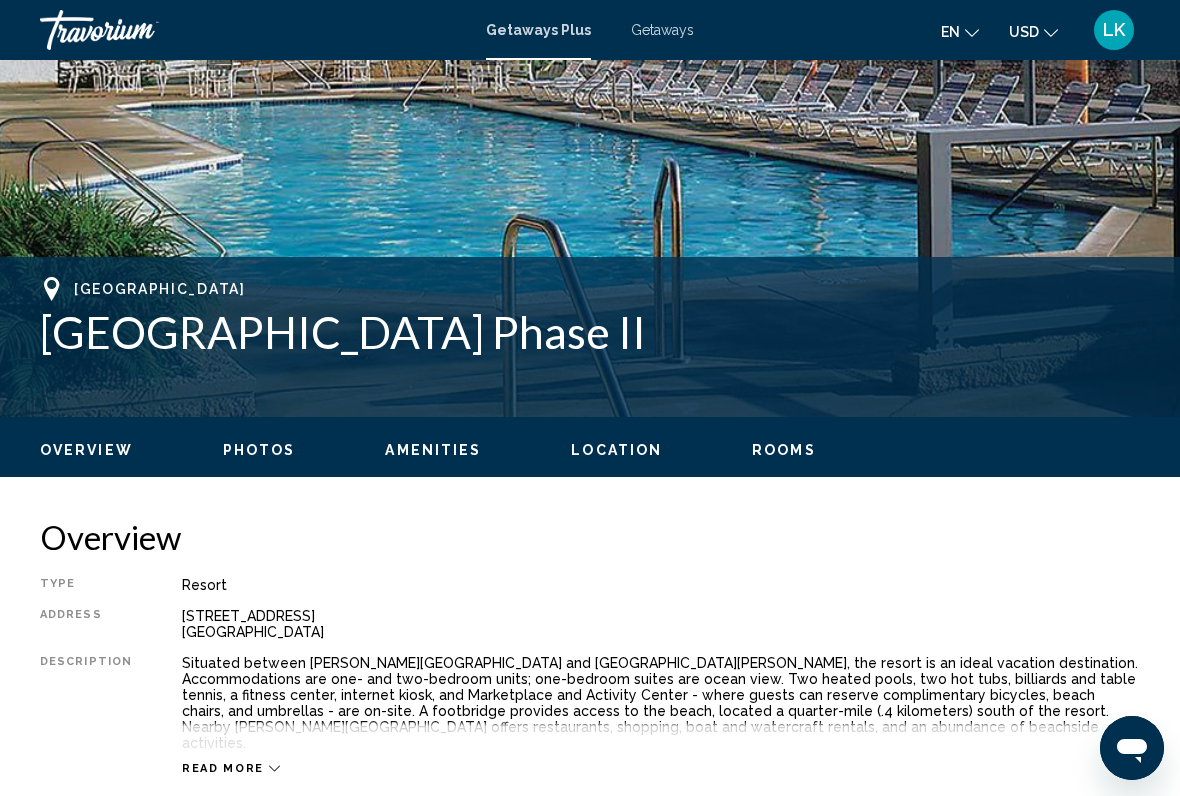 click on "Photos" at bounding box center [259, 450] 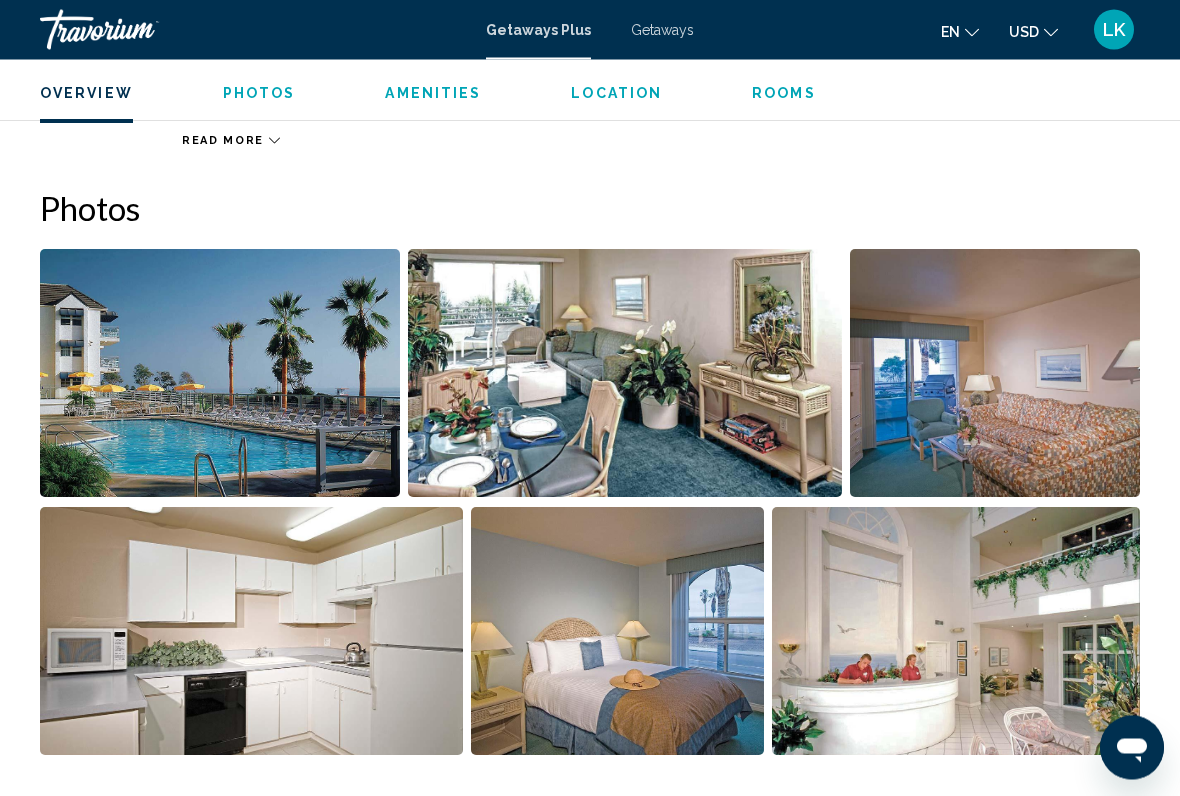 scroll, scrollTop: 1273, scrollLeft: 0, axis: vertical 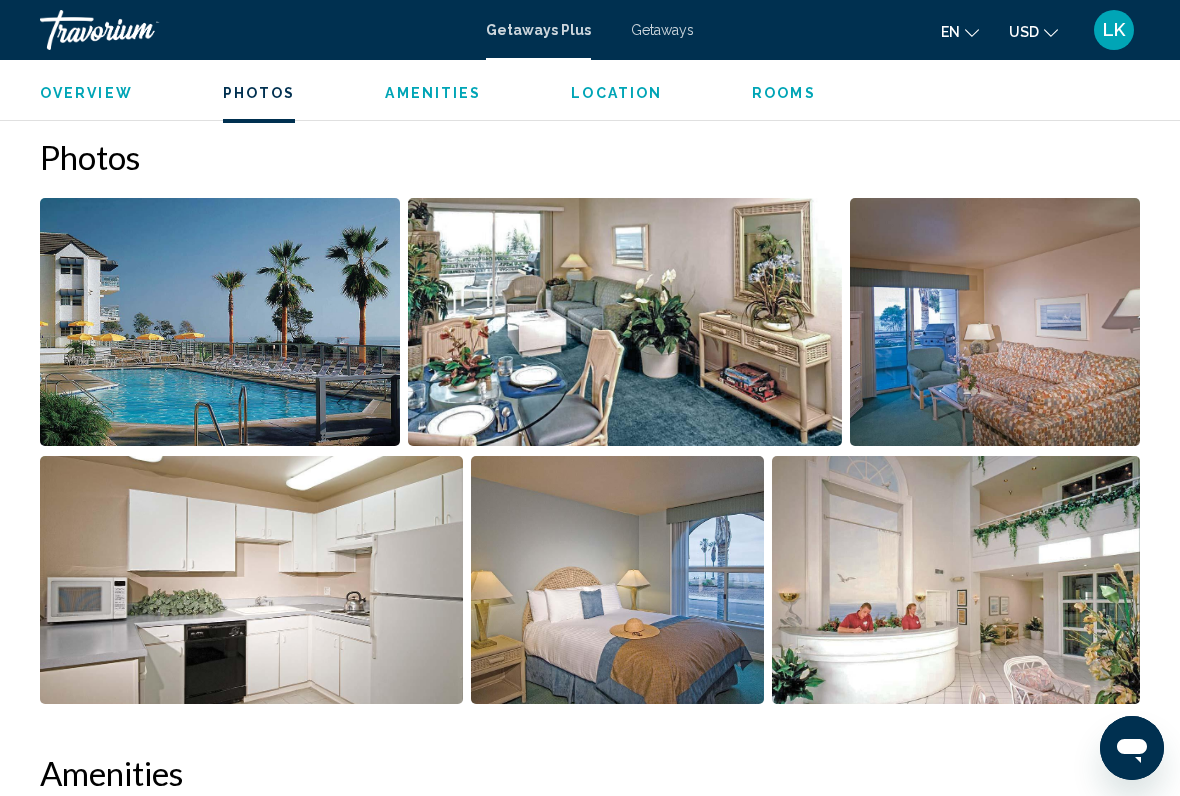 click at bounding box center [220, 322] 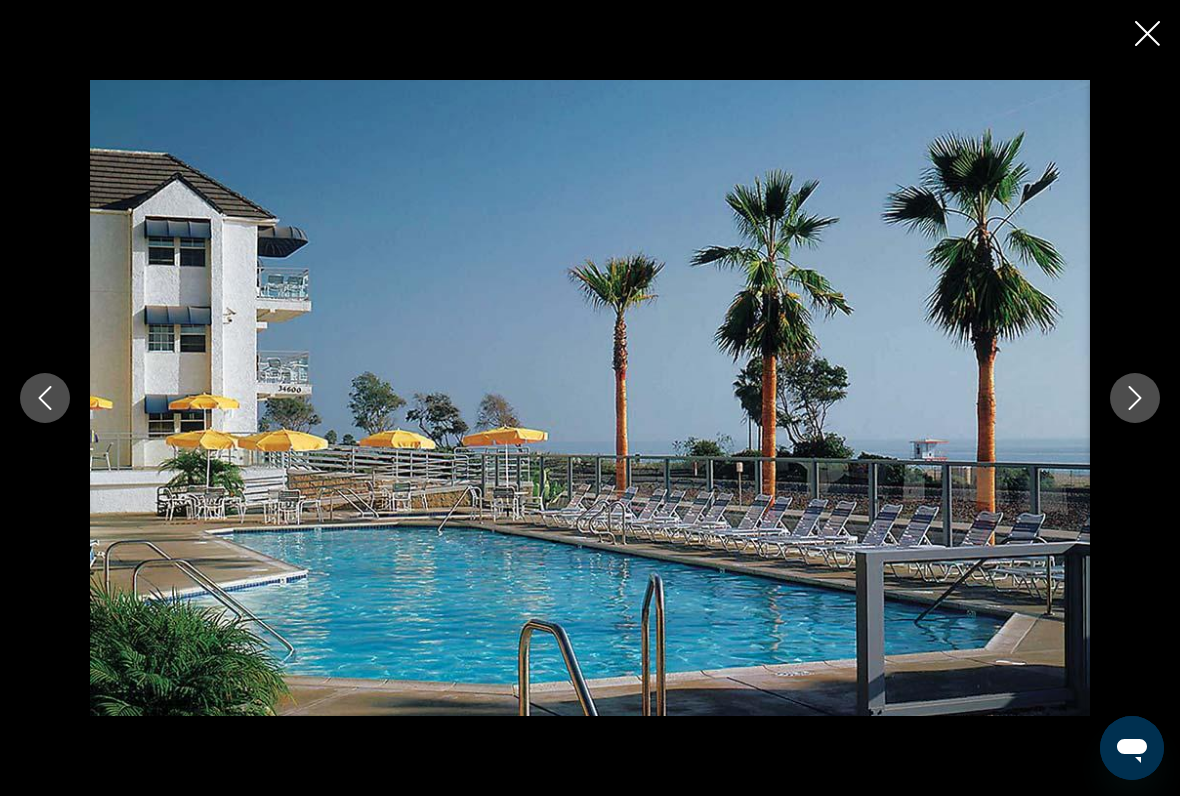 click 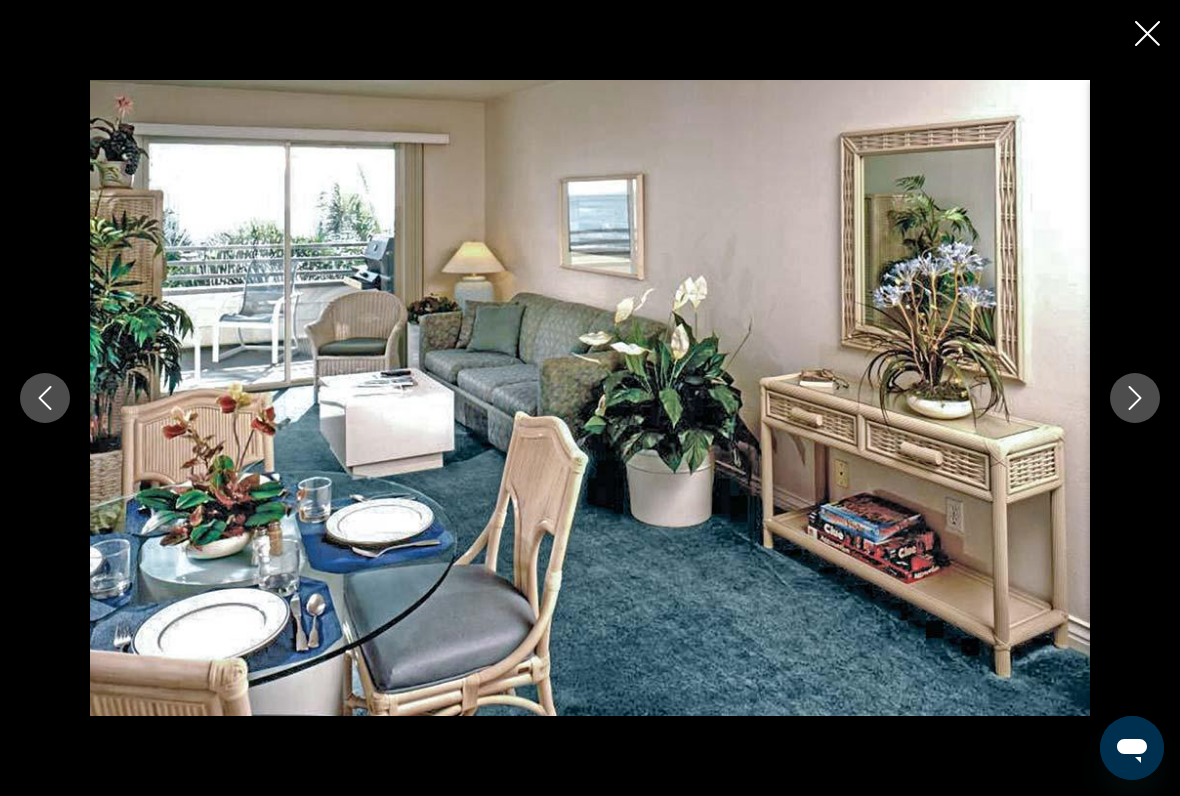 click 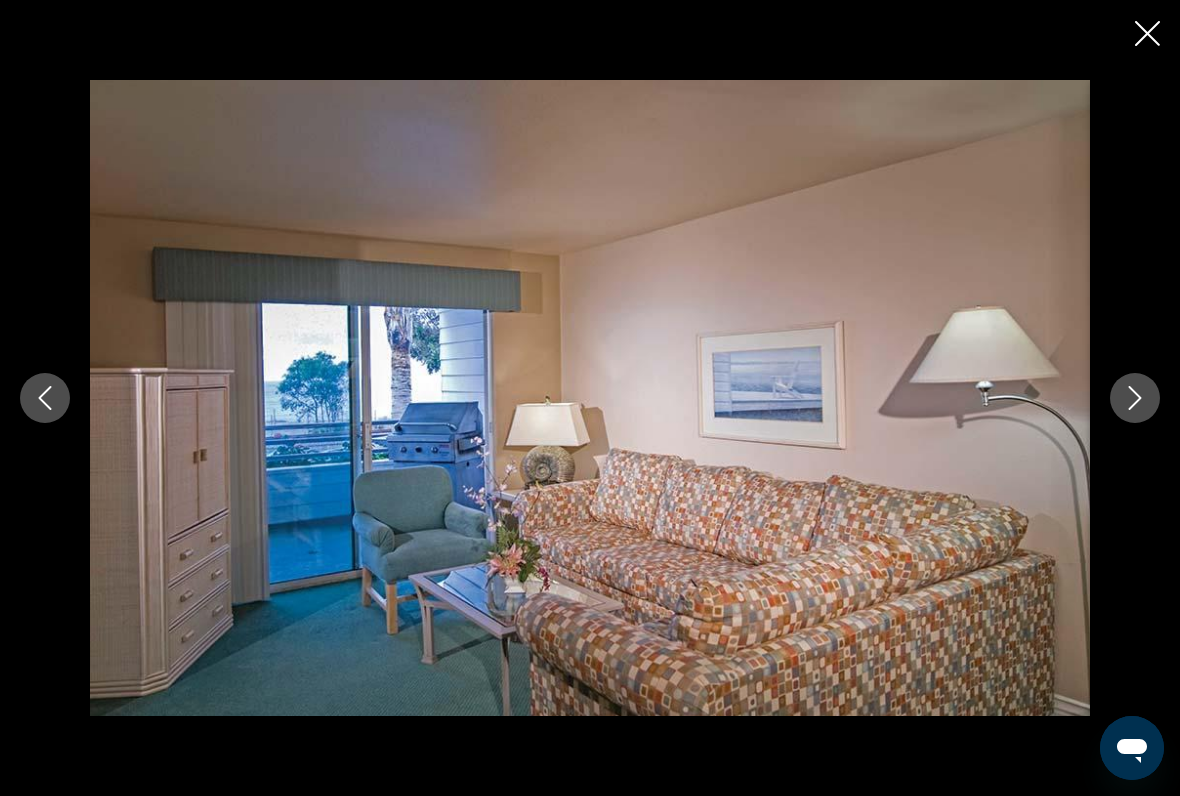 click 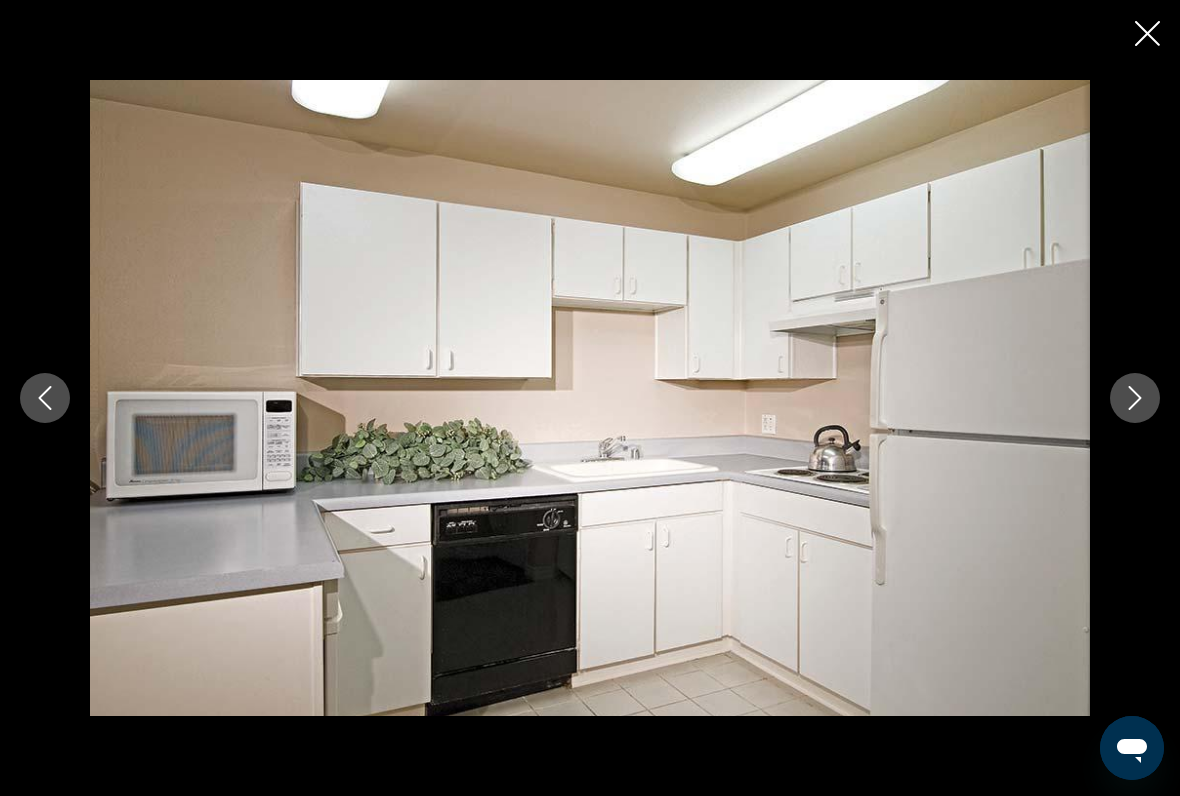 click at bounding box center (1135, 398) 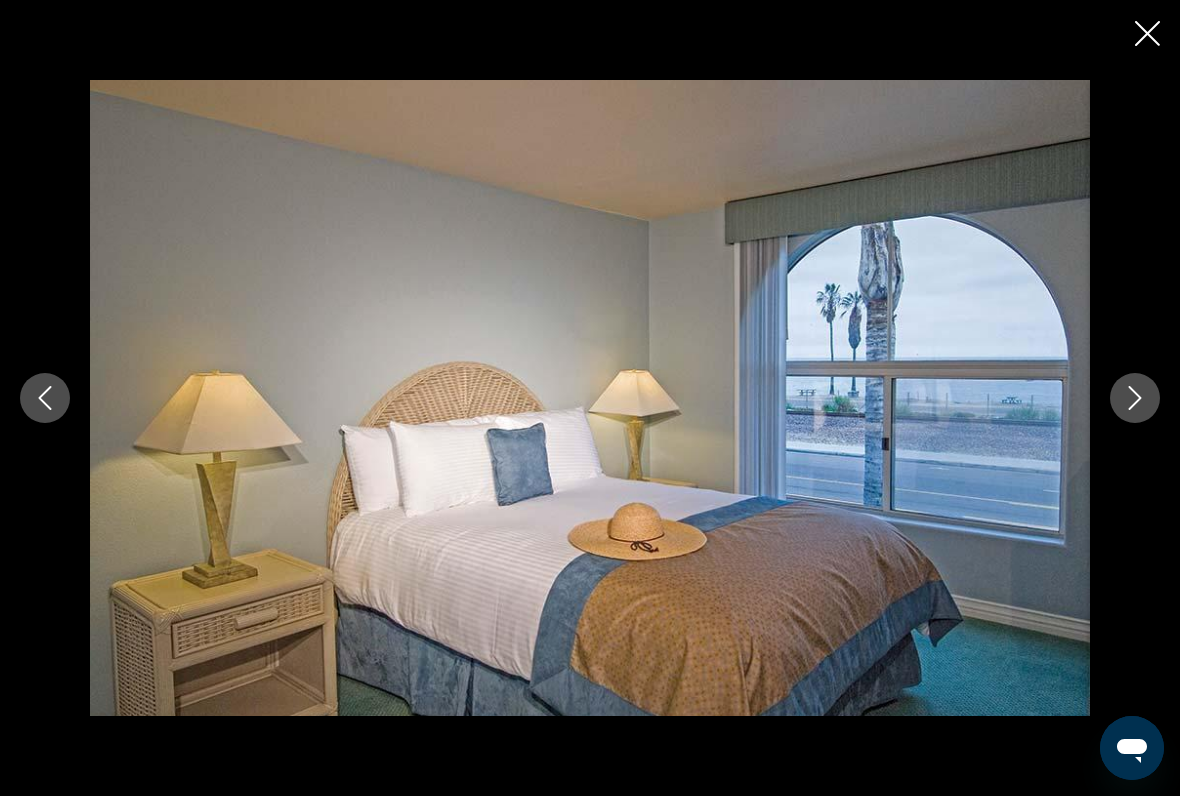 click 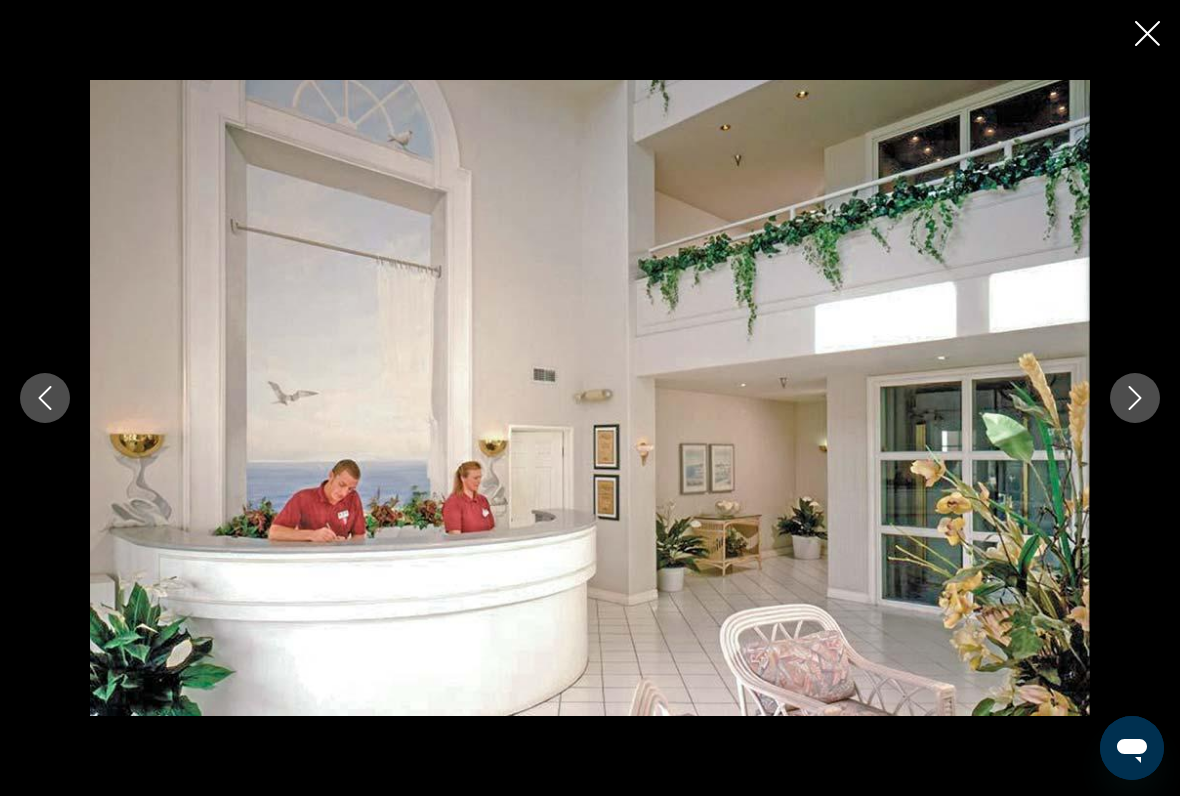 click at bounding box center [1135, 398] 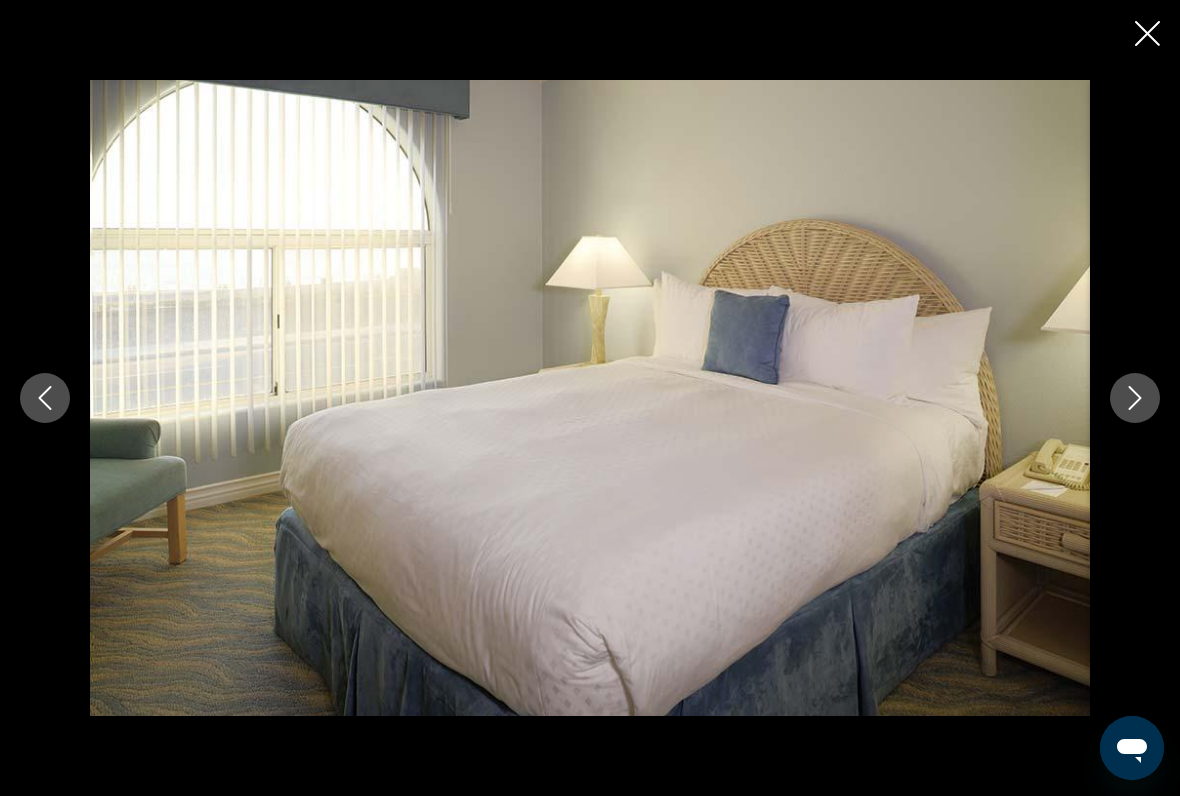 click at bounding box center (1135, 398) 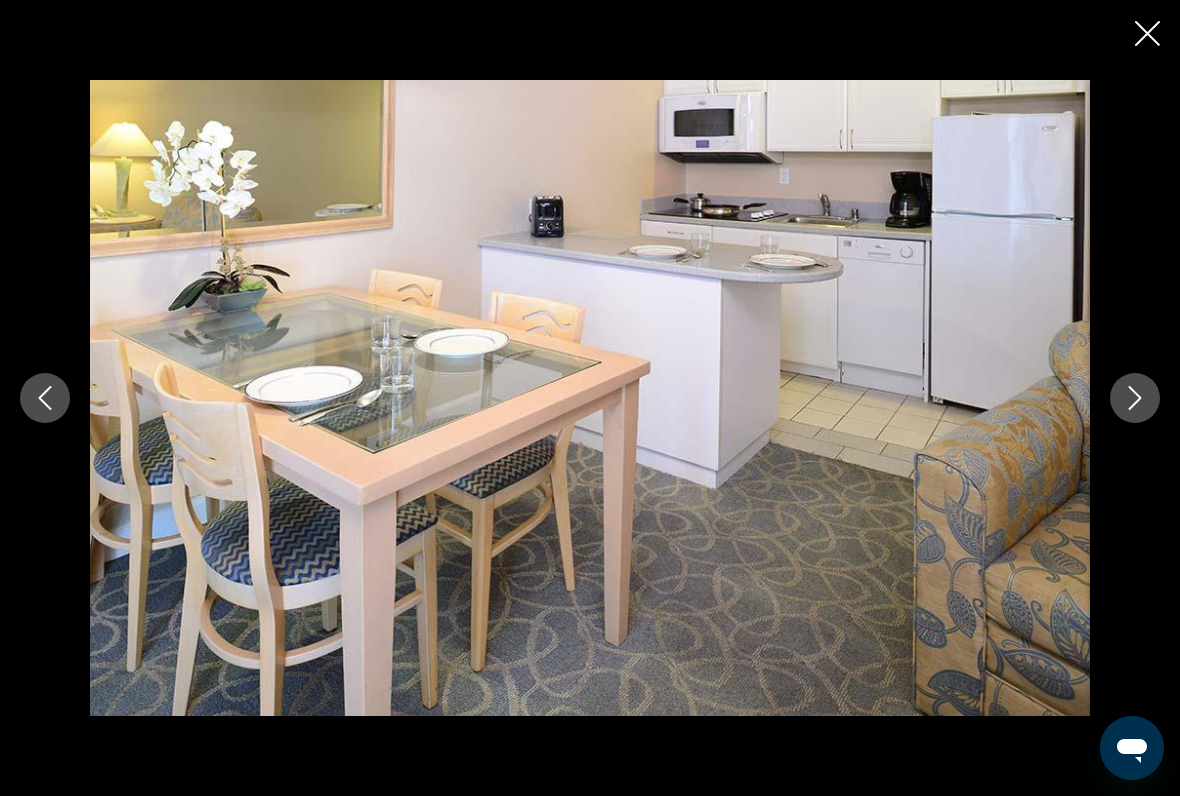 click 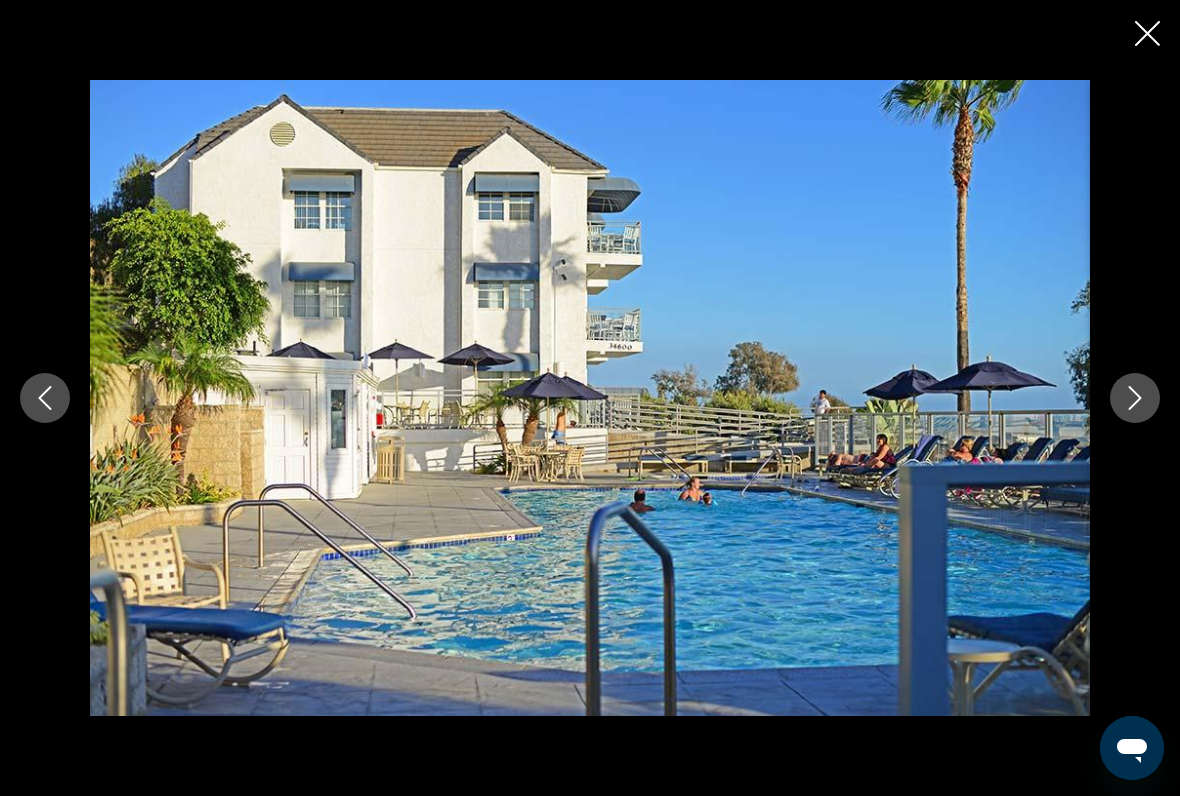 click 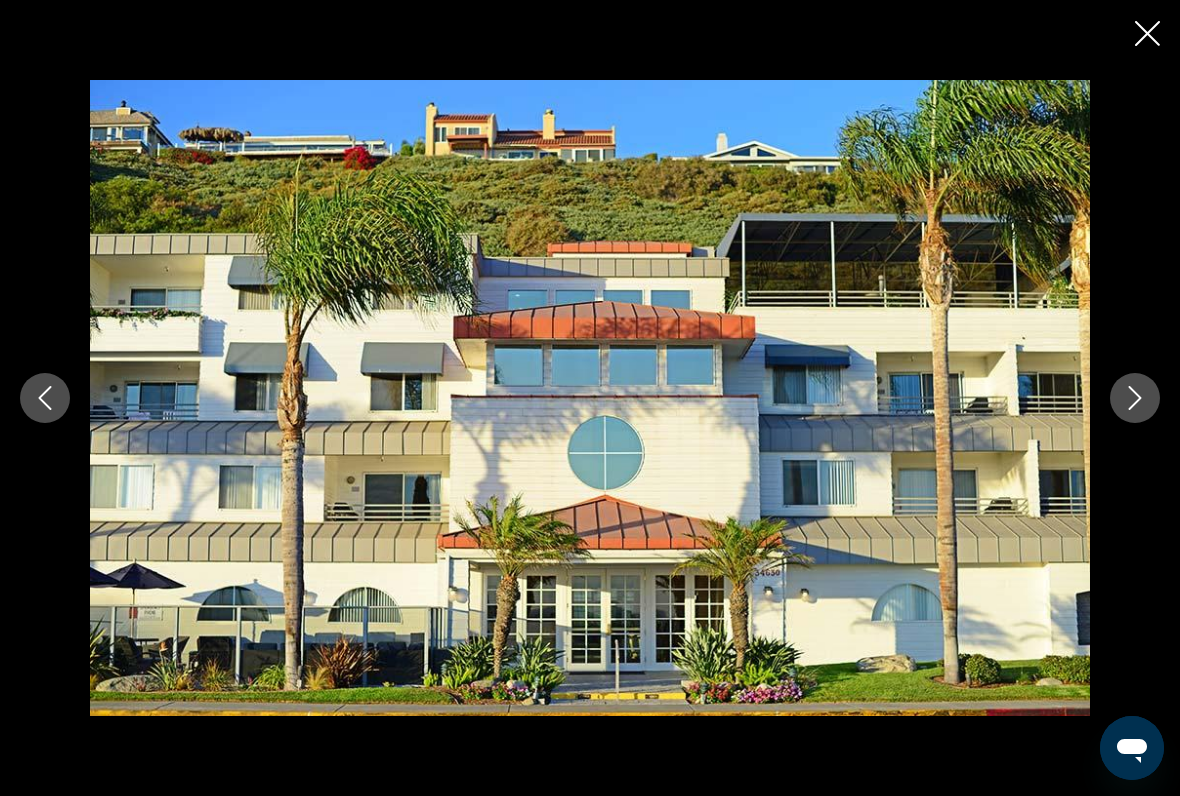 click 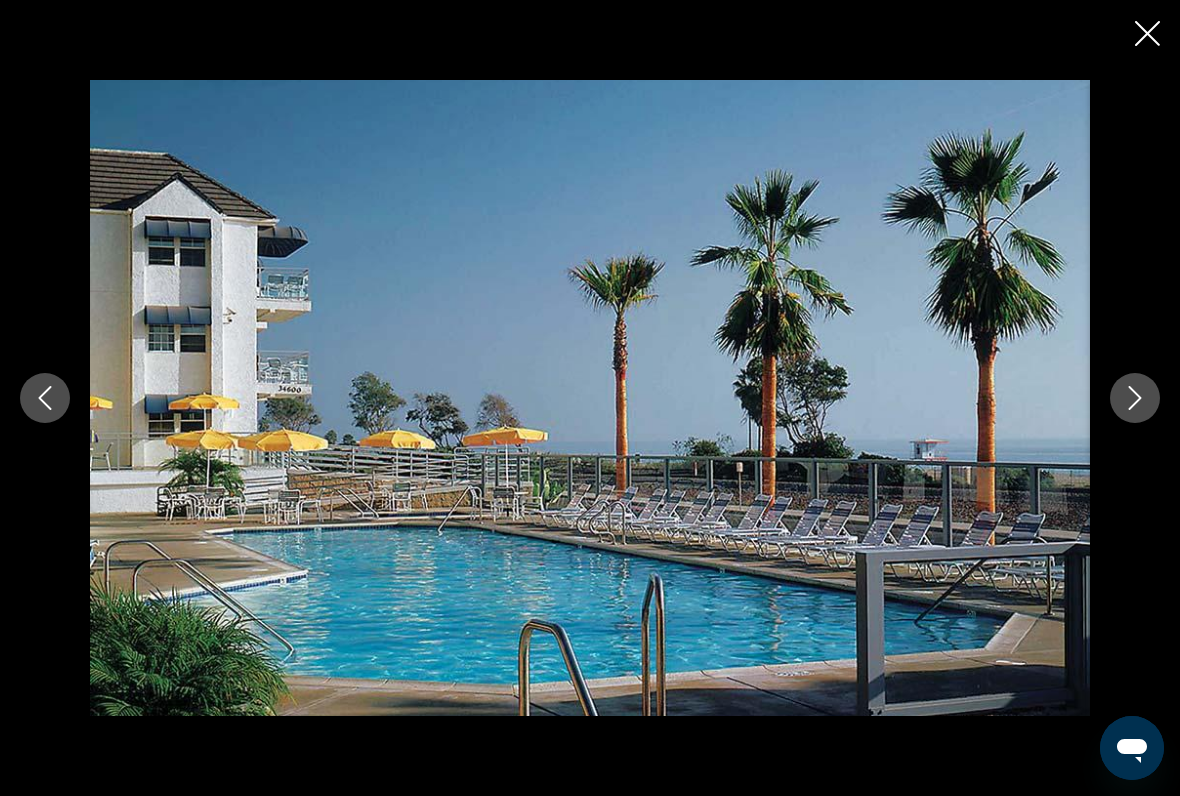 click 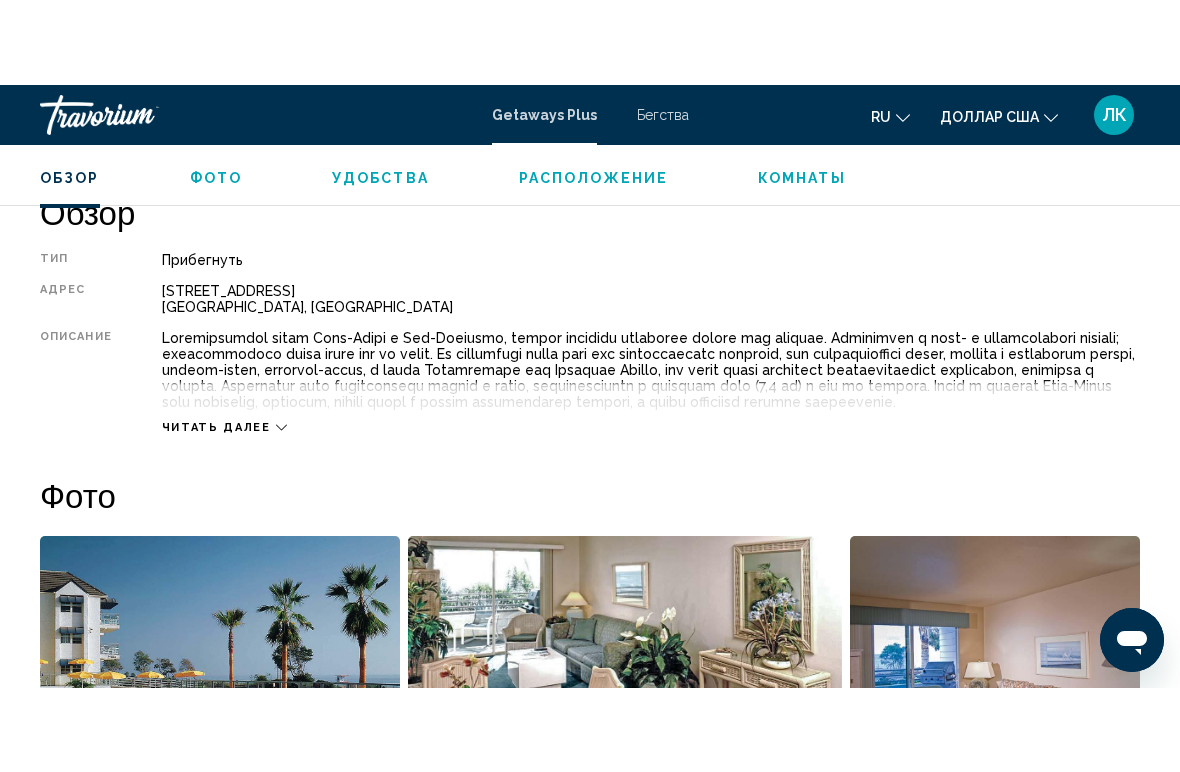 scroll, scrollTop: 1003, scrollLeft: 0, axis: vertical 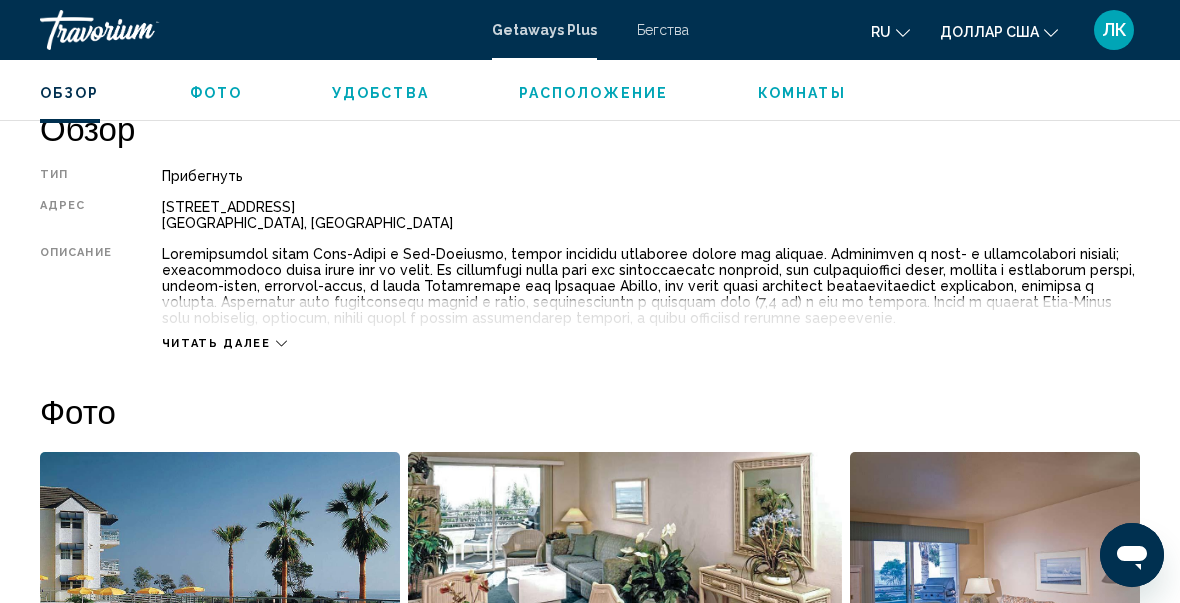 click on "Читать далее" at bounding box center [216, 343] 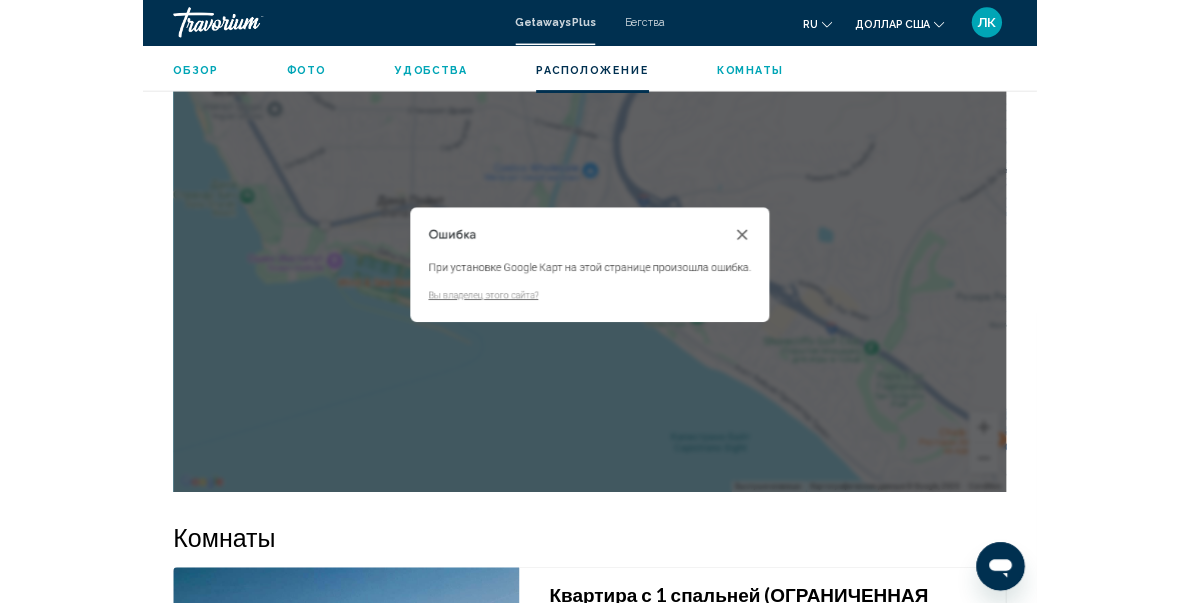 scroll, scrollTop: 2940, scrollLeft: 0, axis: vertical 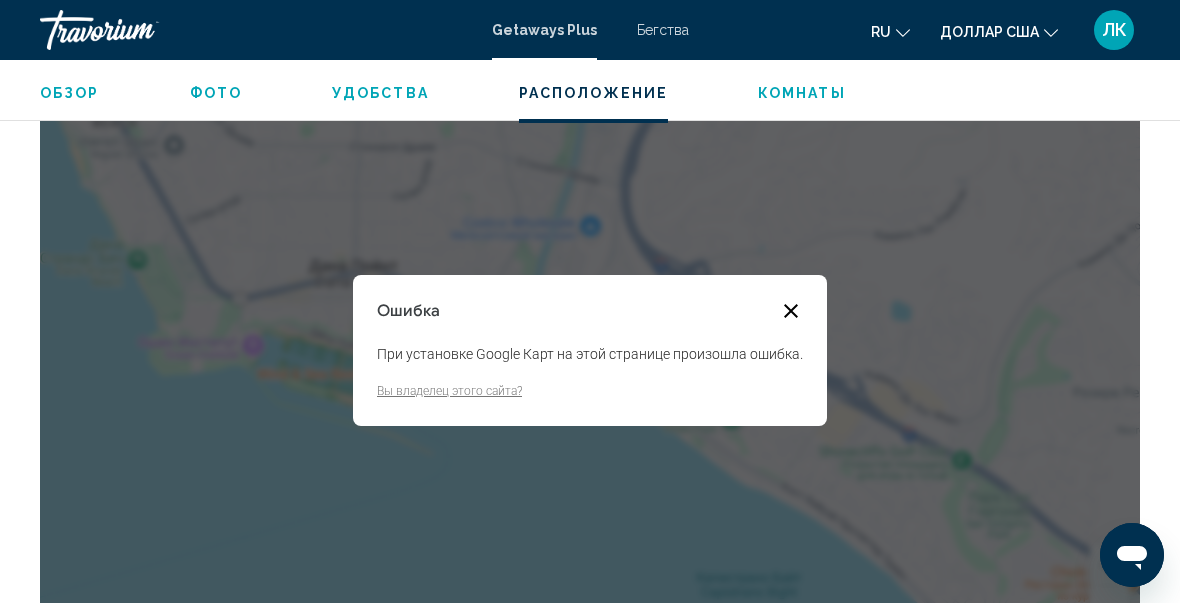 click at bounding box center [791, 311] 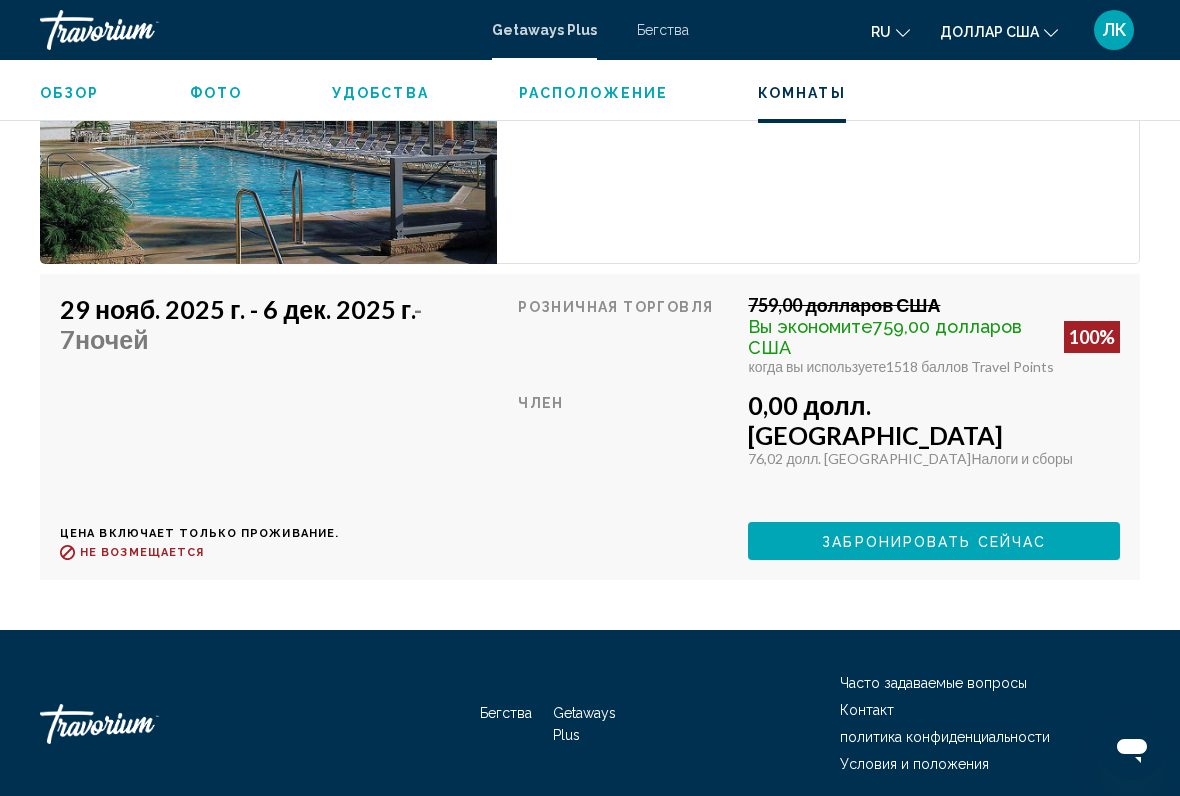 scroll, scrollTop: 3793, scrollLeft: 0, axis: vertical 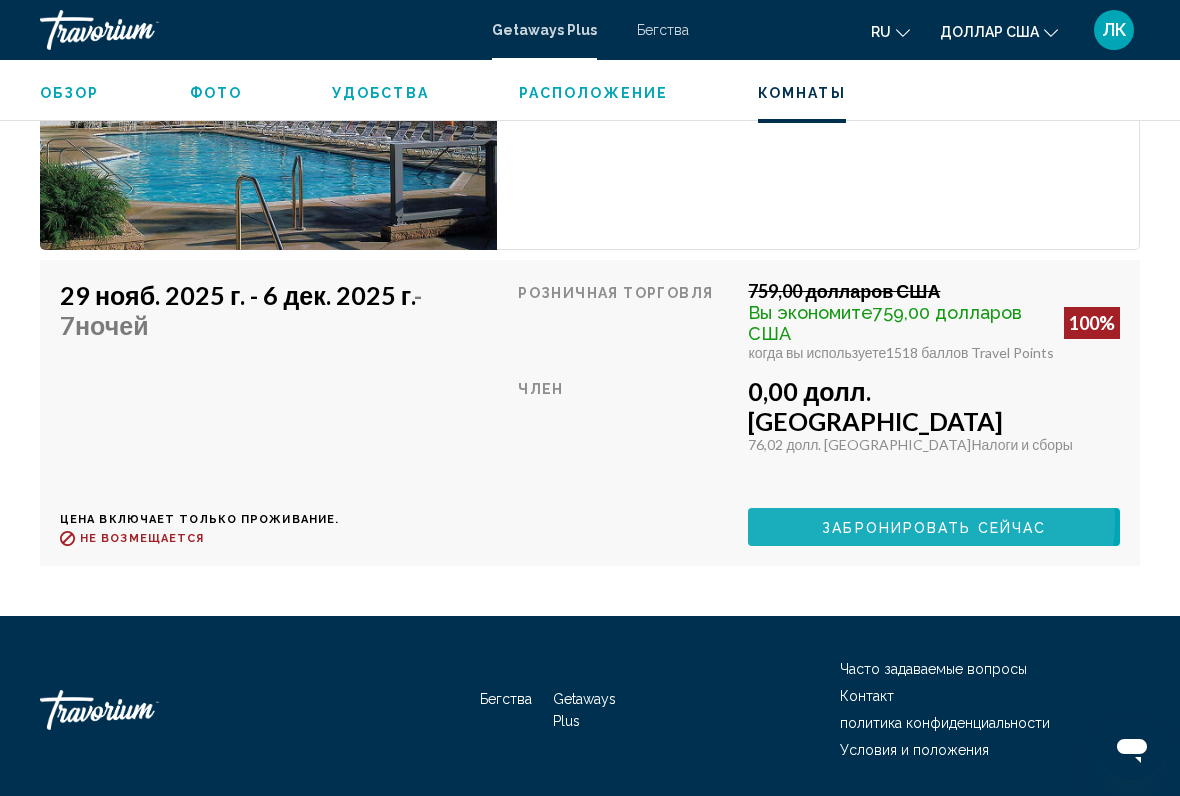click on "Забронировать сейчас" at bounding box center [934, 528] 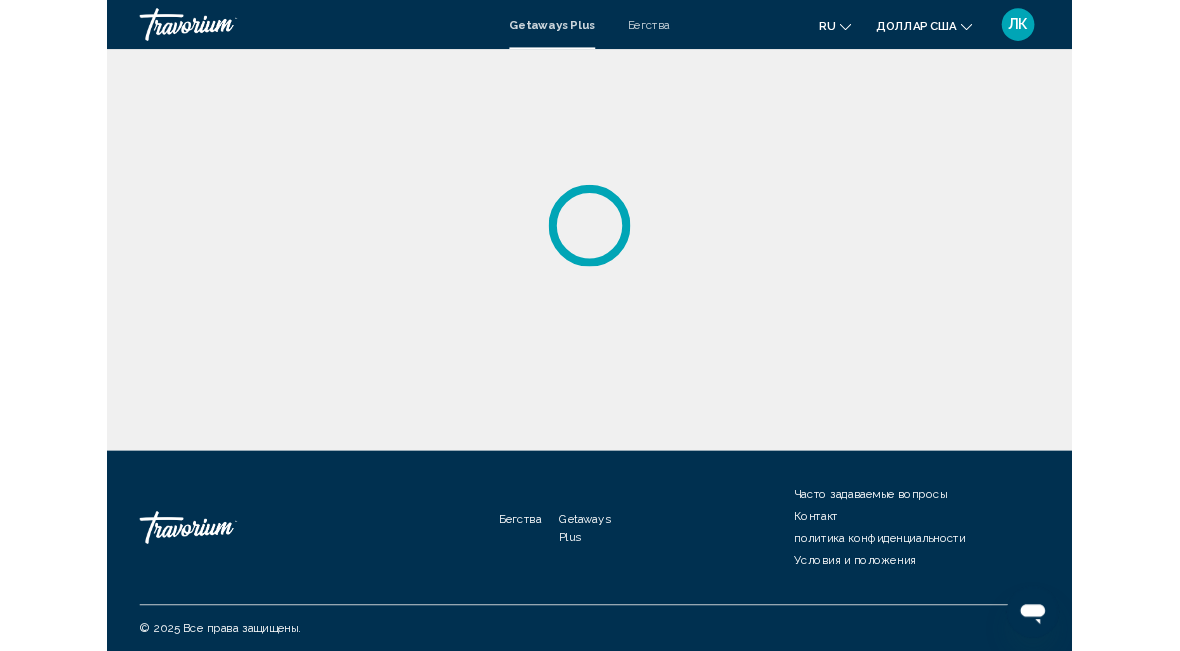scroll, scrollTop: 0, scrollLeft: 0, axis: both 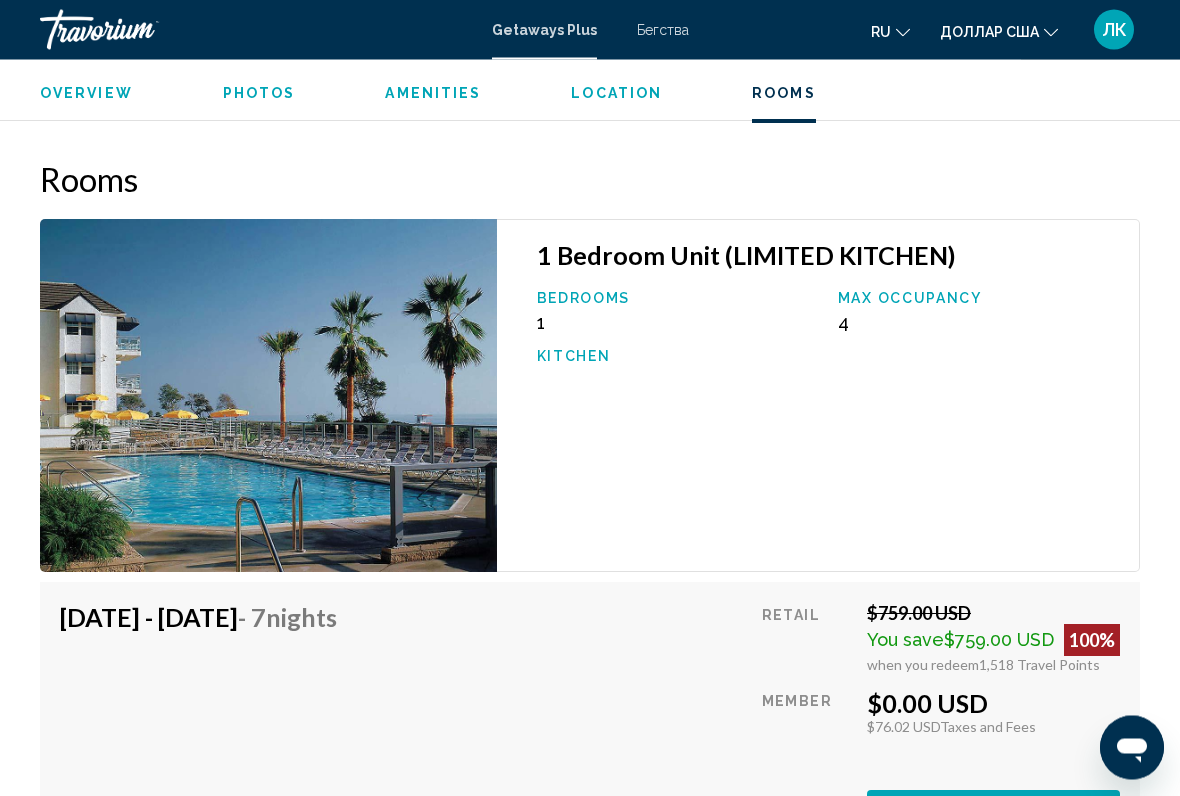 click at bounding box center (268, 396) 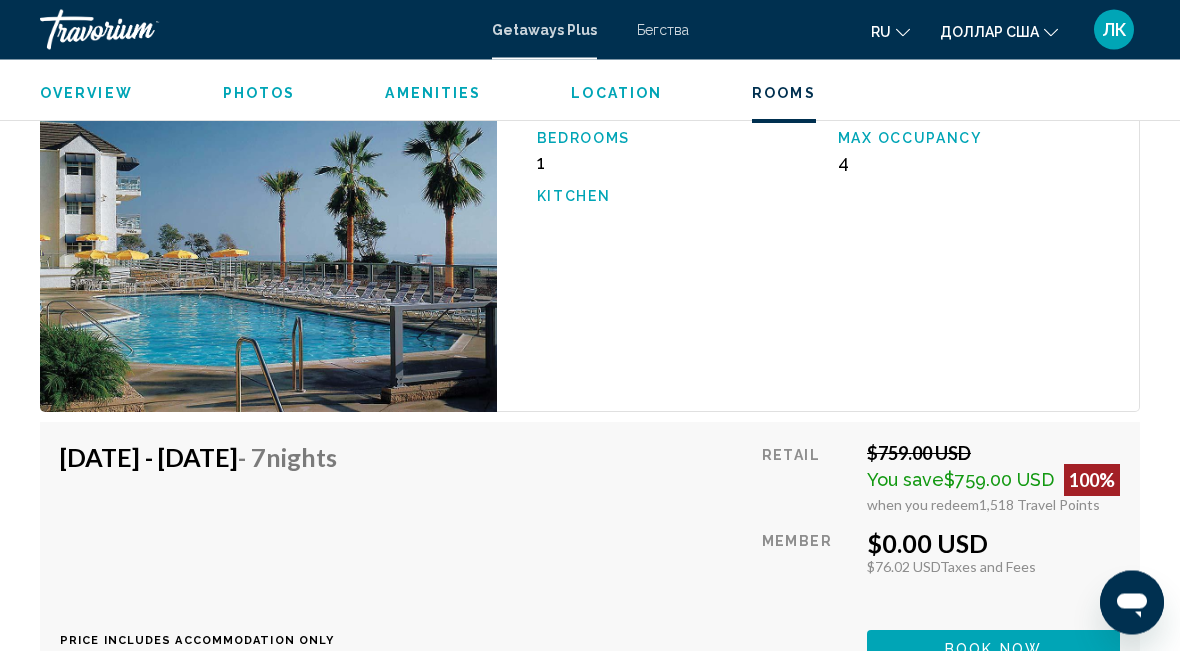 scroll, scrollTop: 3554, scrollLeft: 0, axis: vertical 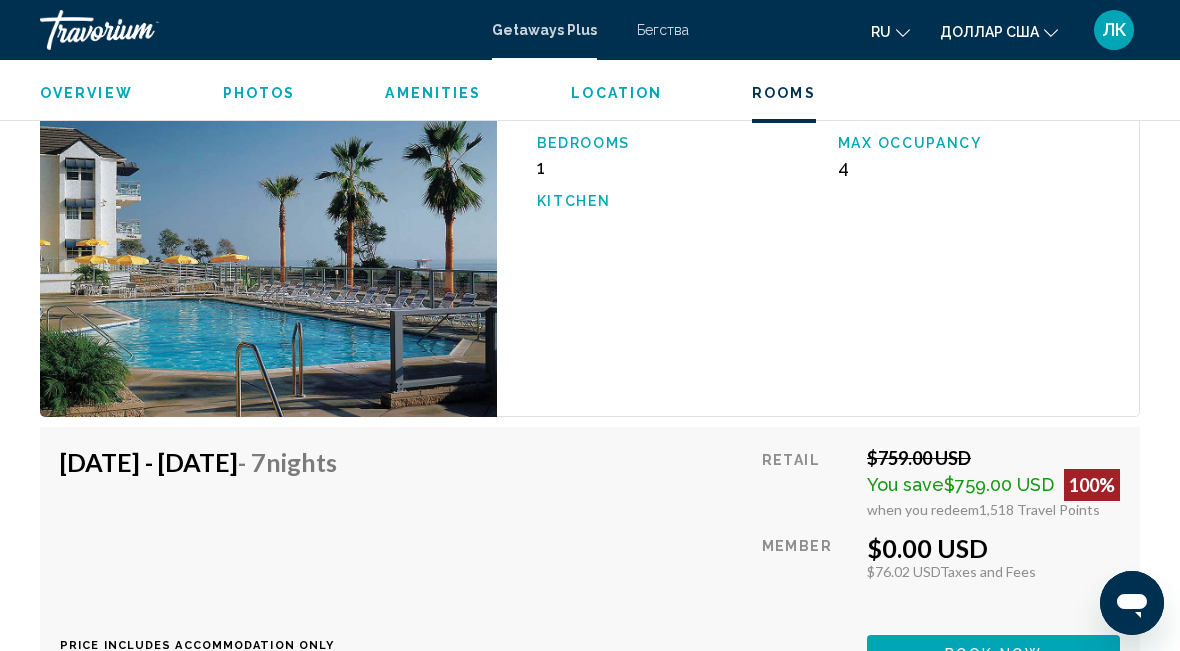 click on "1 Bedroom Unit (LIMITED KITCHEN) Bedrooms 1 Max Occupancy 4 Kitchen" at bounding box center (818, 240) 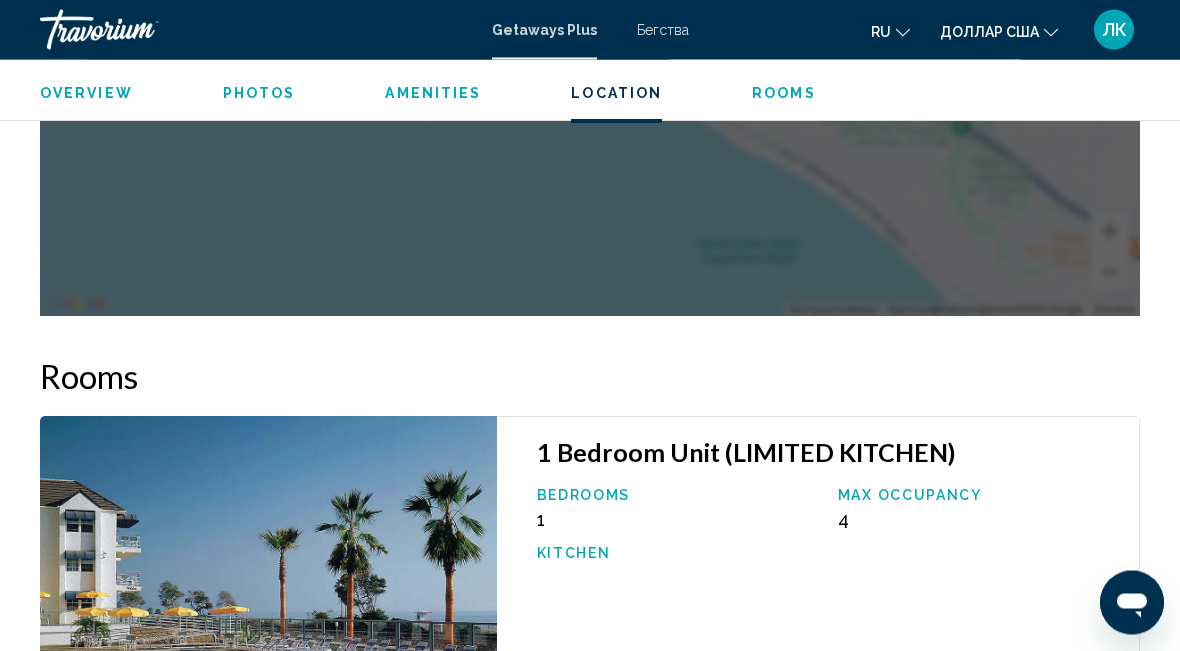 scroll, scrollTop: 3190, scrollLeft: 0, axis: vertical 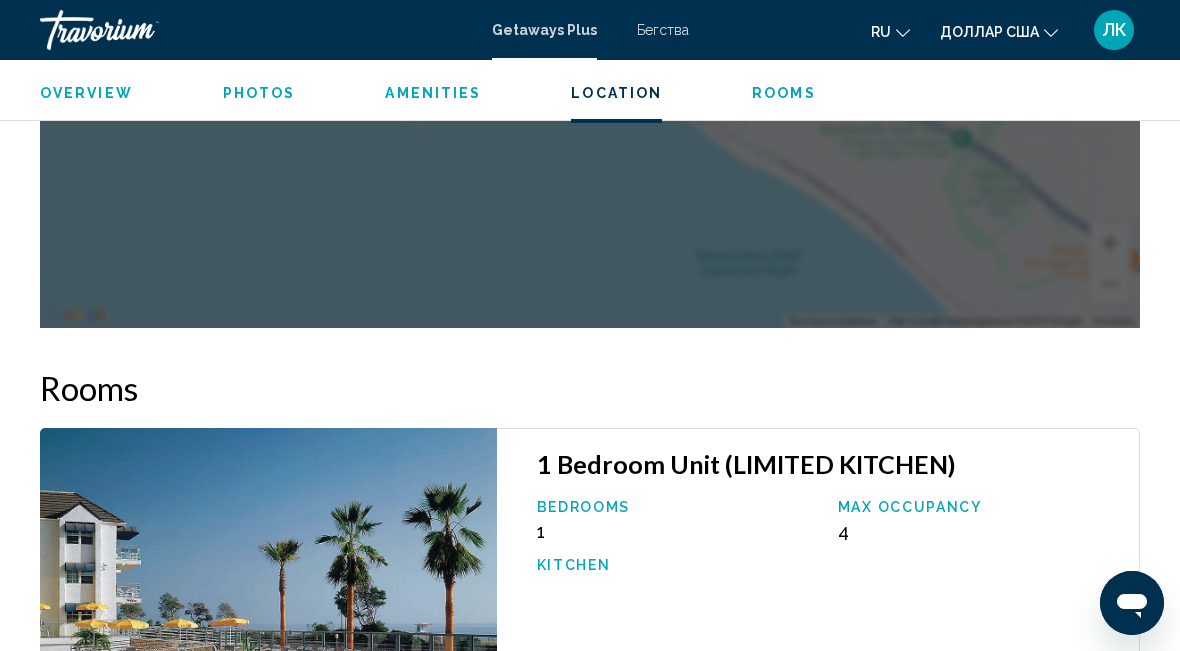 click on "Max Occupancy" at bounding box center (978, 507) 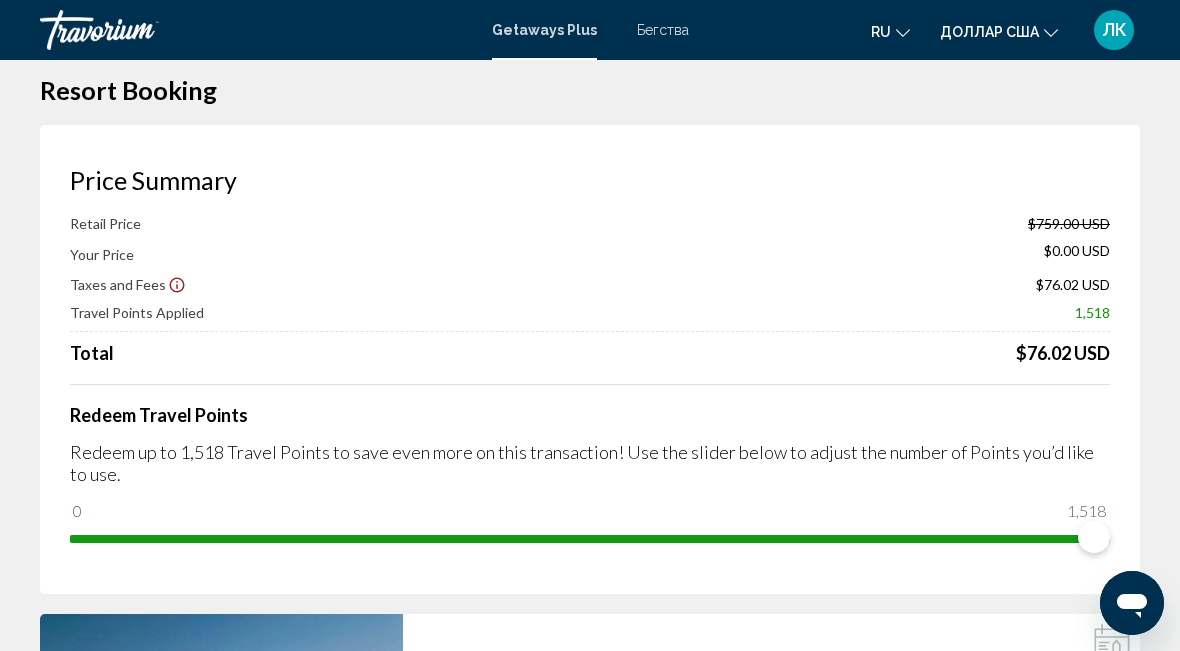 scroll, scrollTop: 0, scrollLeft: 0, axis: both 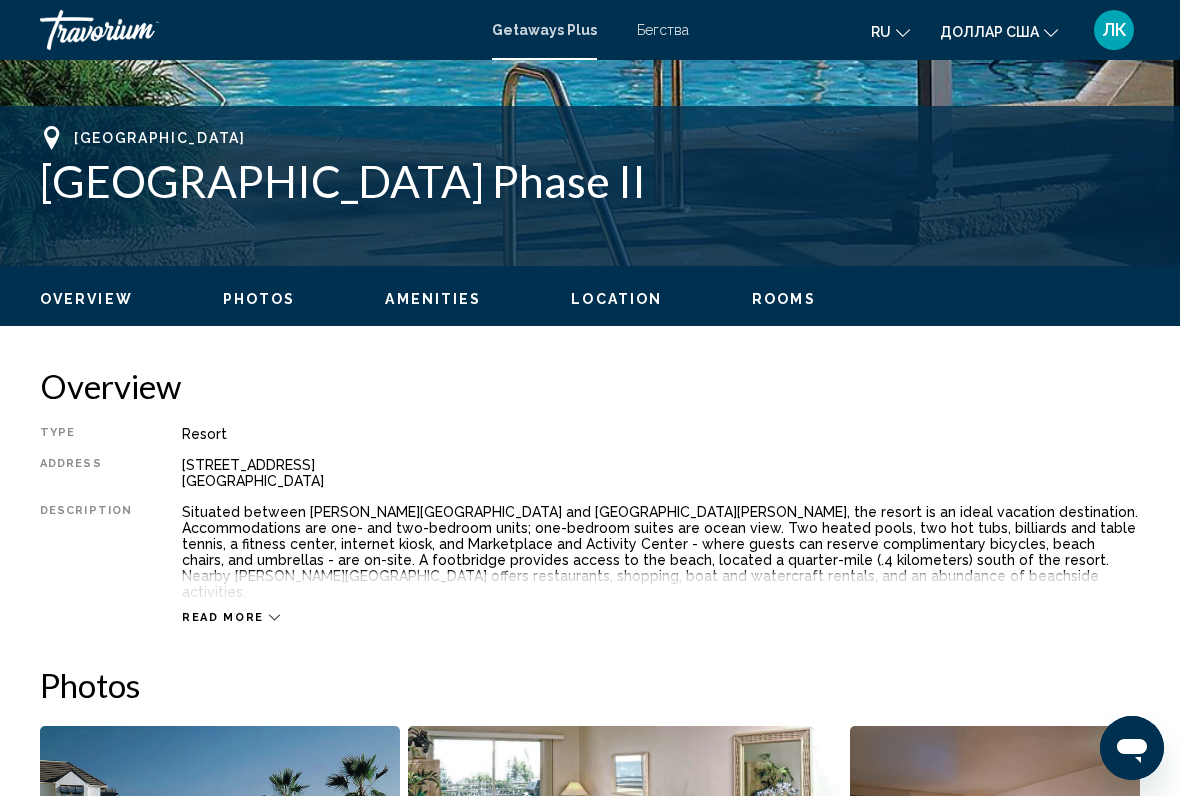 click on "Location" at bounding box center (616, 299) 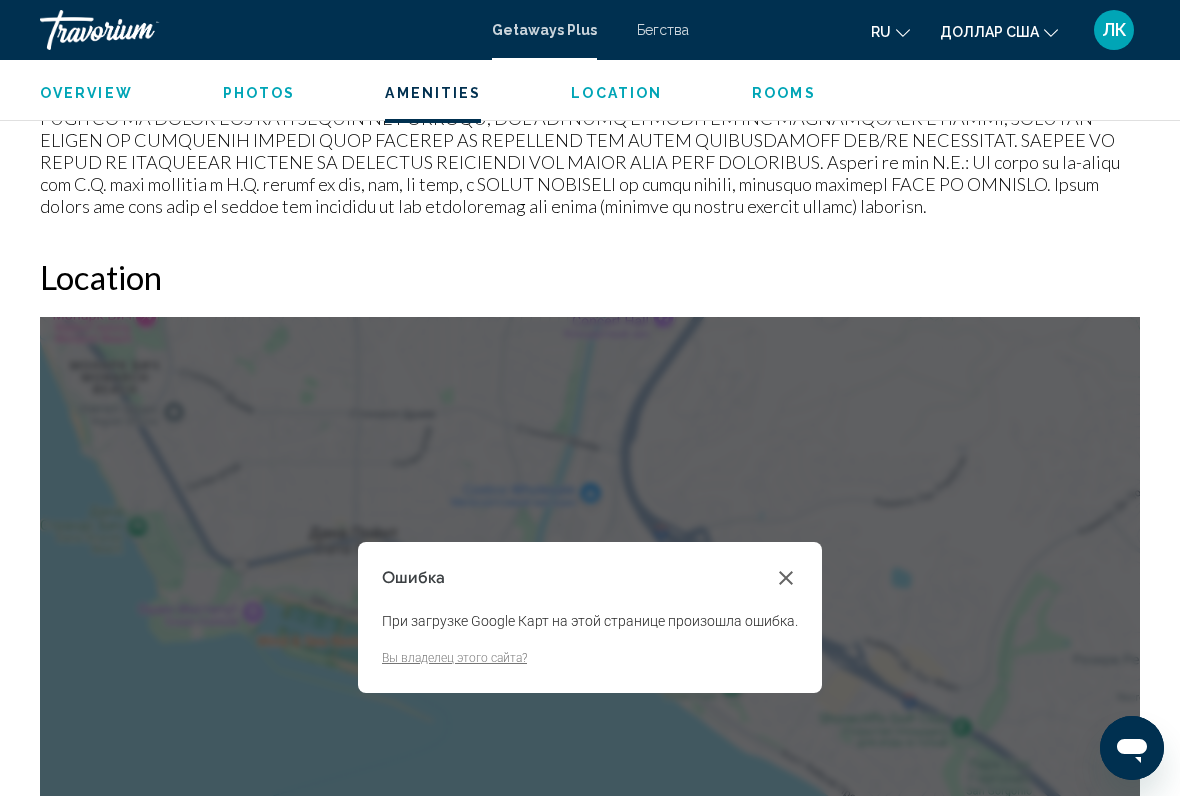 scroll, scrollTop: 2721, scrollLeft: 0, axis: vertical 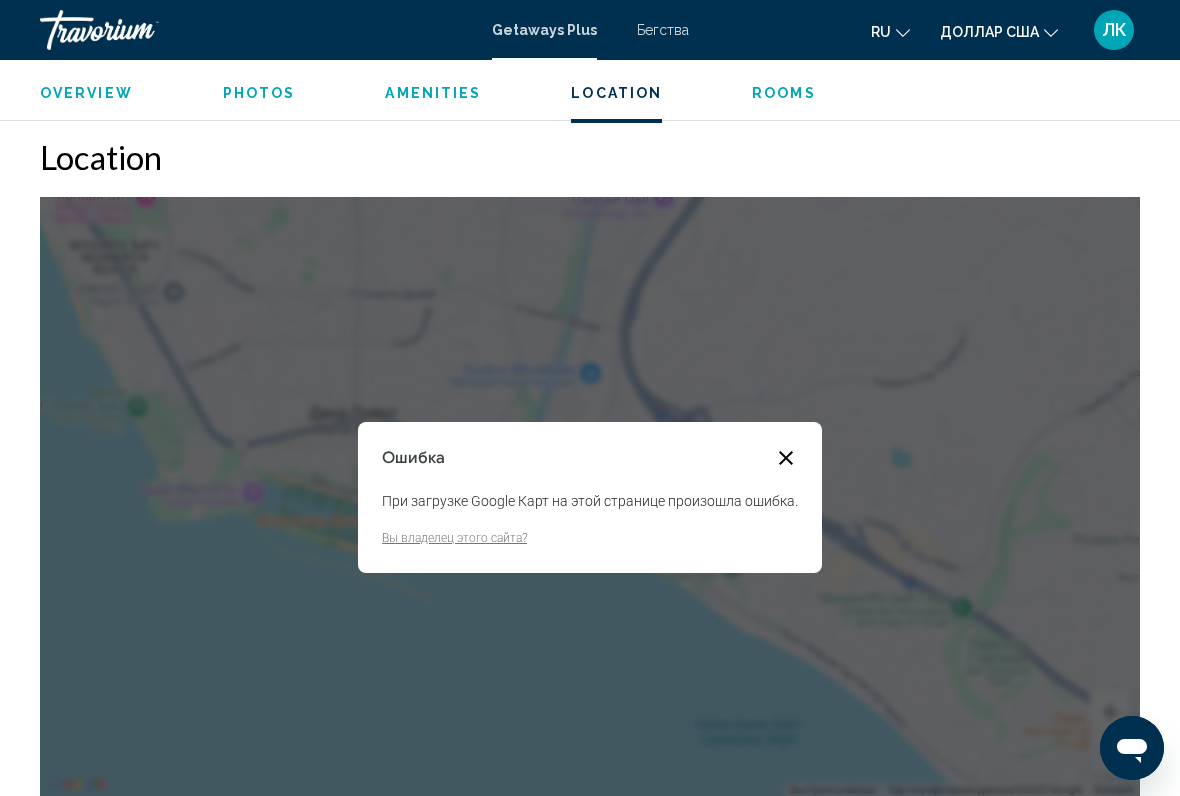 click at bounding box center (786, 458) 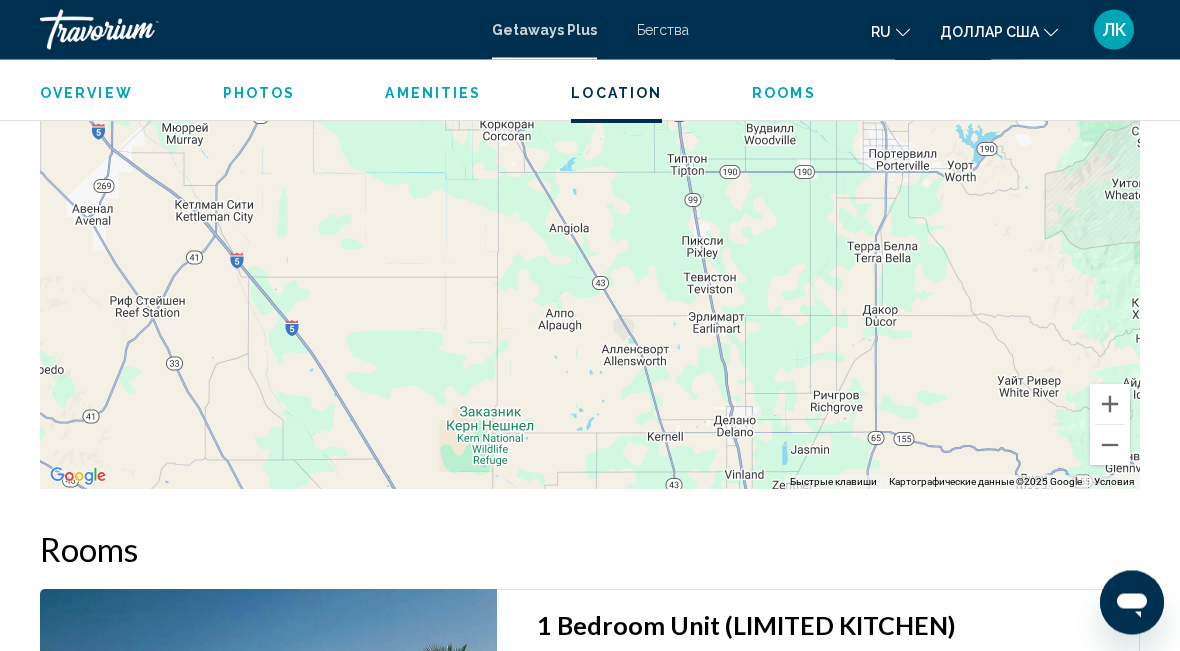 scroll, scrollTop: 3029, scrollLeft: 0, axis: vertical 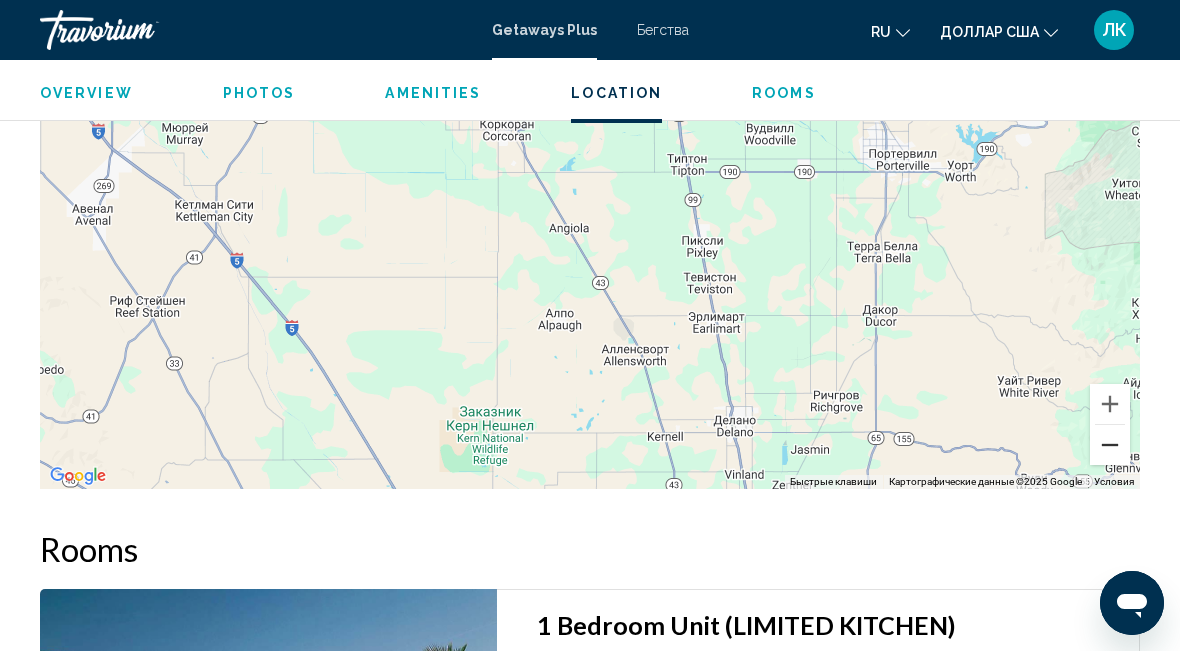 click at bounding box center [1110, 445] 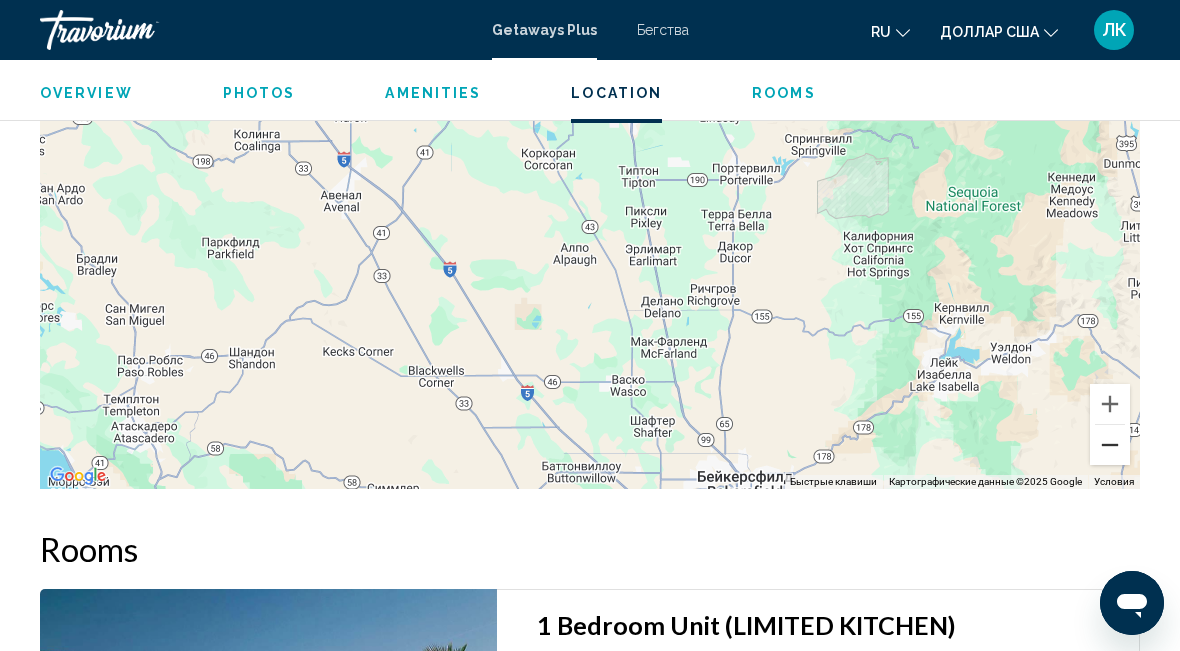 click at bounding box center (1110, 445) 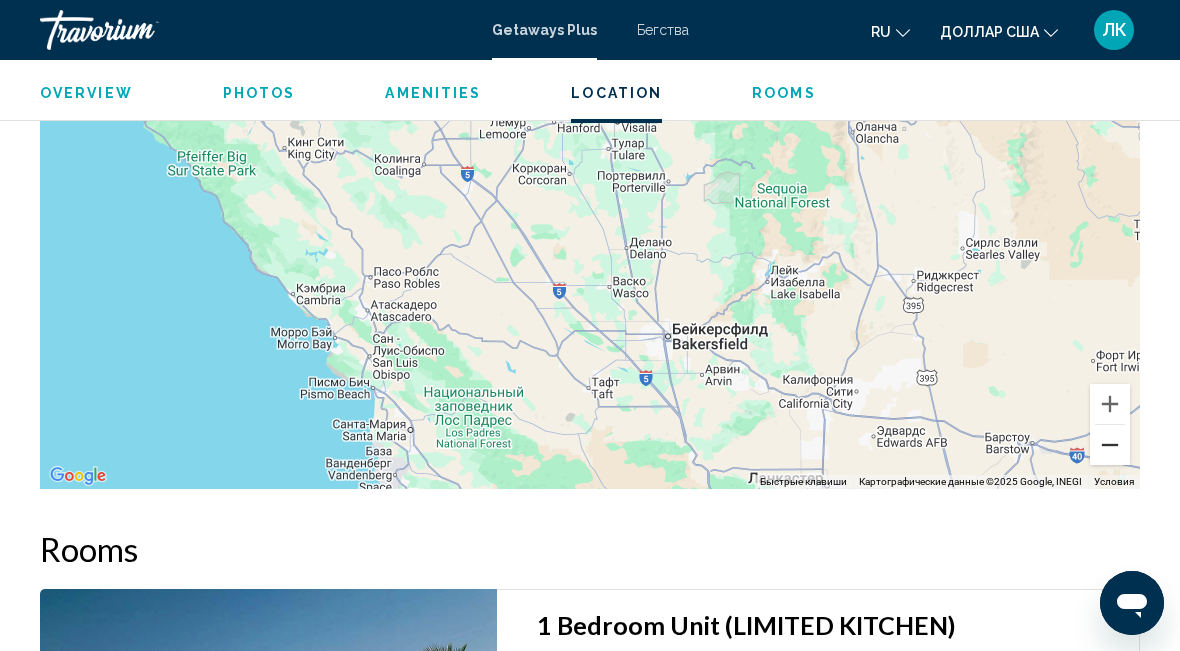 click at bounding box center (1110, 445) 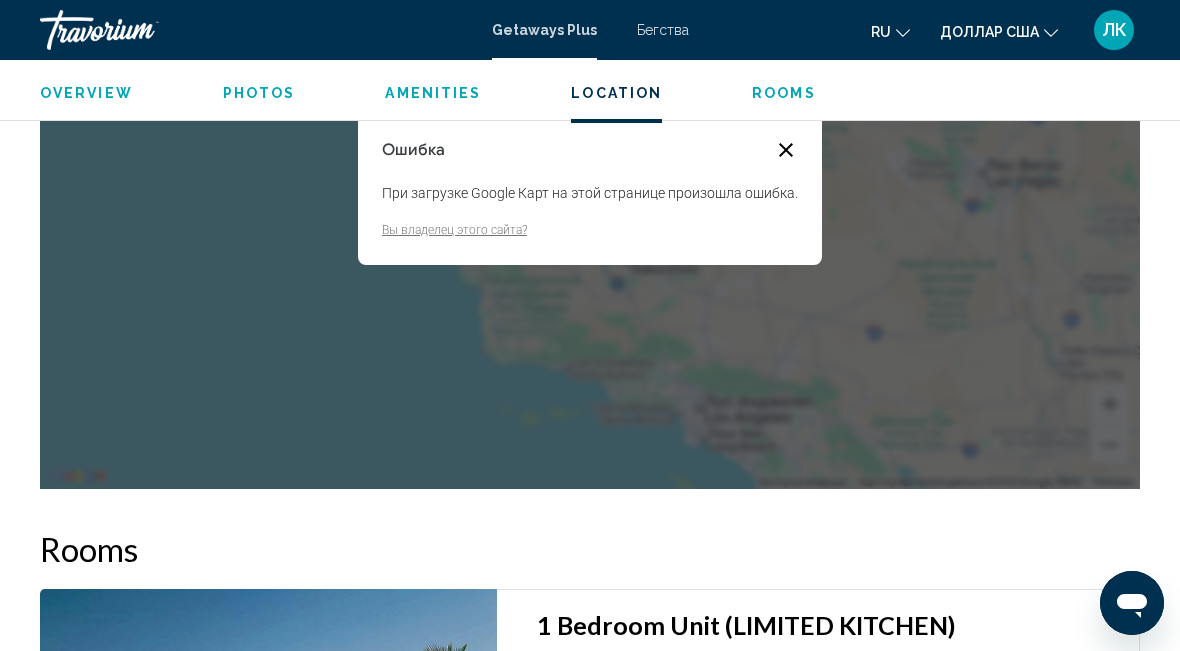 click at bounding box center (786, 150) 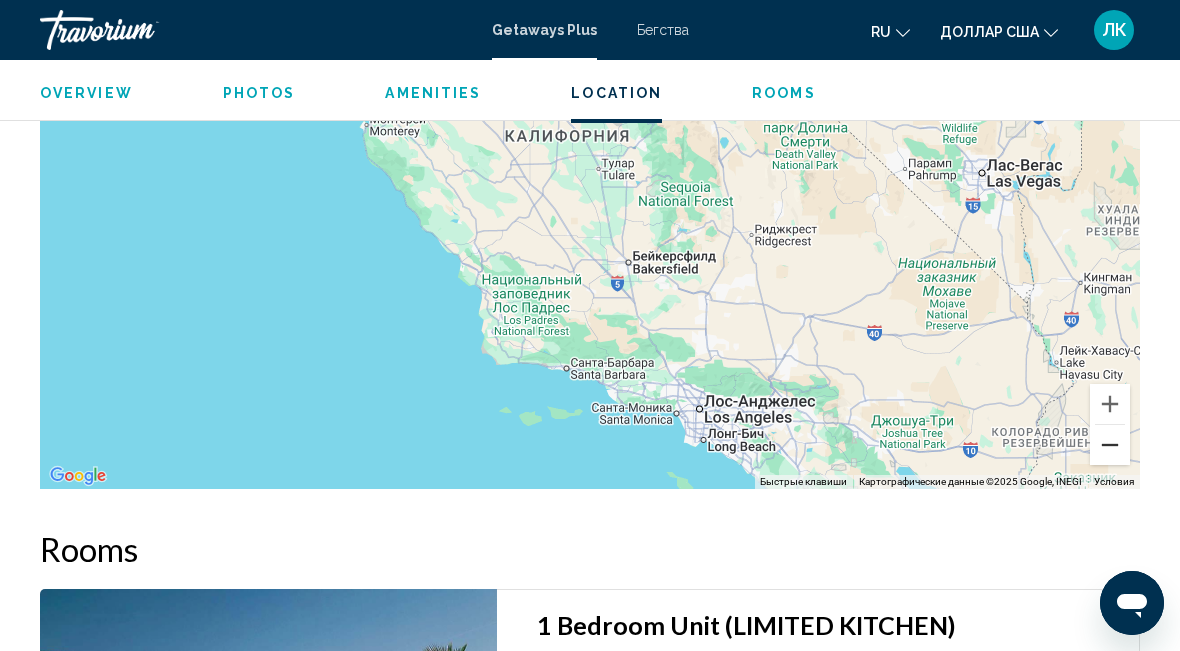click at bounding box center (1110, 445) 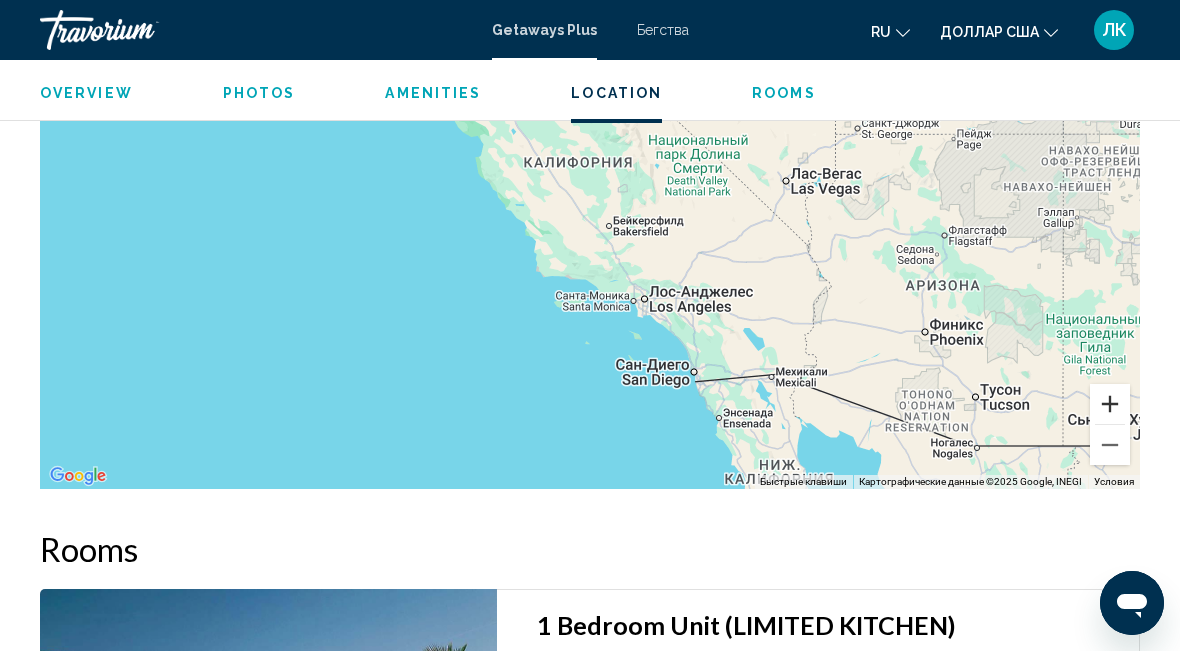 click at bounding box center [1110, 404] 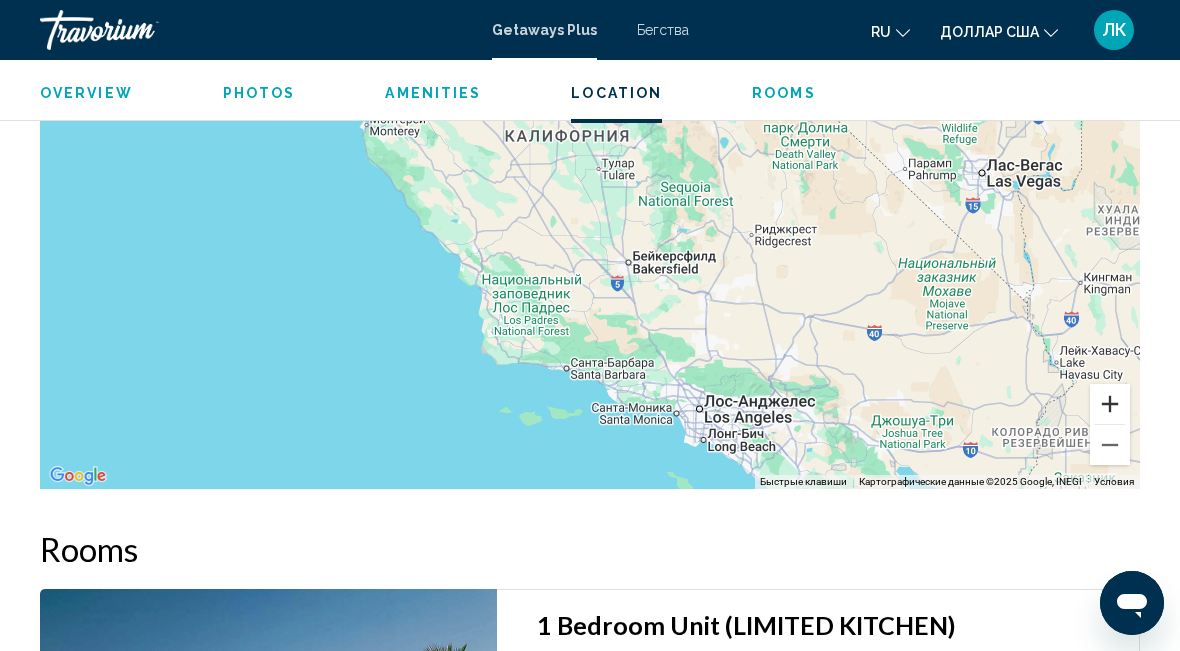 click at bounding box center (1110, 404) 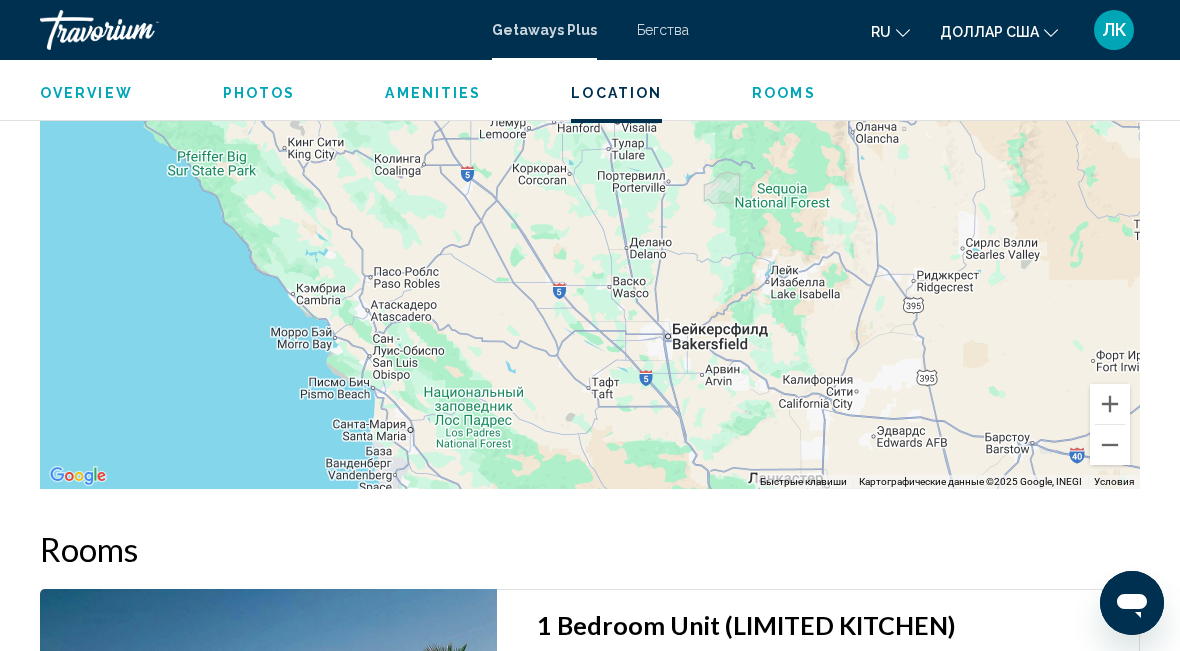 click on "Location" at bounding box center [616, 93] 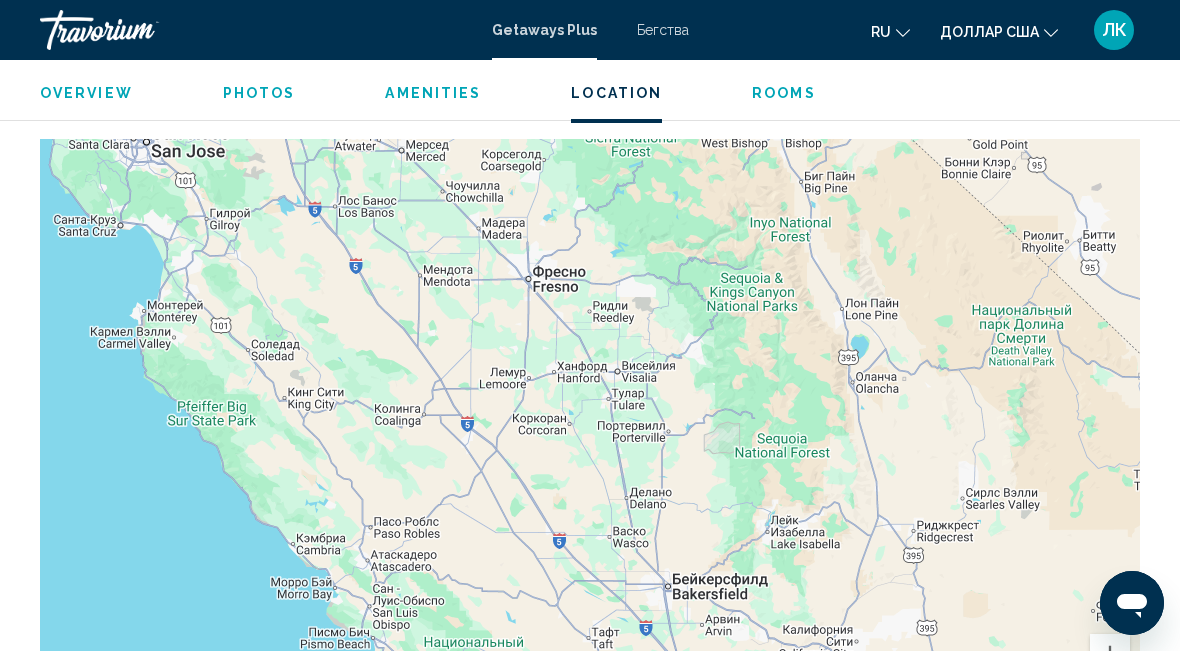 scroll, scrollTop: 2722, scrollLeft: 0, axis: vertical 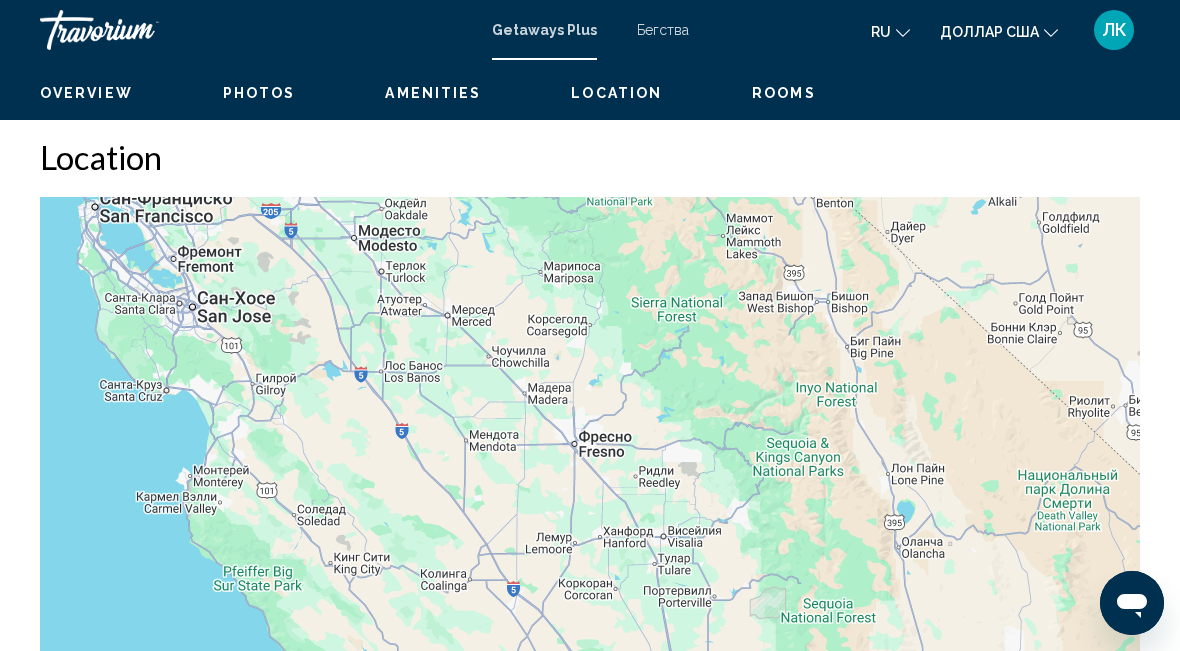 click on "Location" at bounding box center (616, 93) 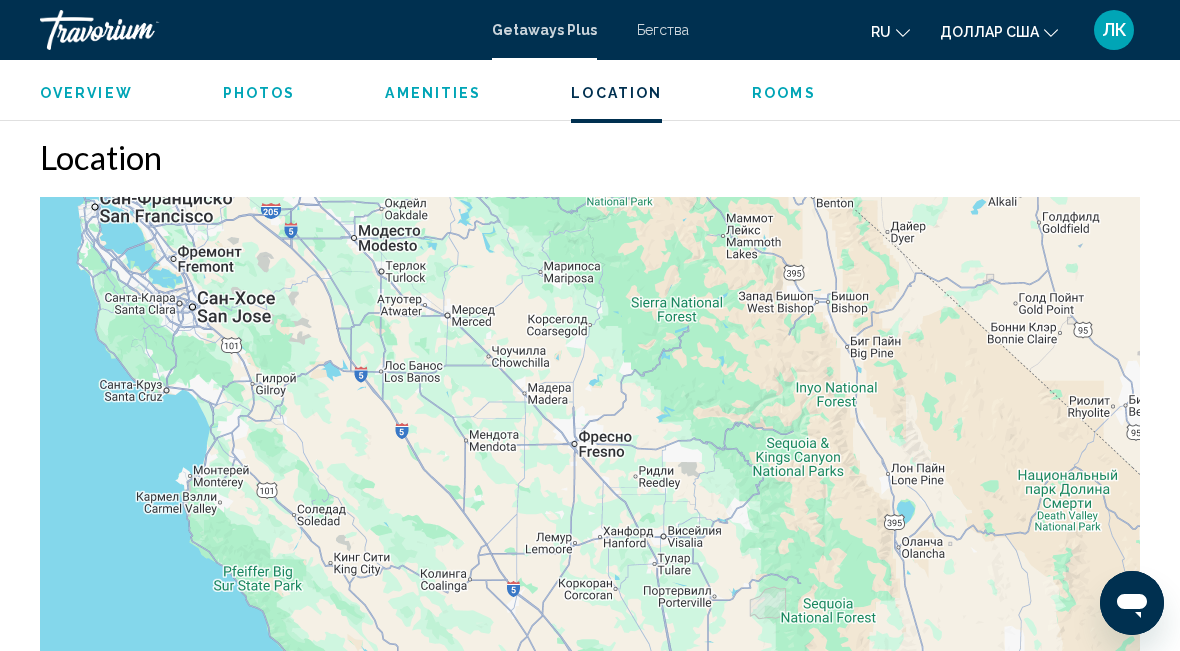 click on "Location" at bounding box center [616, 93] 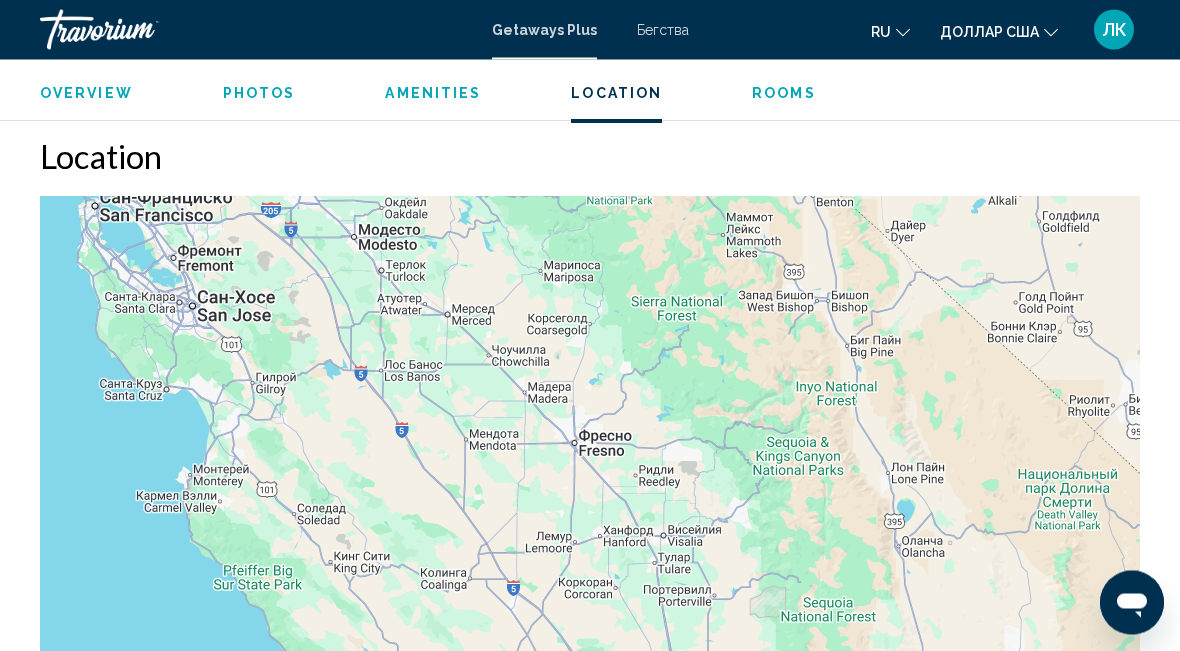 click on "Overview" at bounding box center (86, 93) 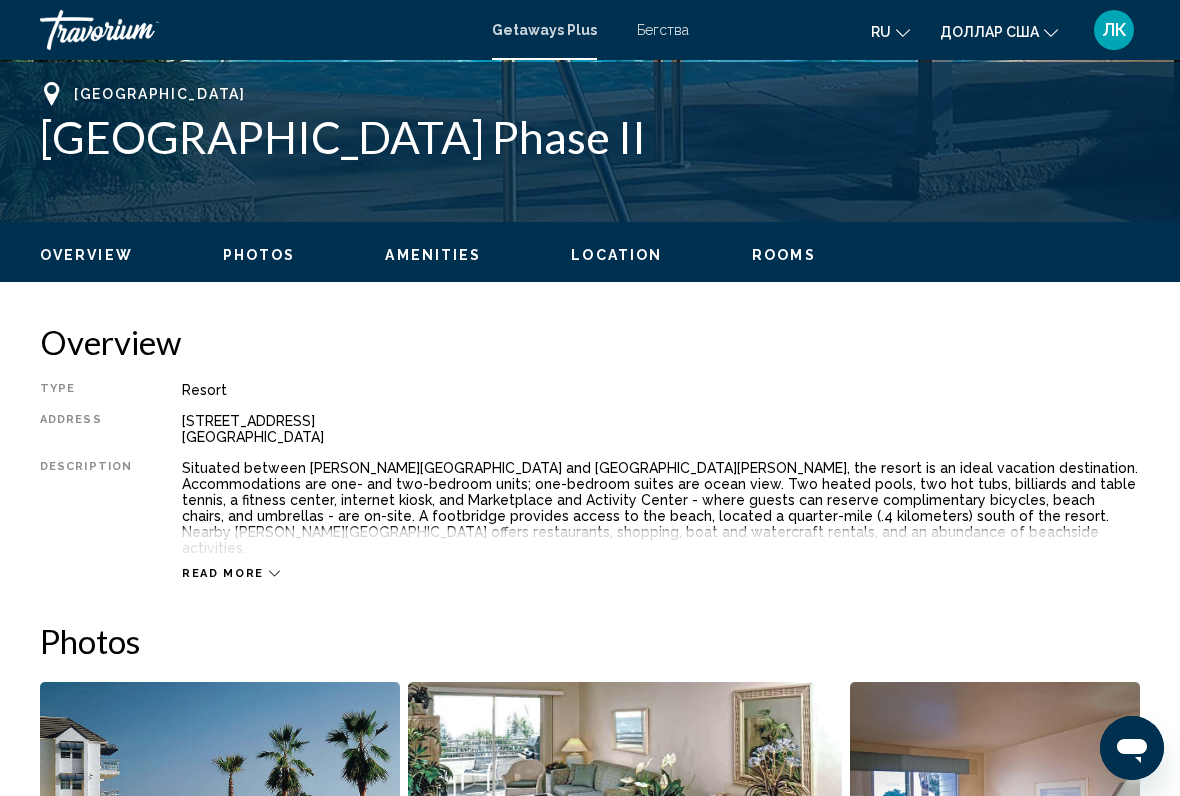 scroll, scrollTop: 796, scrollLeft: 0, axis: vertical 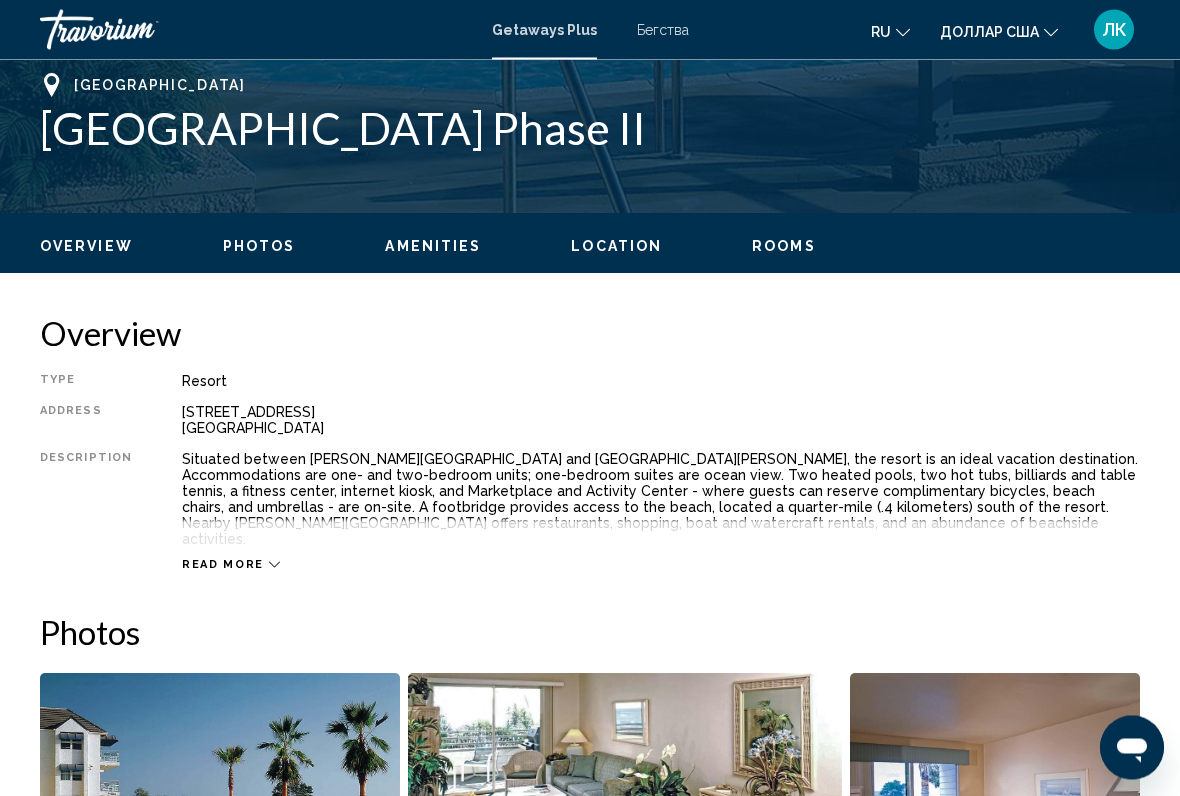 click on "Read more" at bounding box center [661, 545] 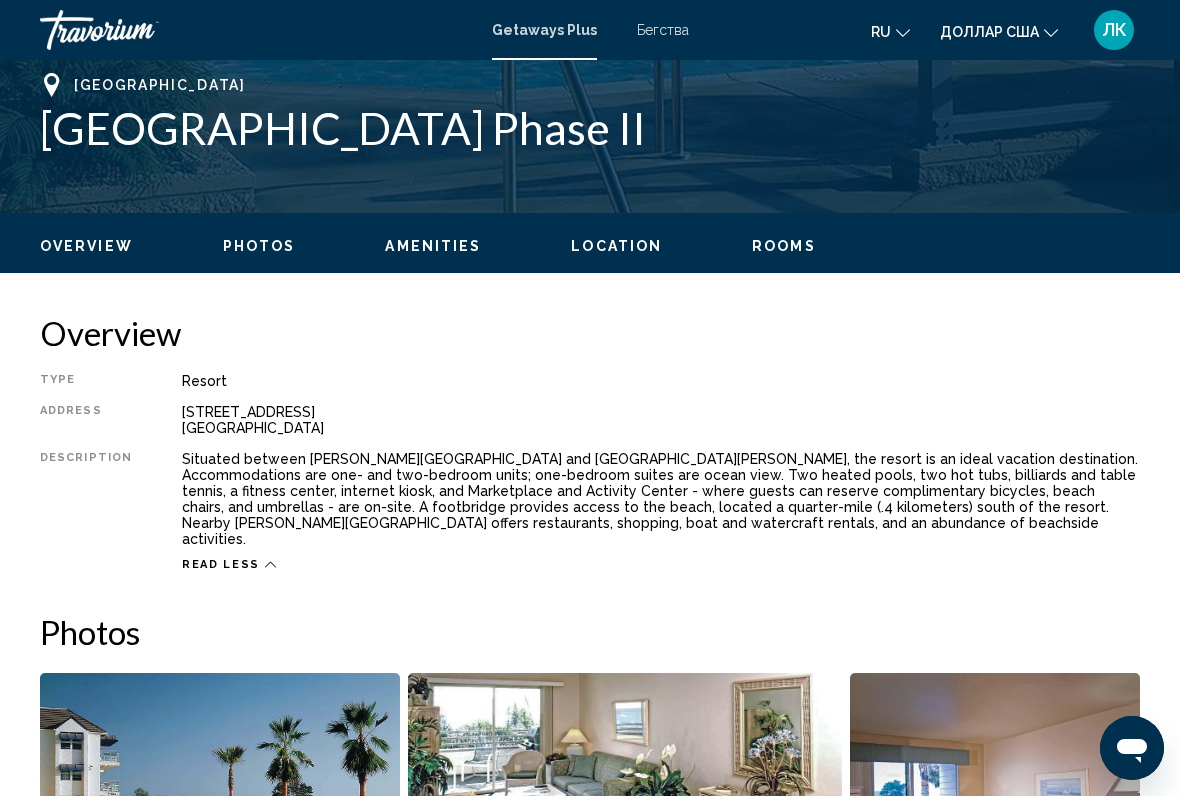click on "Location" at bounding box center (616, 246) 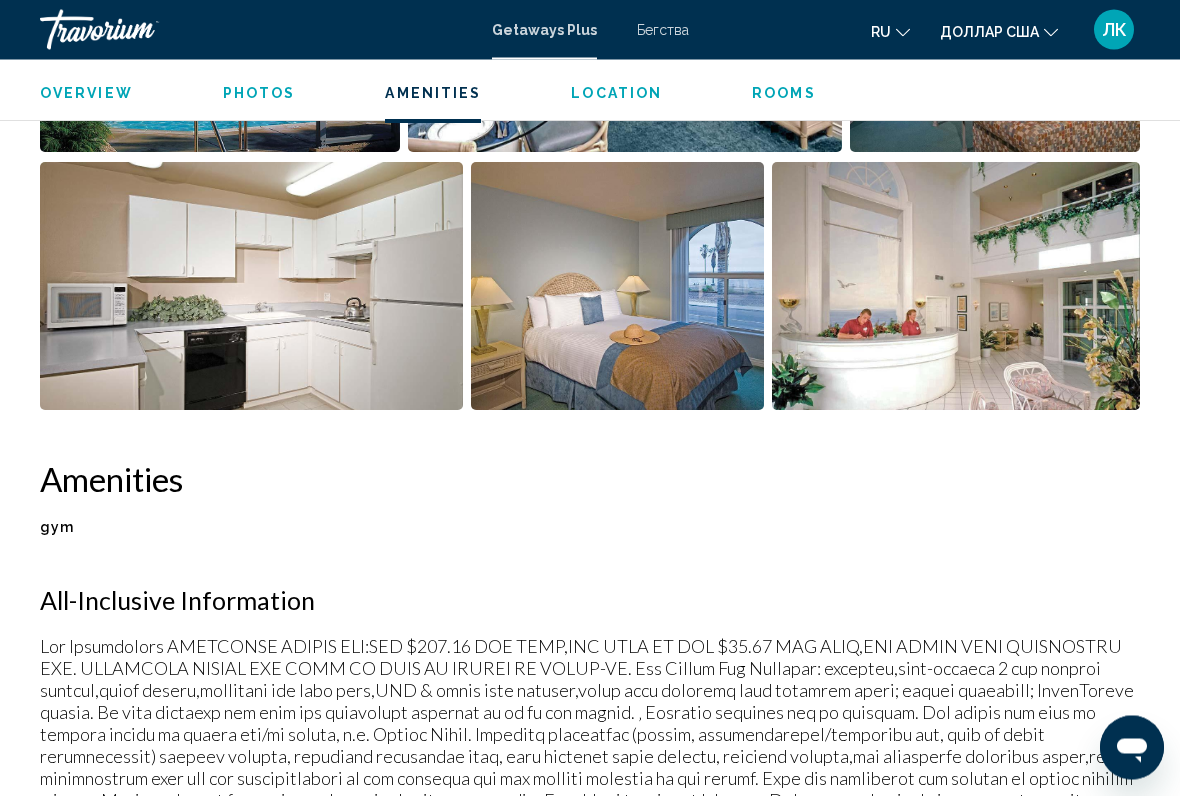 scroll, scrollTop: 2720, scrollLeft: 0, axis: vertical 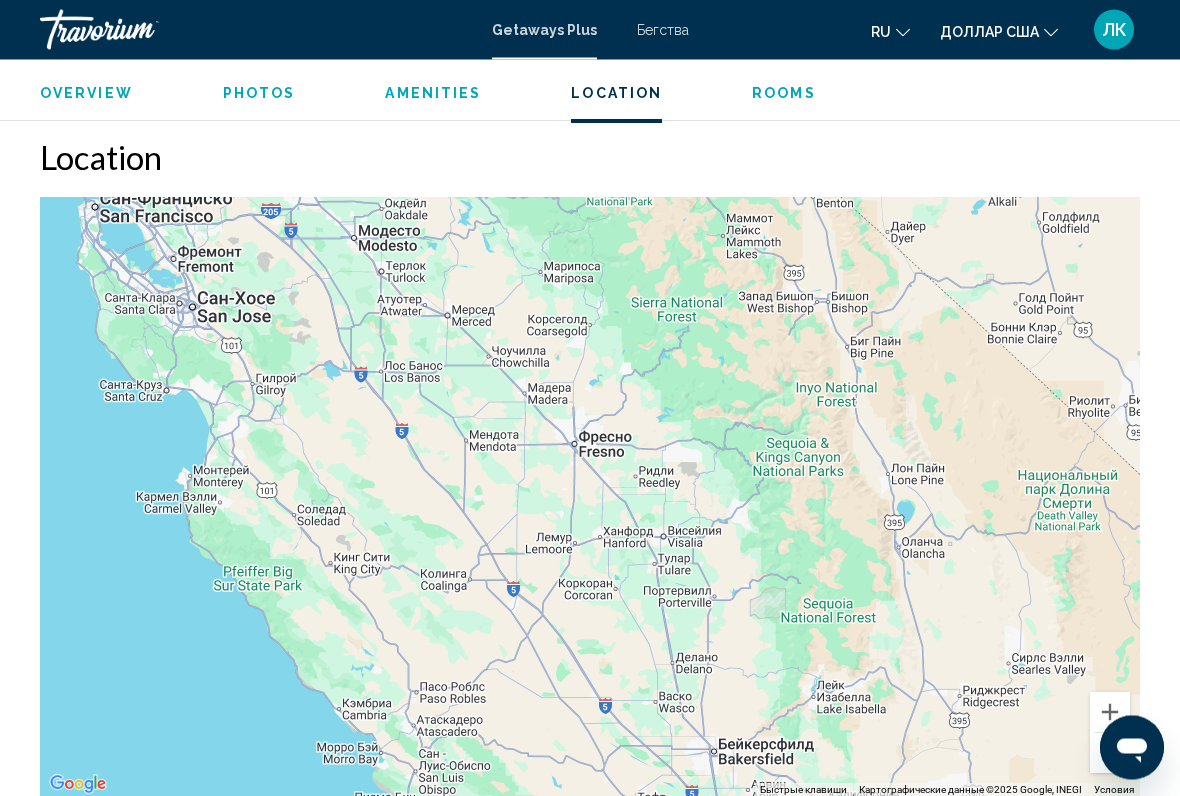 click on "Amenities" at bounding box center (433, 93) 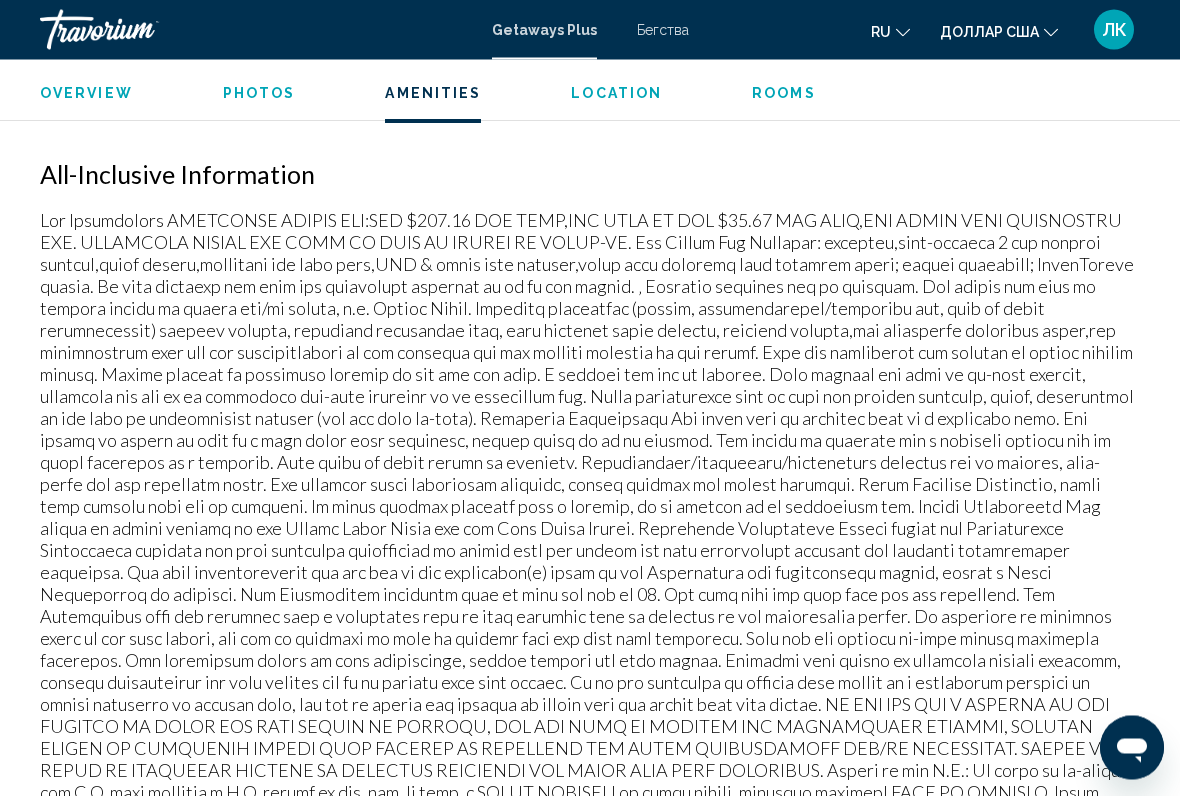 scroll, scrollTop: 1890, scrollLeft: 0, axis: vertical 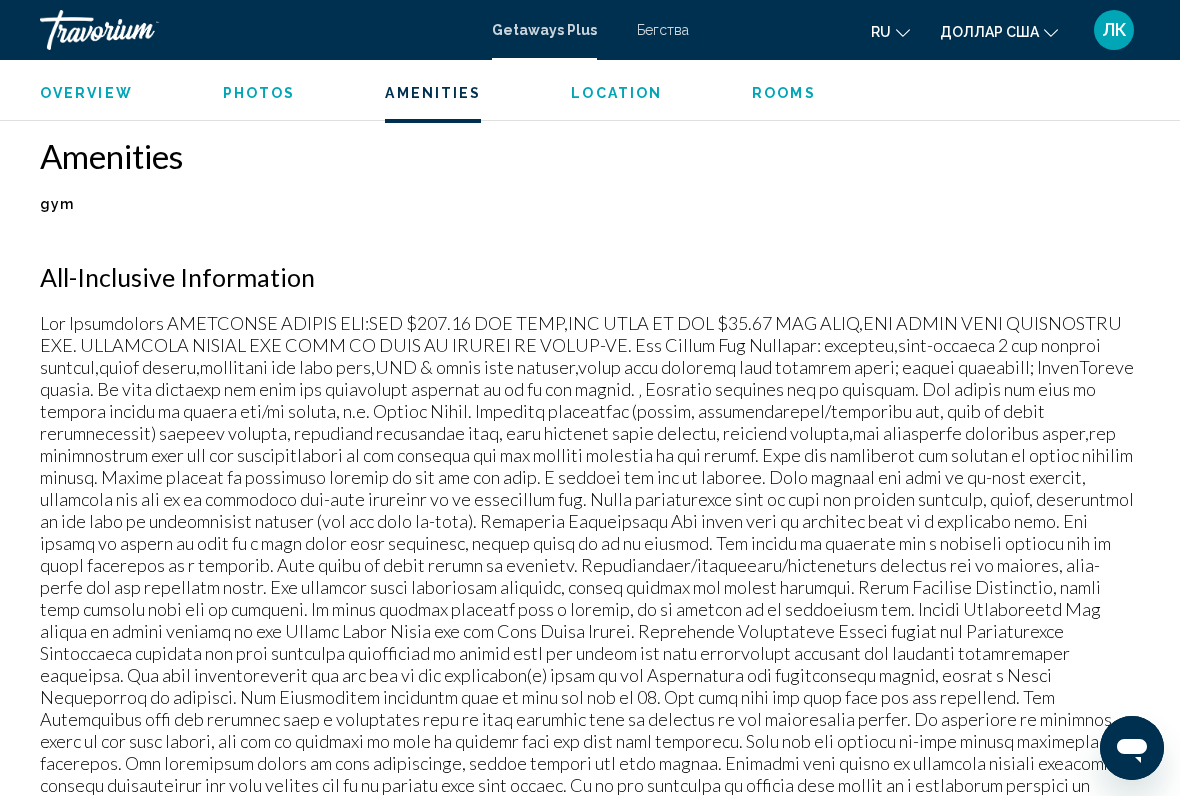 click on "Overview" at bounding box center [86, 93] 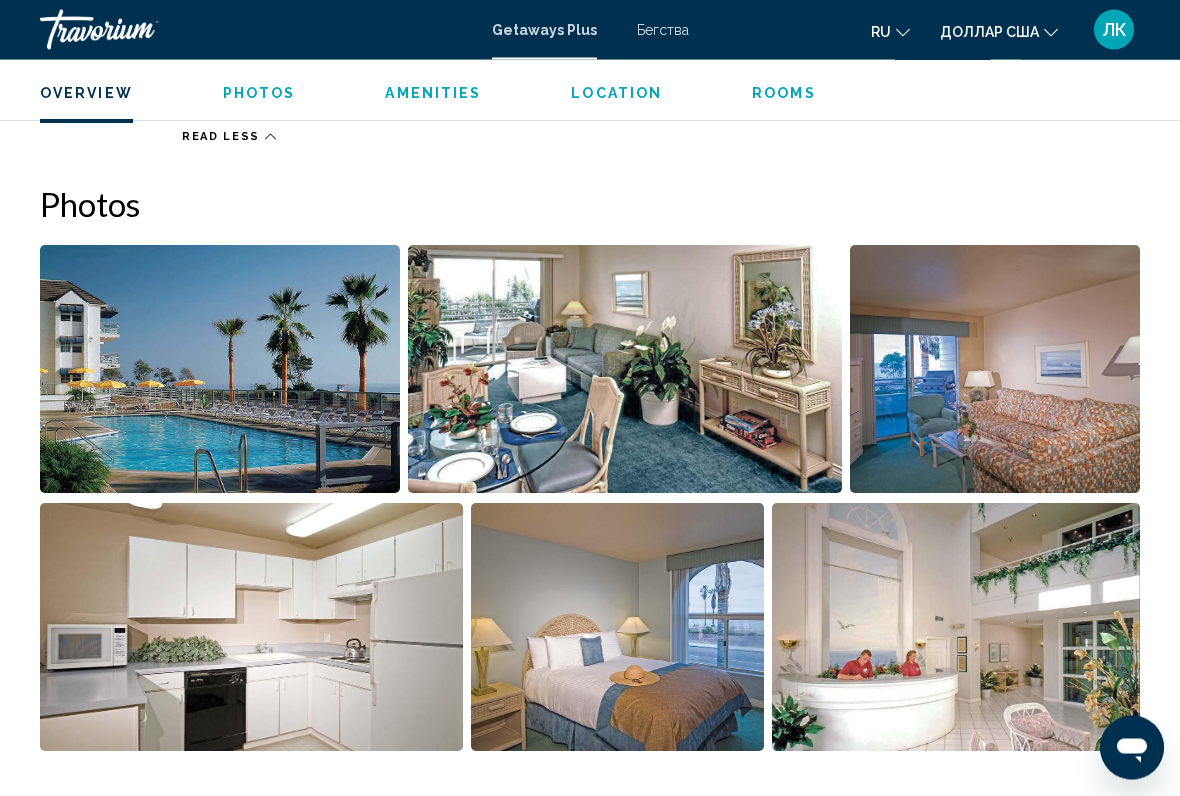 scroll, scrollTop: 991, scrollLeft: 0, axis: vertical 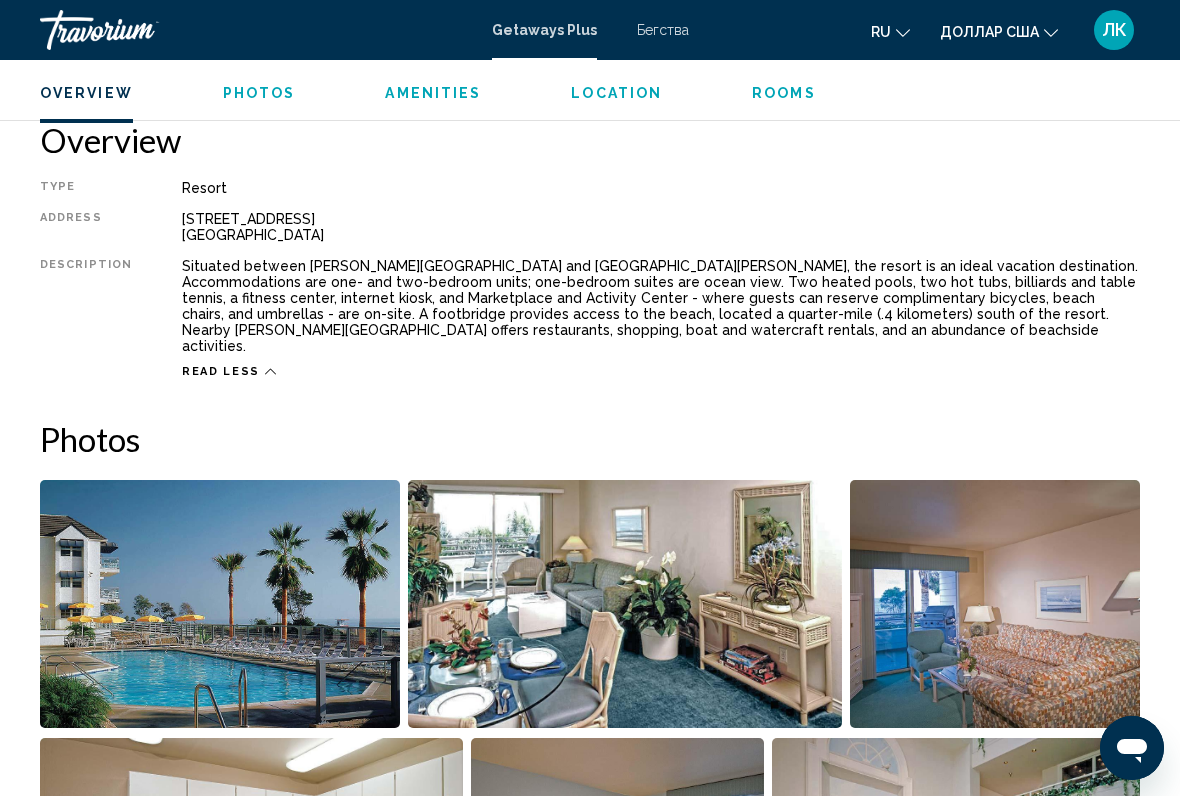 click on "Location" at bounding box center [616, 93] 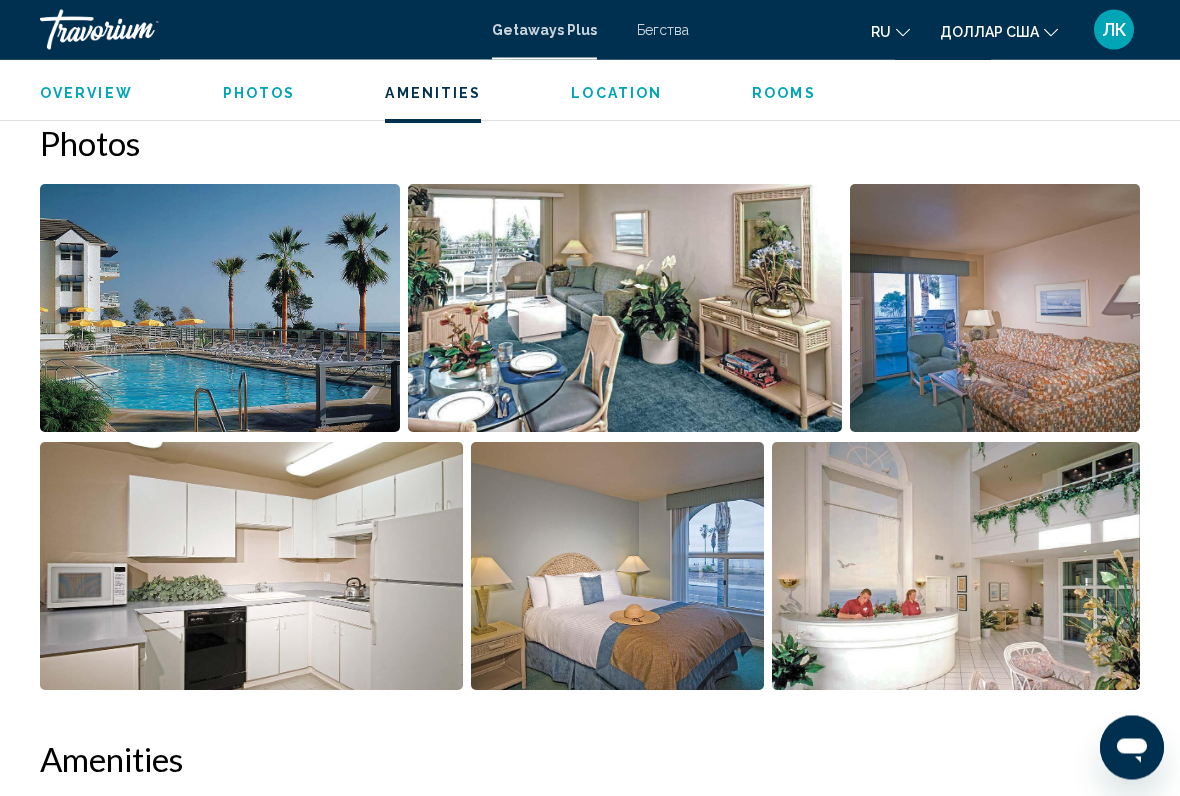 scroll, scrollTop: 2722, scrollLeft: 0, axis: vertical 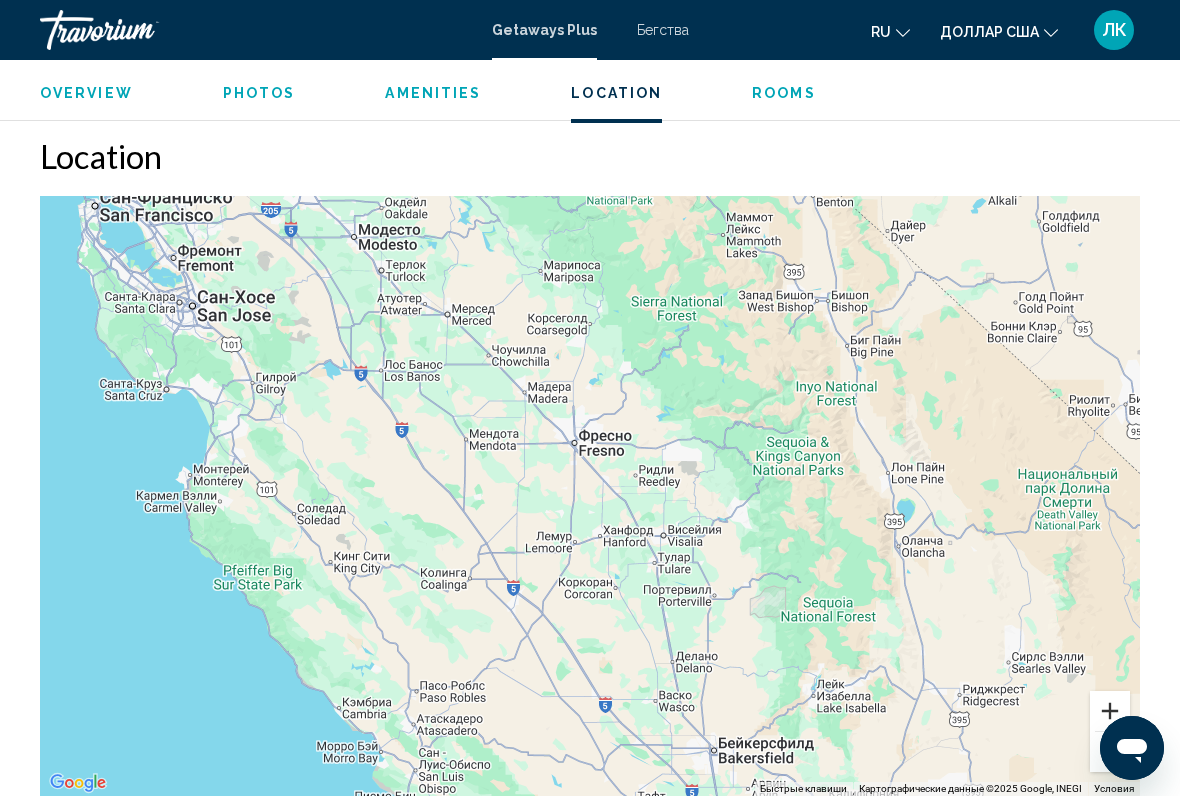 click at bounding box center (1110, 711) 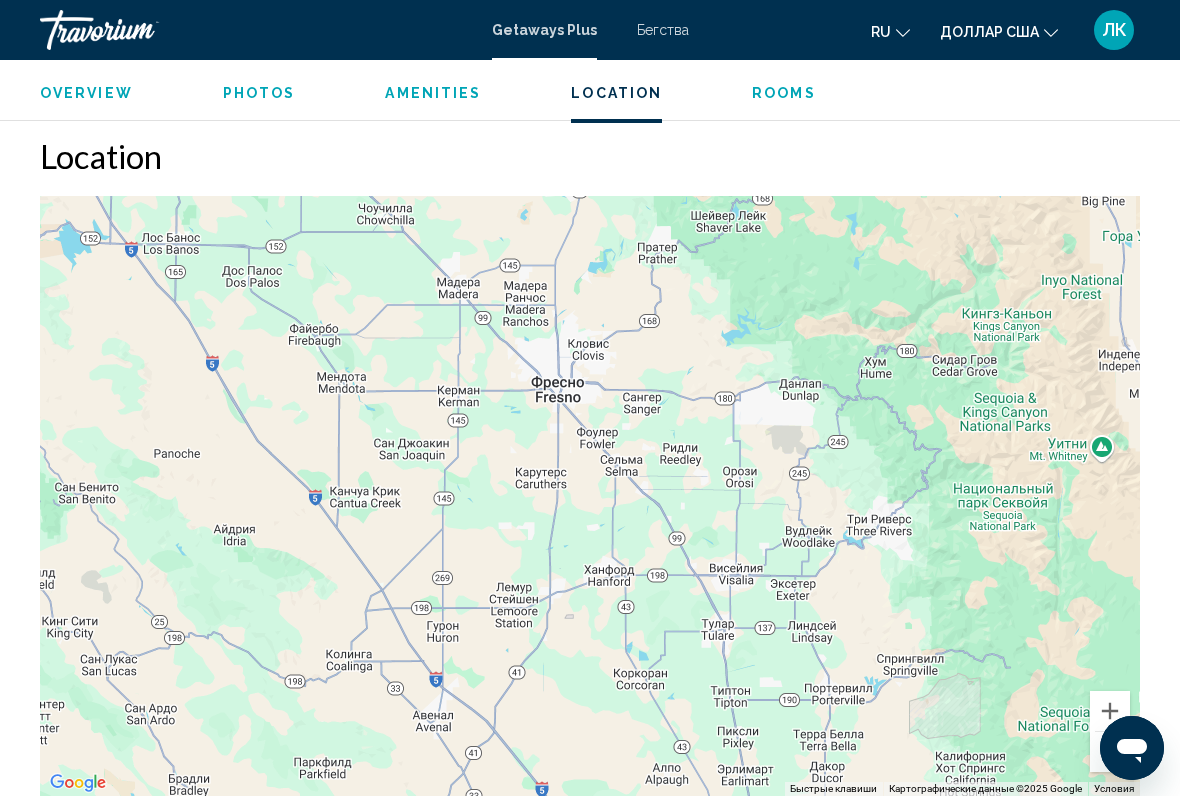 click at bounding box center (1110, 752) 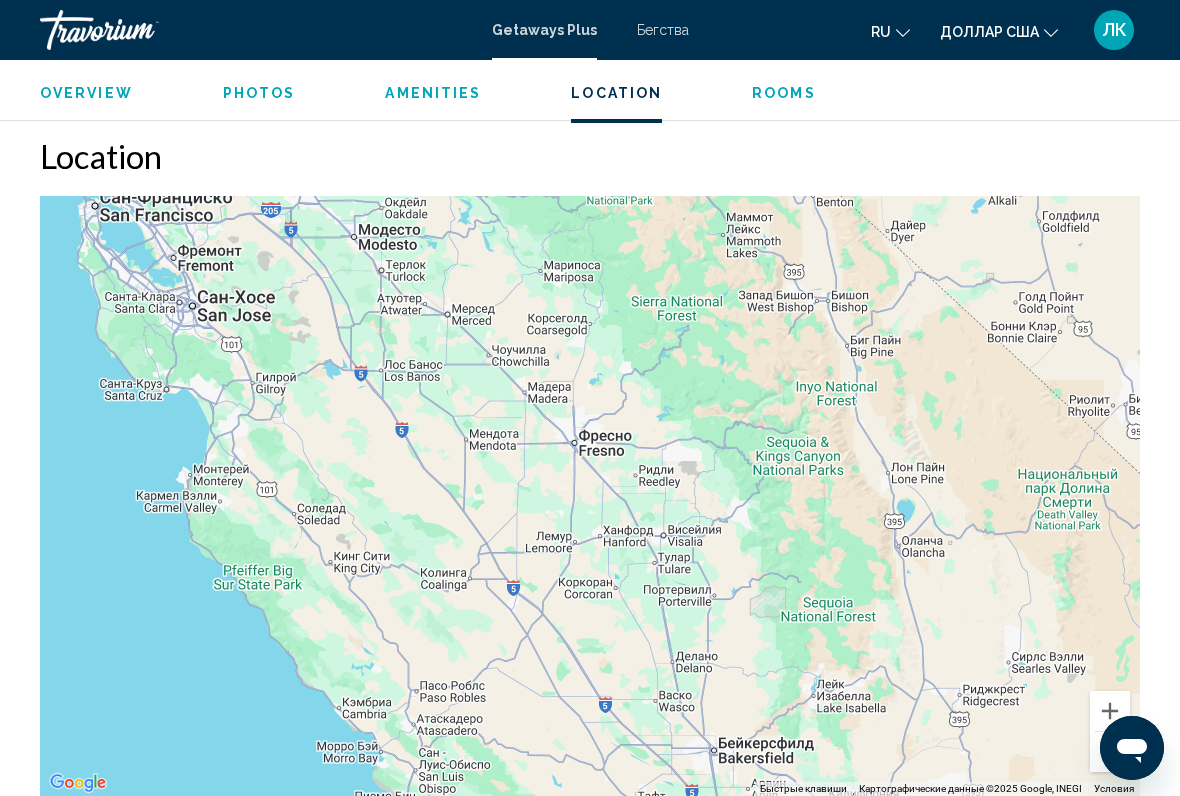 click at bounding box center (1110, 752) 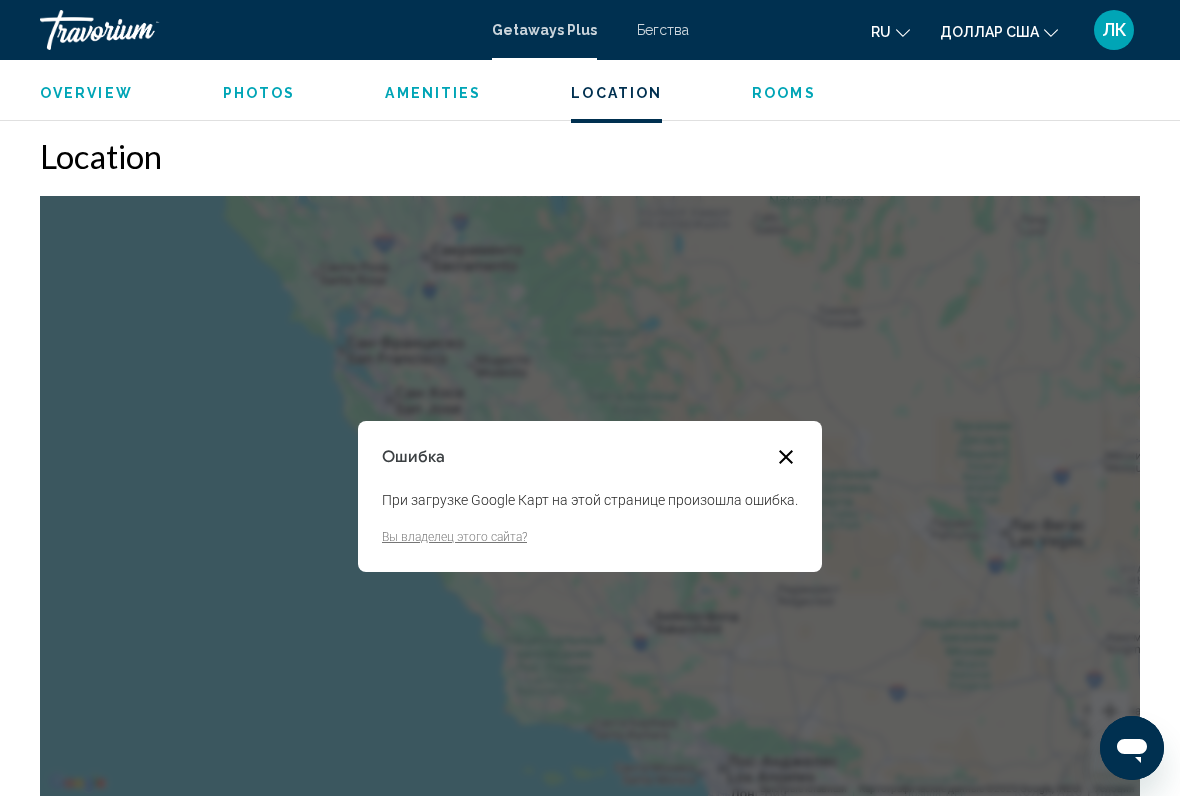 click at bounding box center (786, 457) 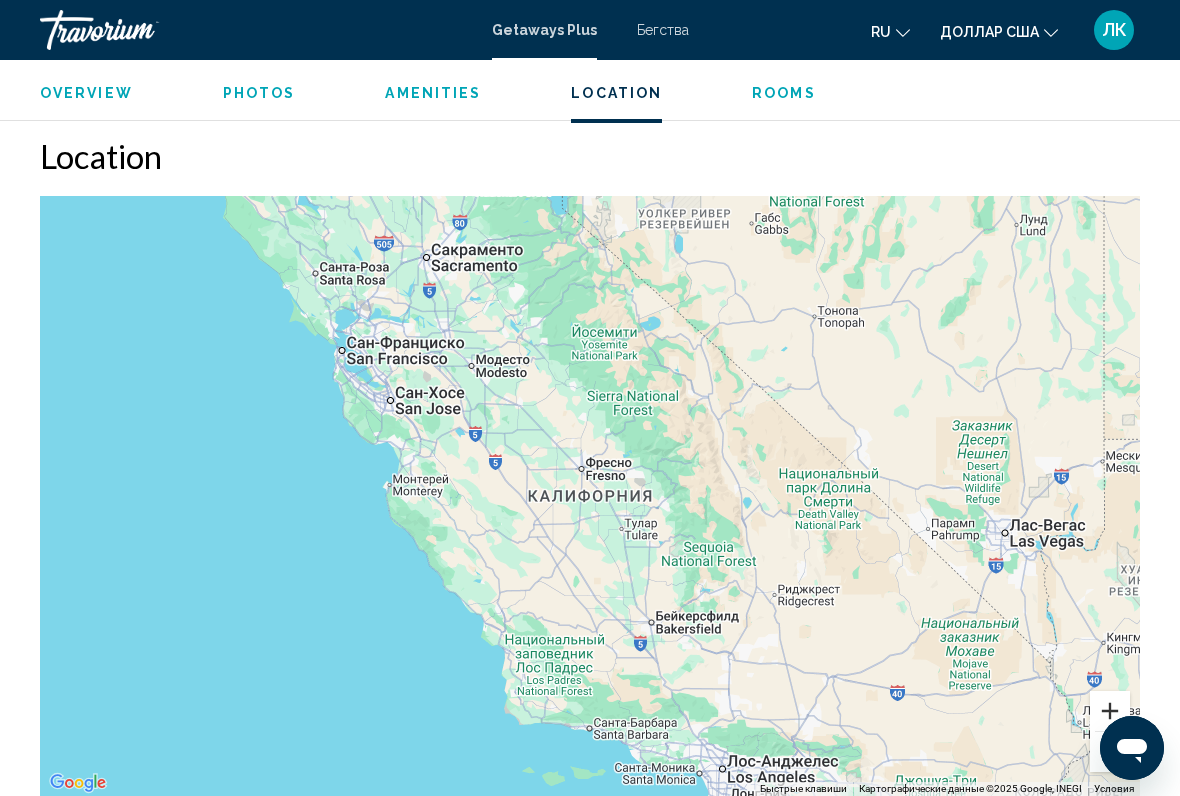click at bounding box center [1110, 711] 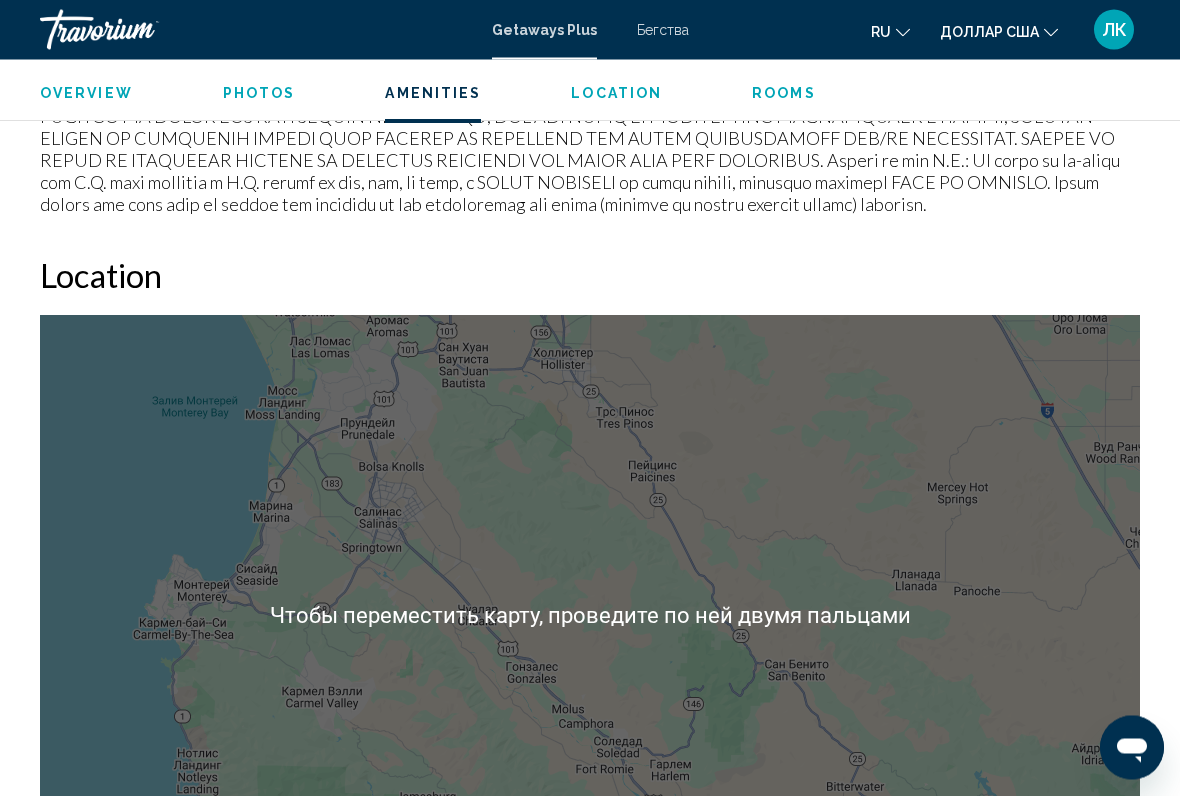 scroll, scrollTop: 2592, scrollLeft: 0, axis: vertical 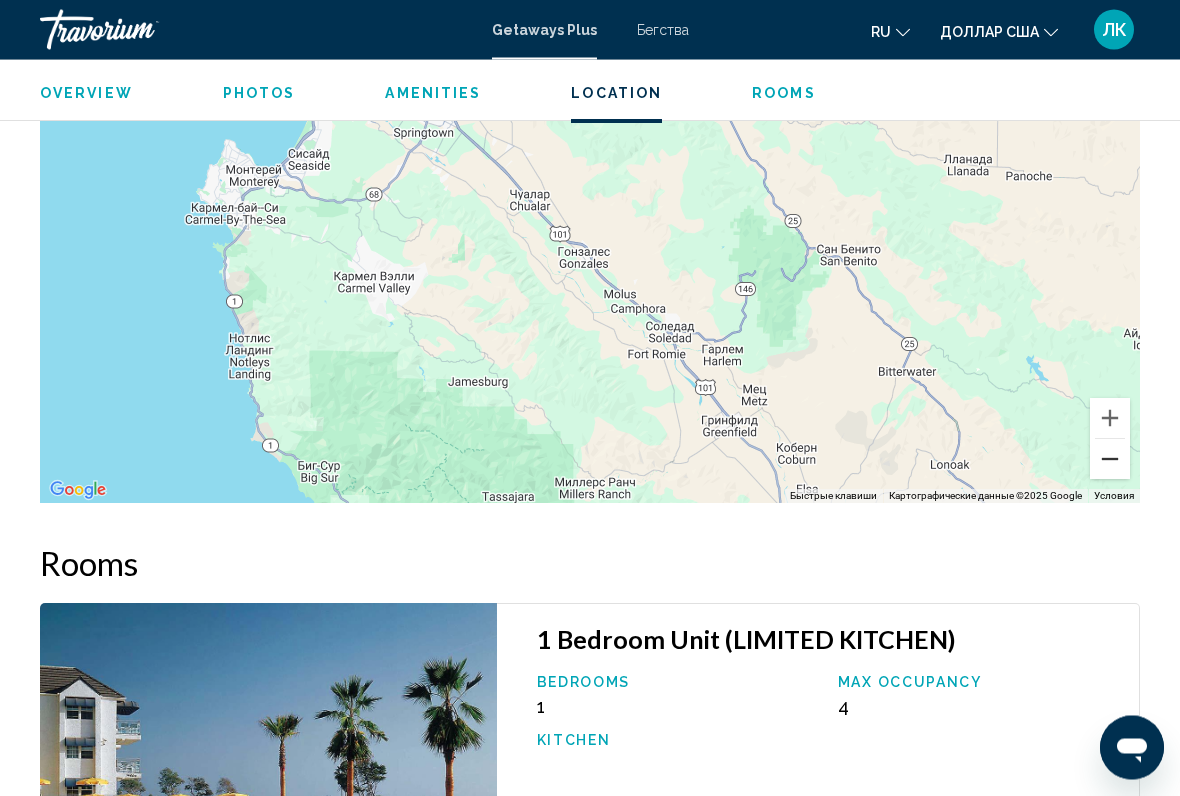 click at bounding box center [1110, 460] 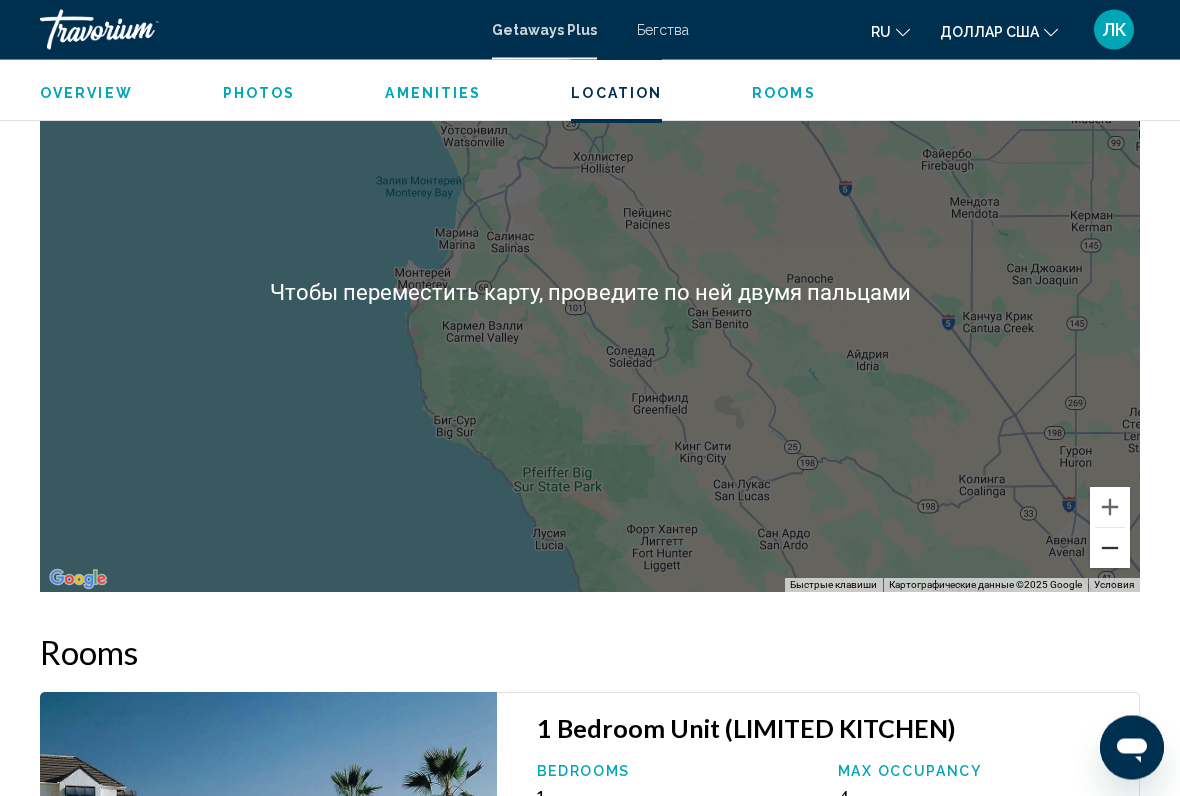 scroll, scrollTop: 2926, scrollLeft: 0, axis: vertical 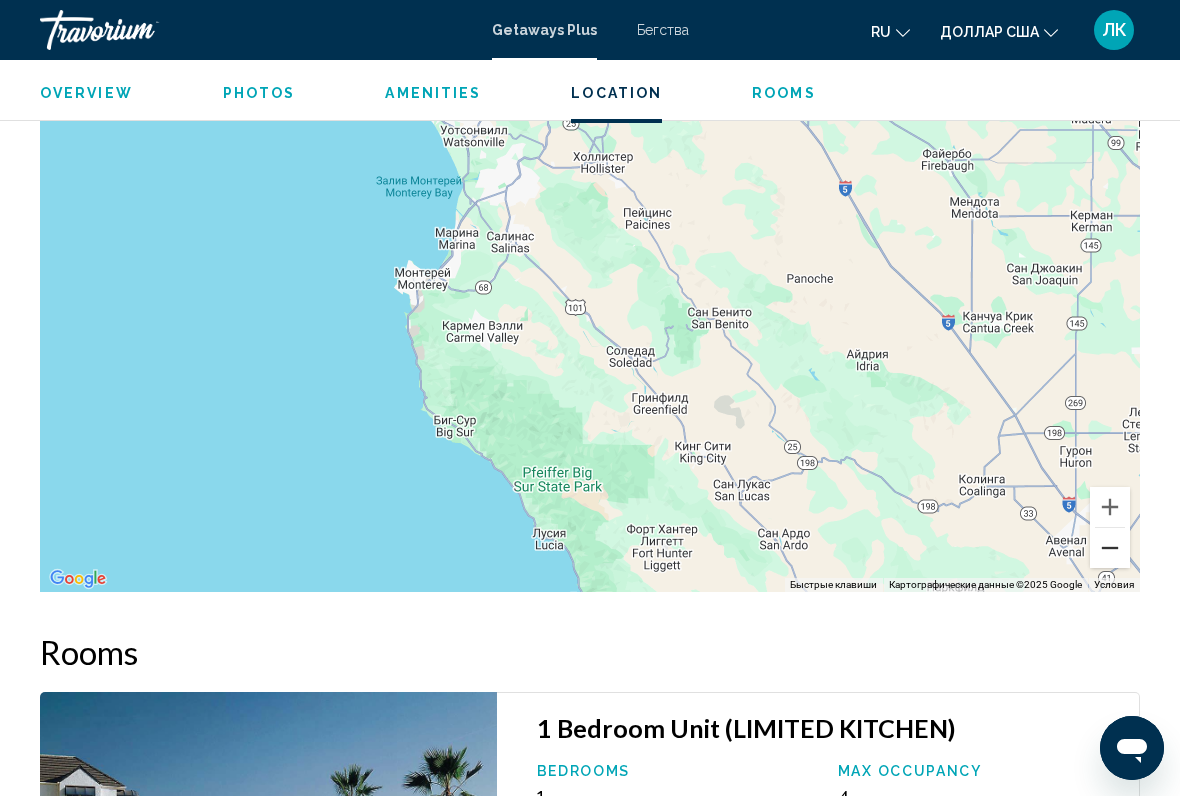 click at bounding box center [1110, 548] 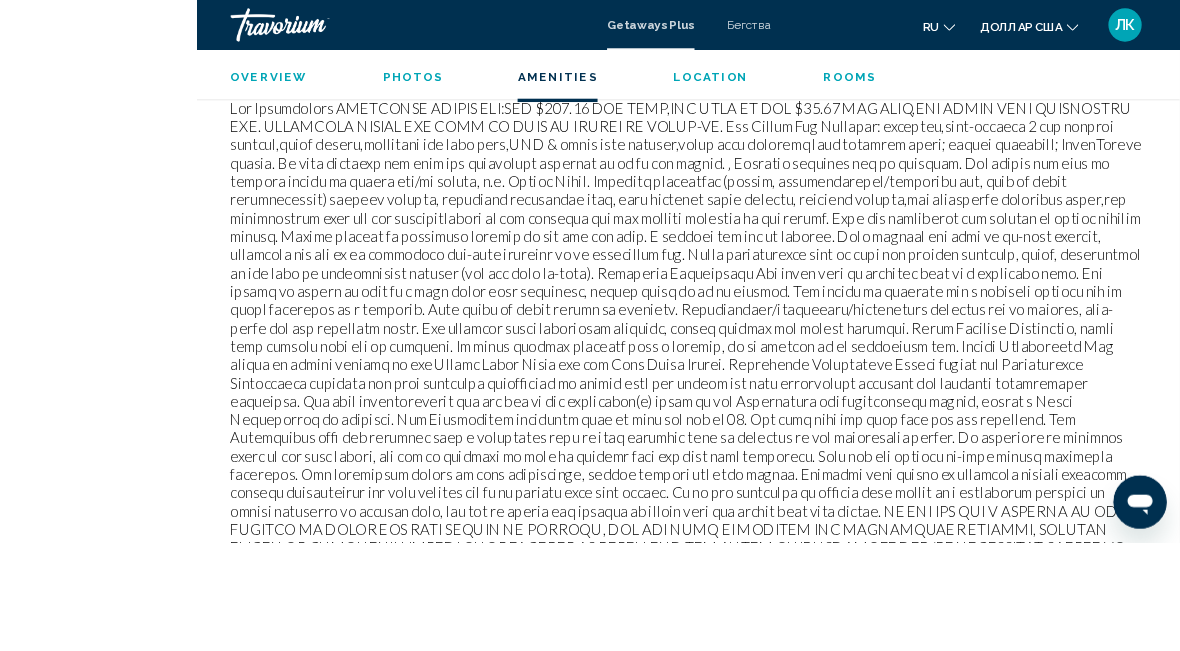 scroll, scrollTop: 2344, scrollLeft: 0, axis: vertical 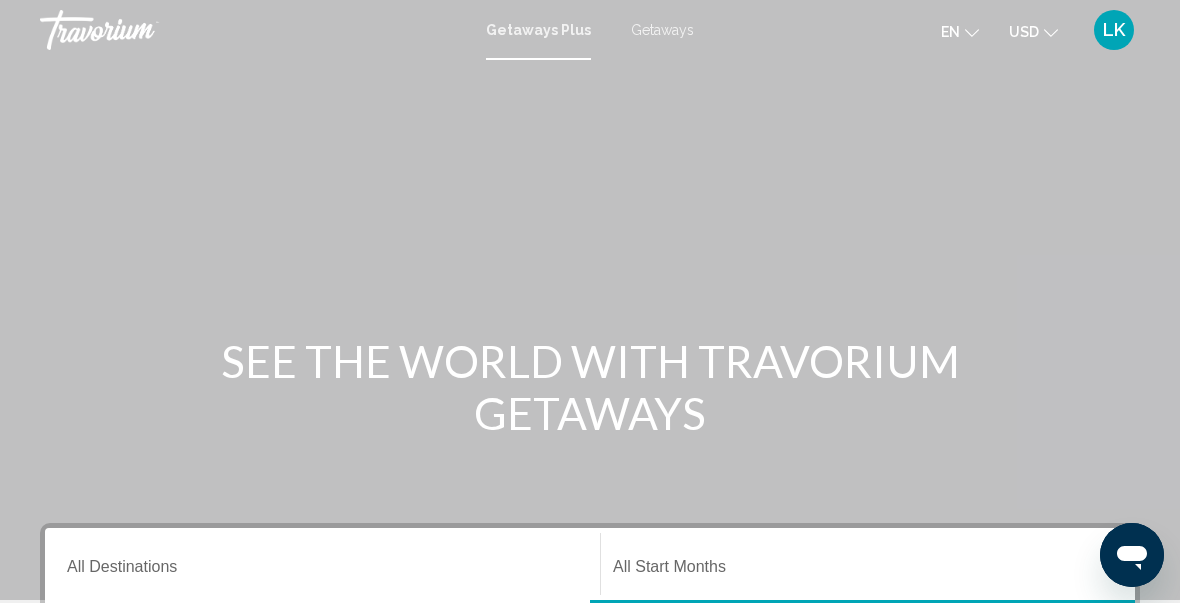 click on "Destination All Destinations" at bounding box center (322, 571) 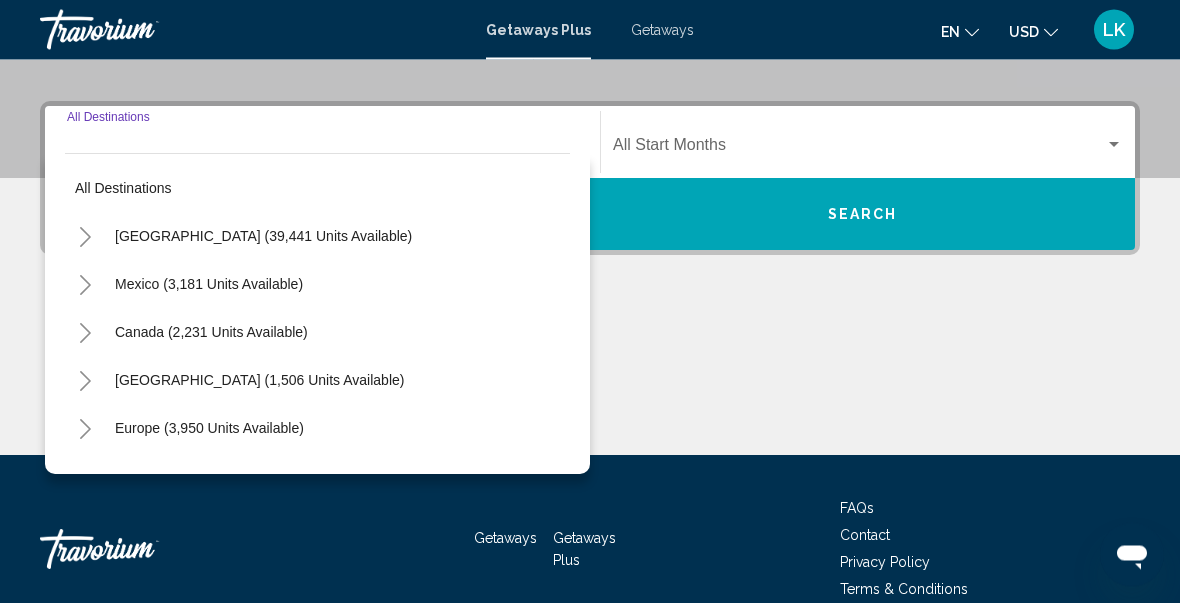 scroll, scrollTop: 458, scrollLeft: 0, axis: vertical 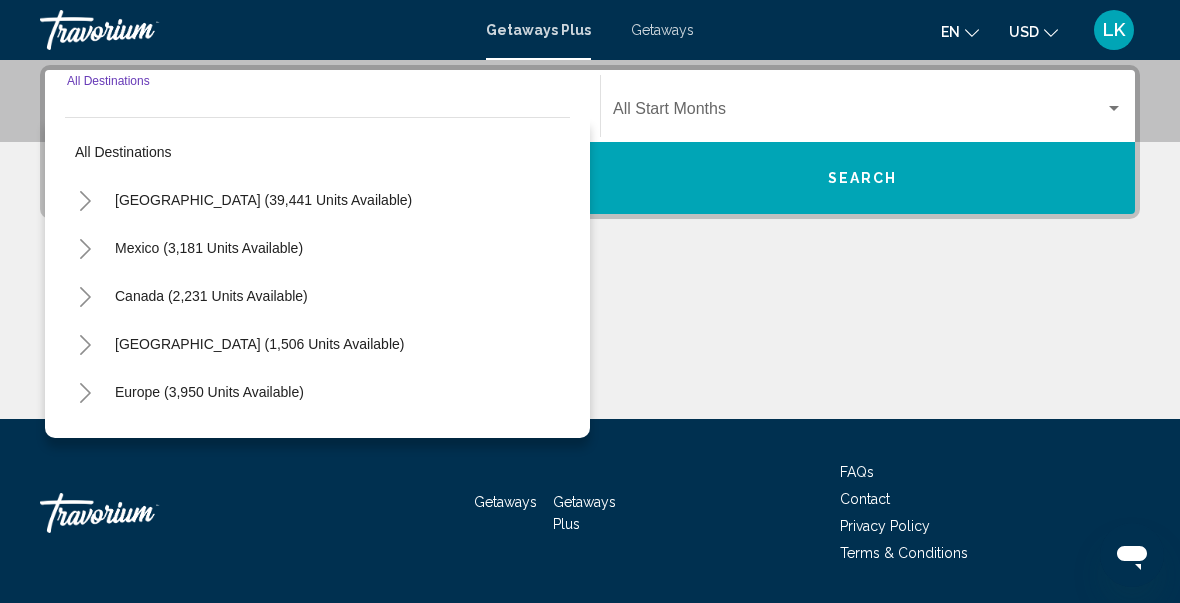 click 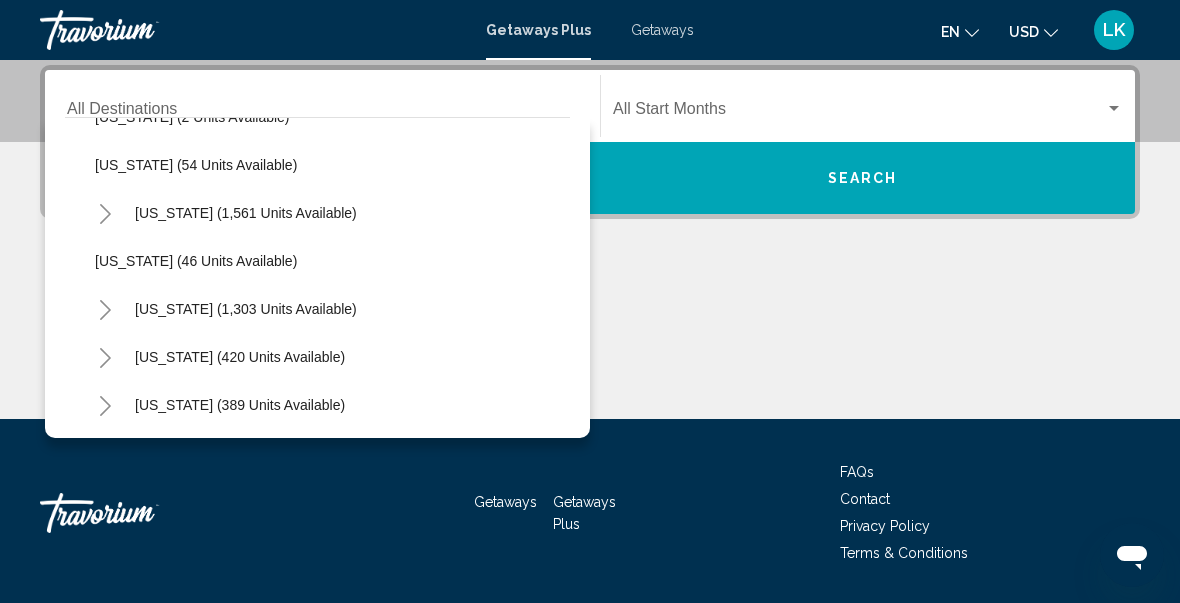scroll, scrollTop: 1378, scrollLeft: 0, axis: vertical 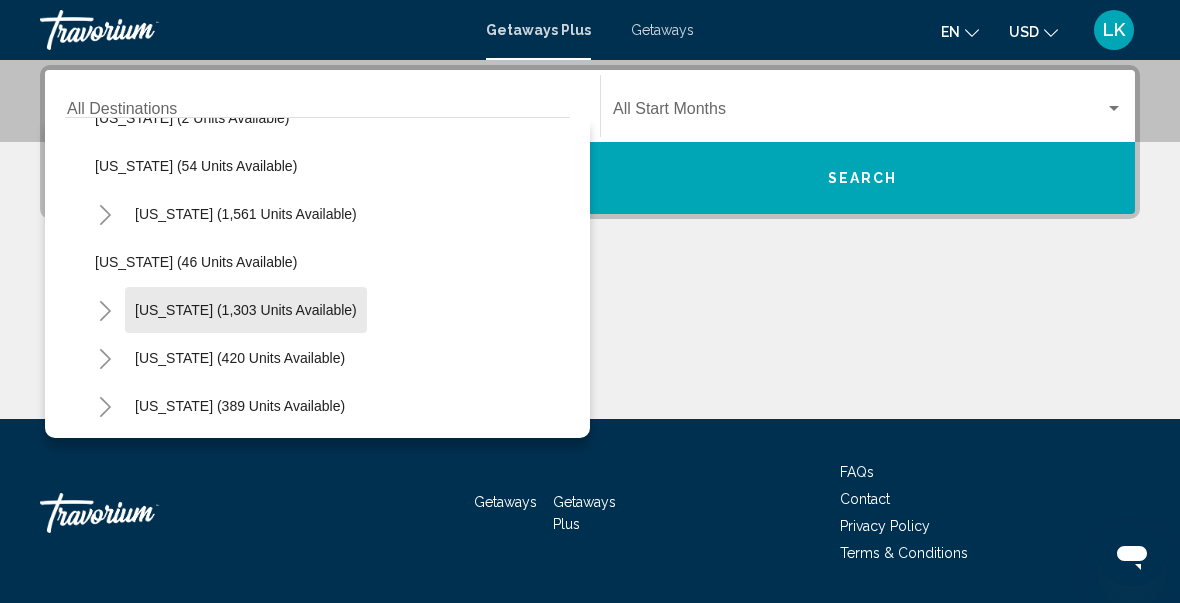 click on "South Carolina (1,303 units available)" 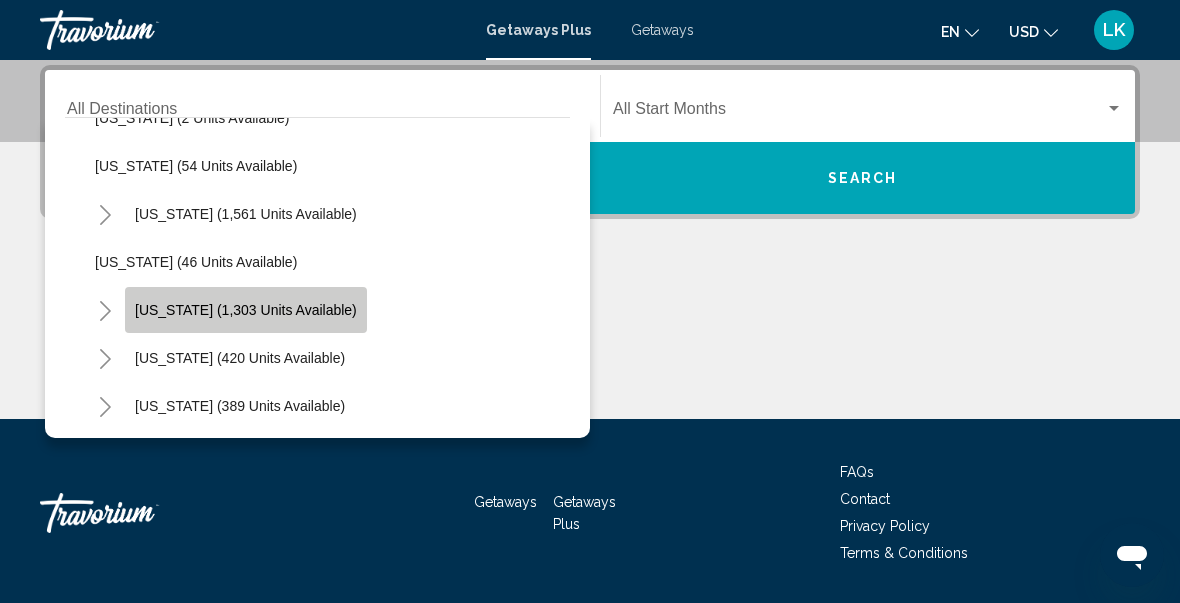 type on "**********" 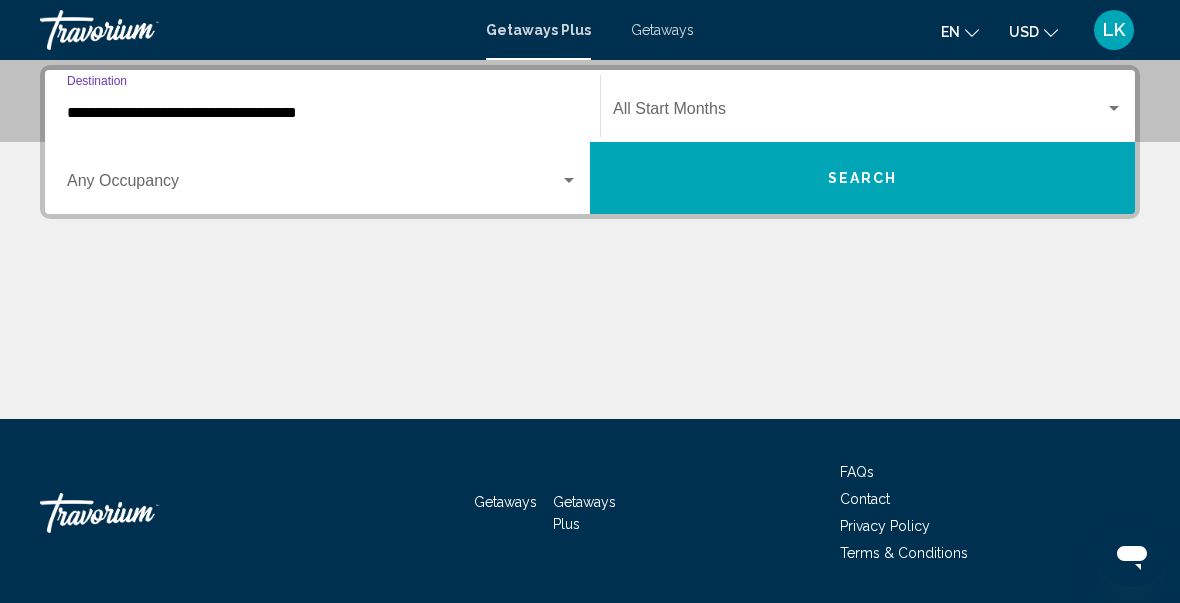 click at bounding box center (859, 113) 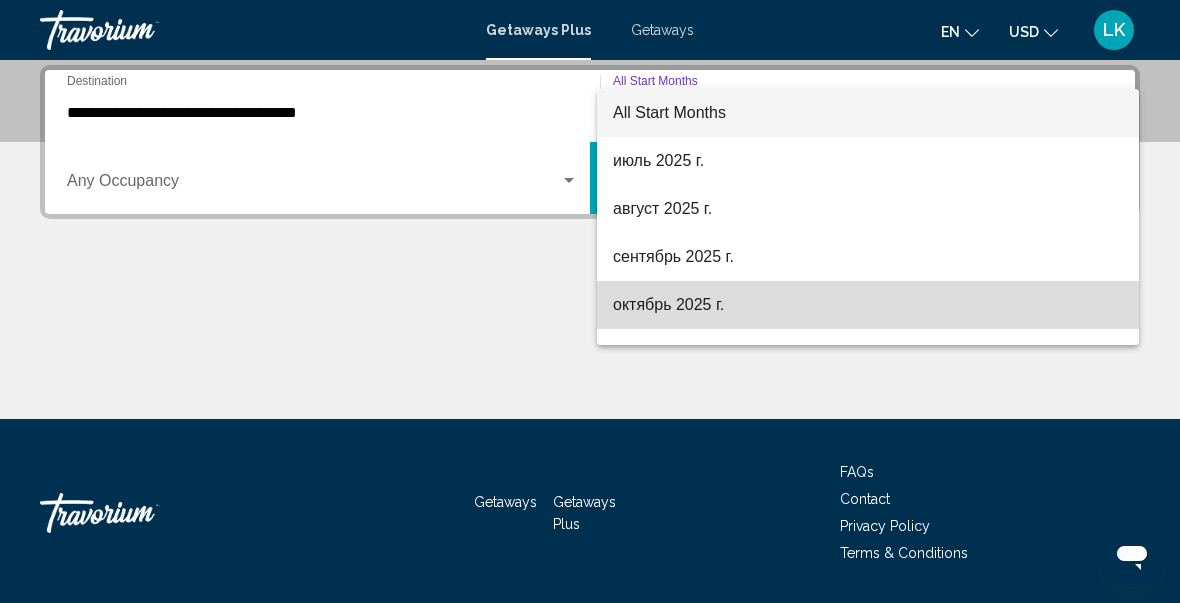 click on "октябрь 2025 г." at bounding box center [868, 305] 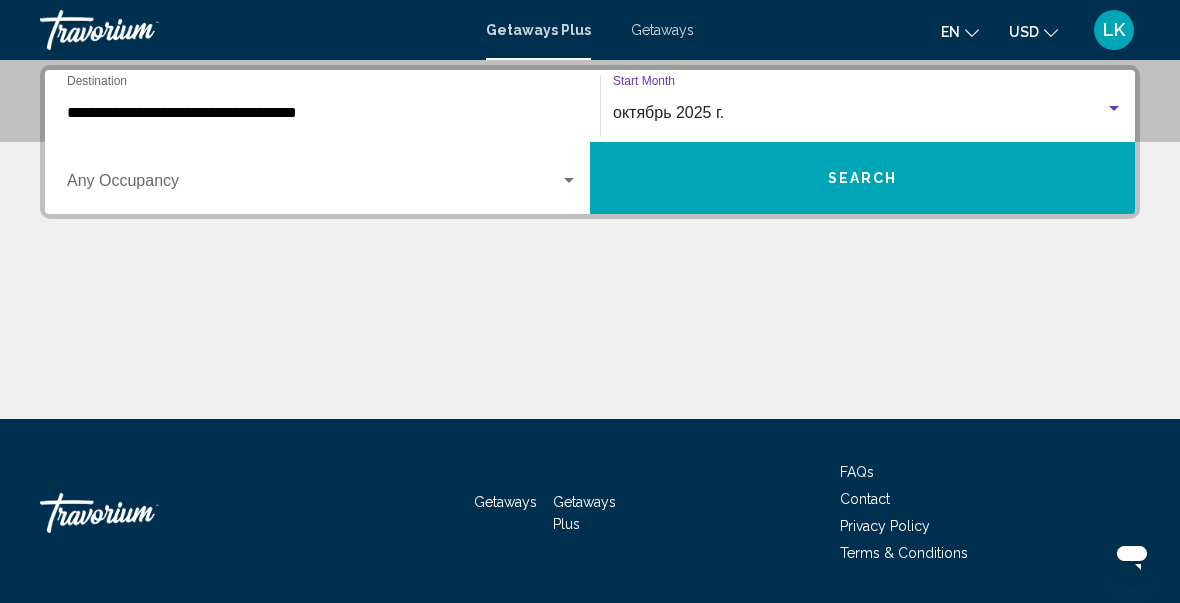 click on "Search" at bounding box center [863, 179] 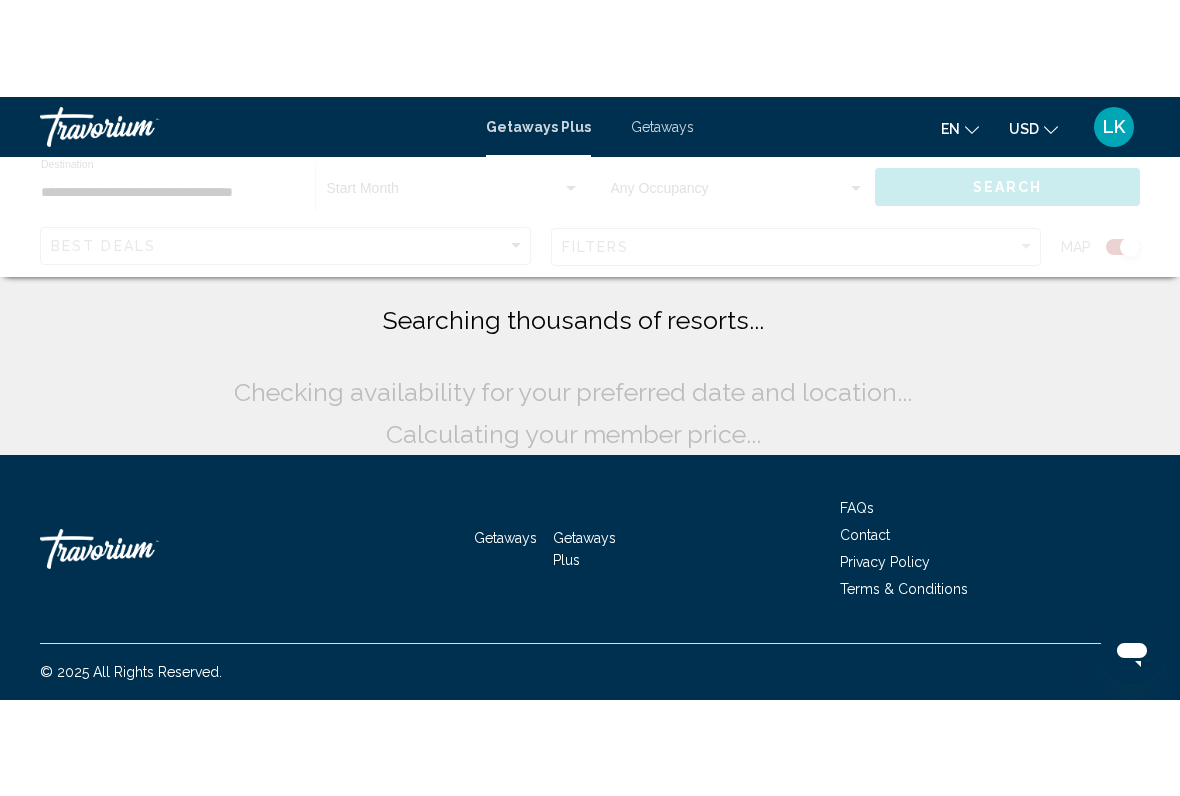scroll, scrollTop: 30, scrollLeft: 0, axis: vertical 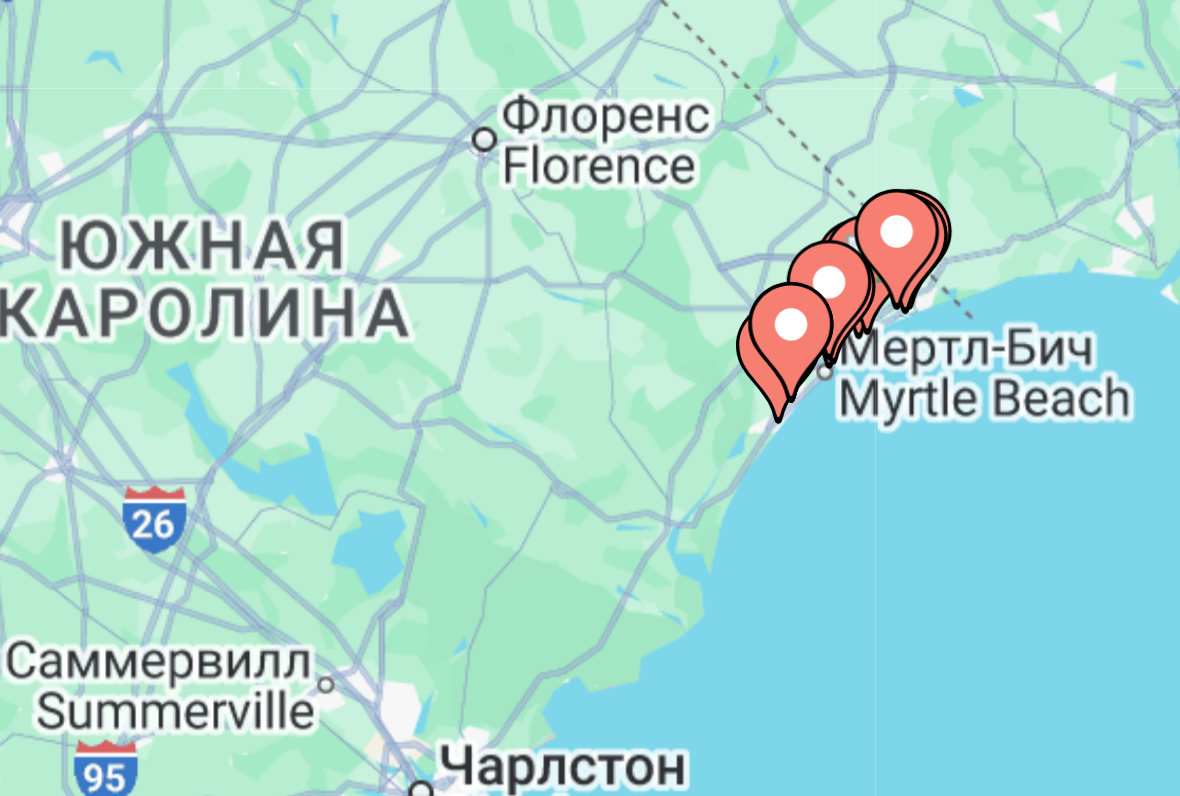 type on "**********" 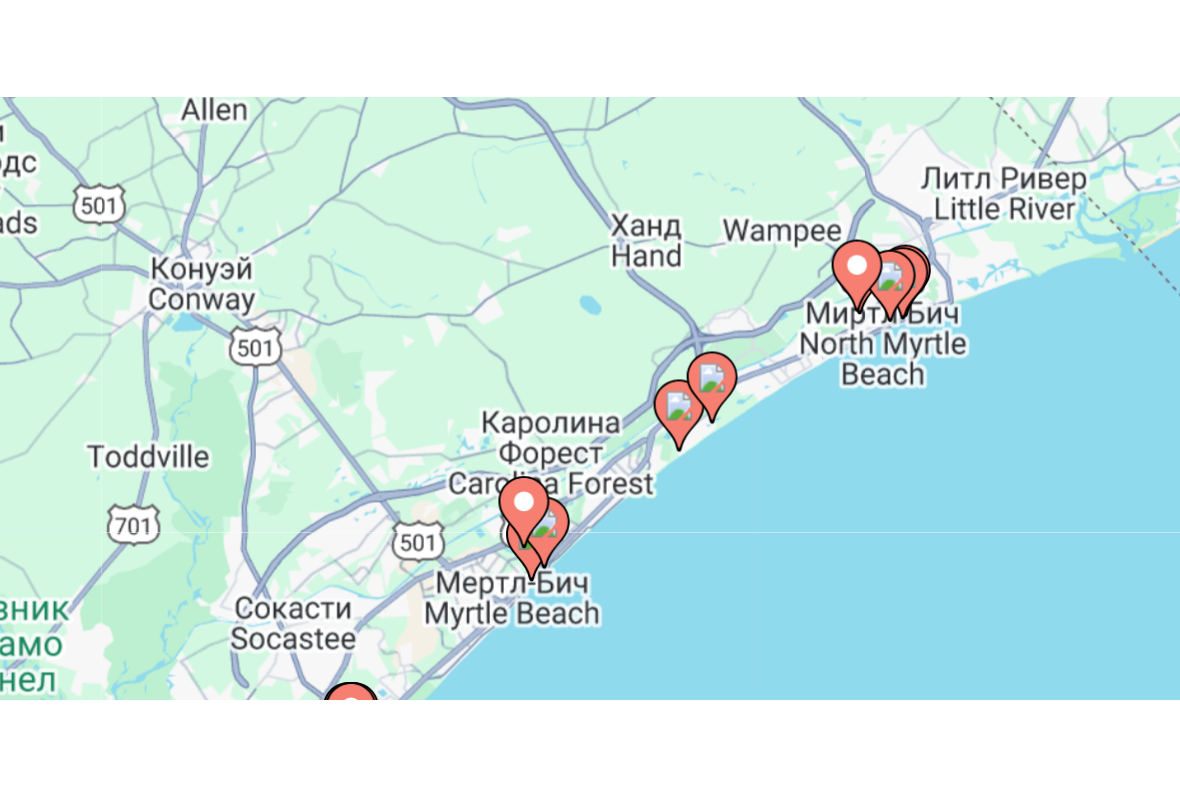 scroll, scrollTop: 174, scrollLeft: 0, axis: vertical 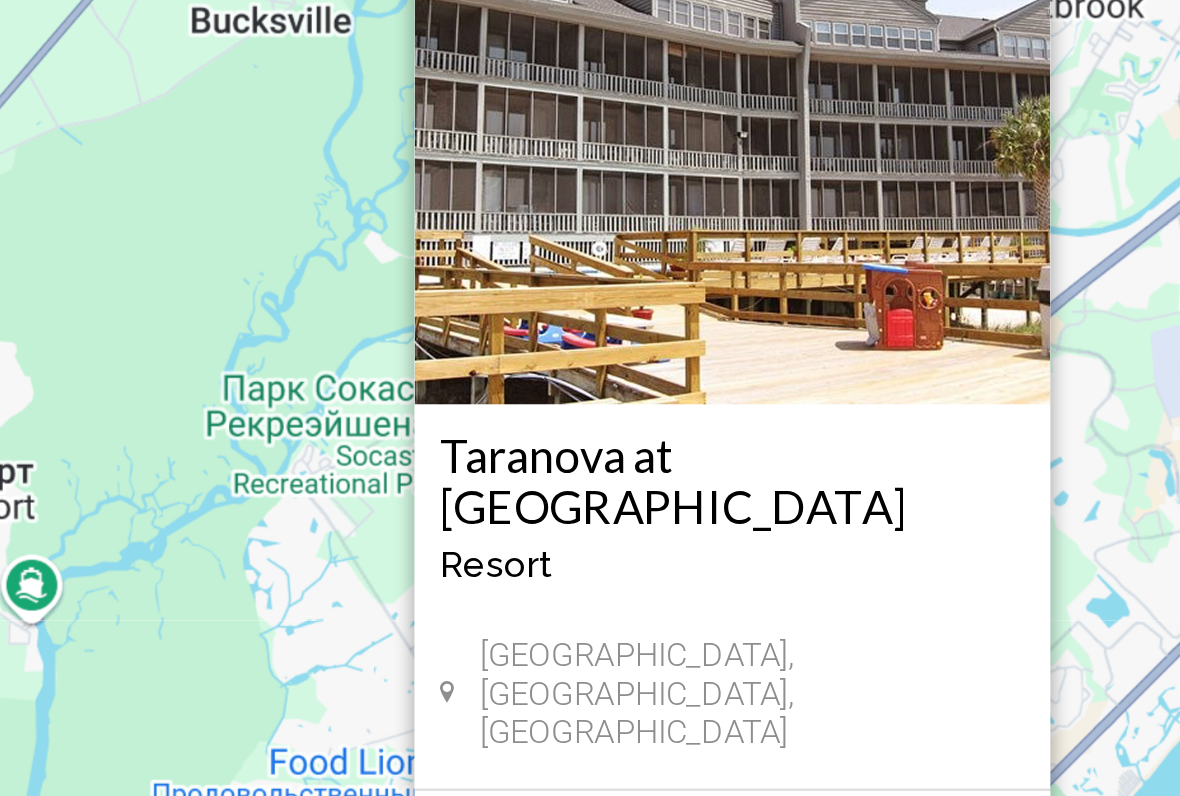 click on "Resort  -  This is an adults only resort" at bounding box center (590, 493) 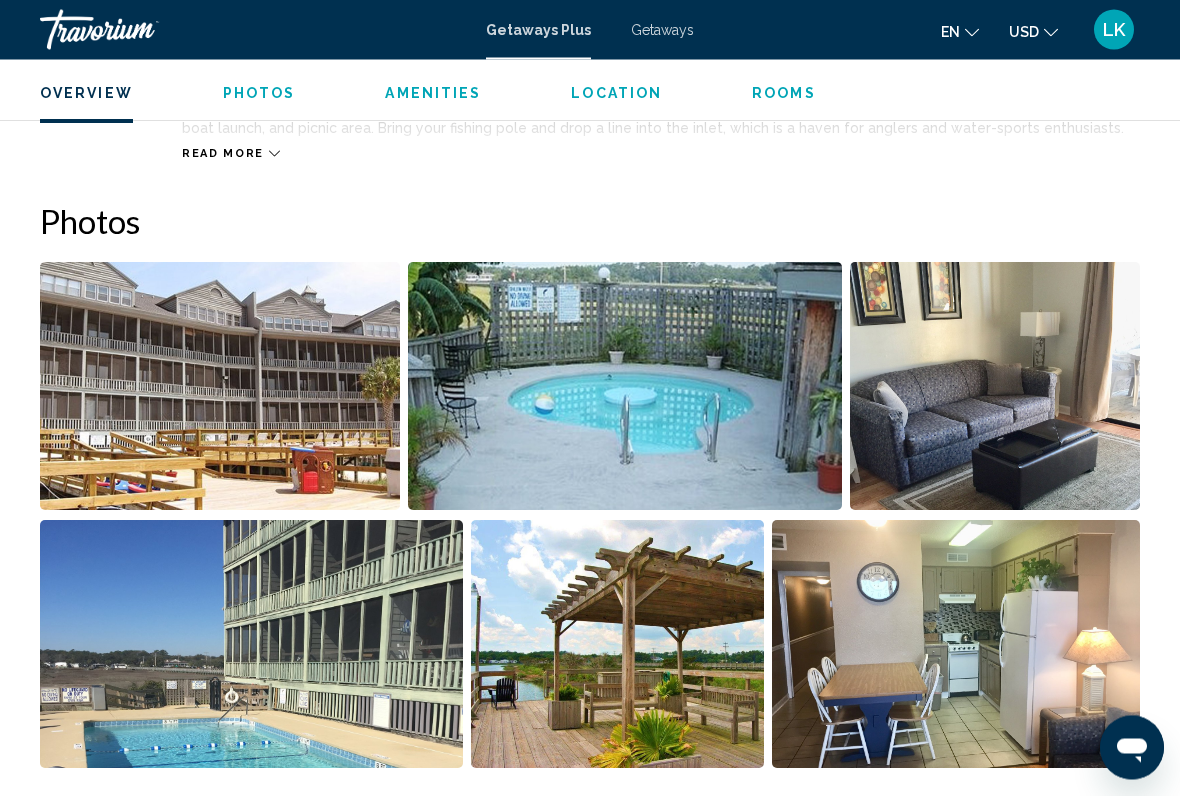 scroll, scrollTop: 1142, scrollLeft: 0, axis: vertical 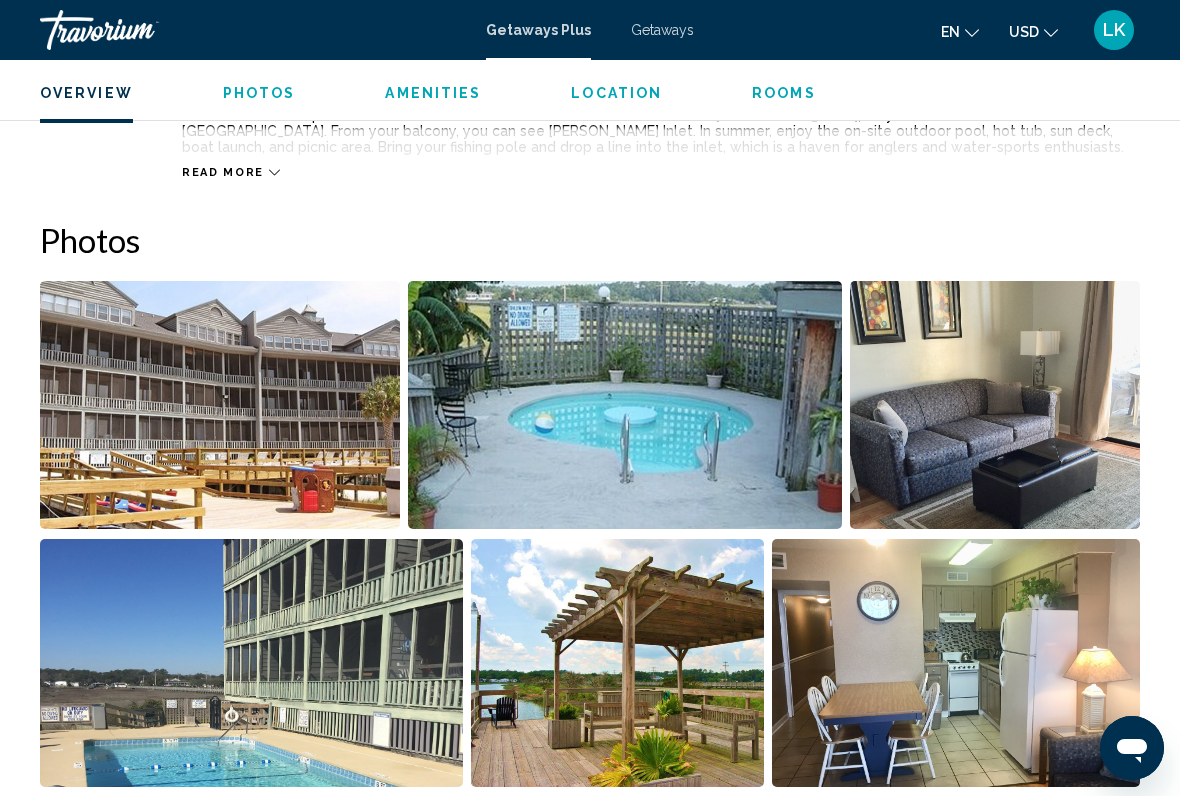 click at bounding box center [220, 405] 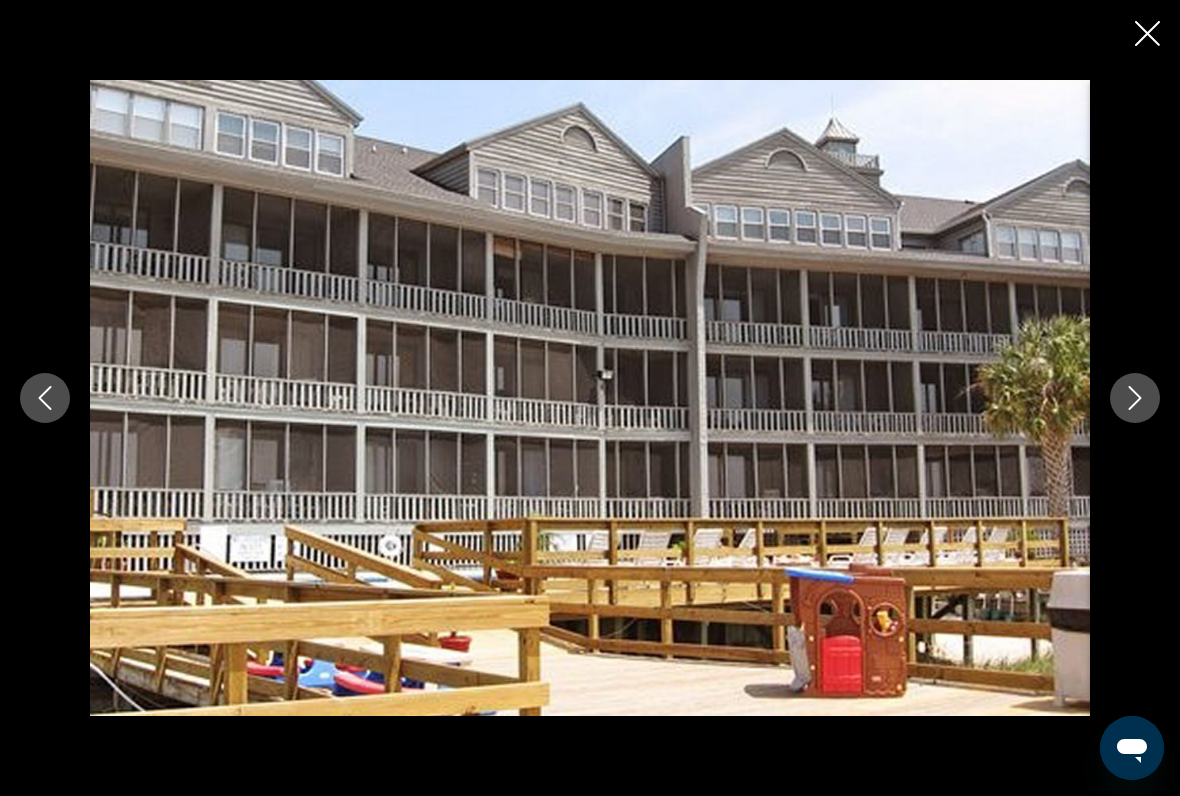 click at bounding box center (590, 398) 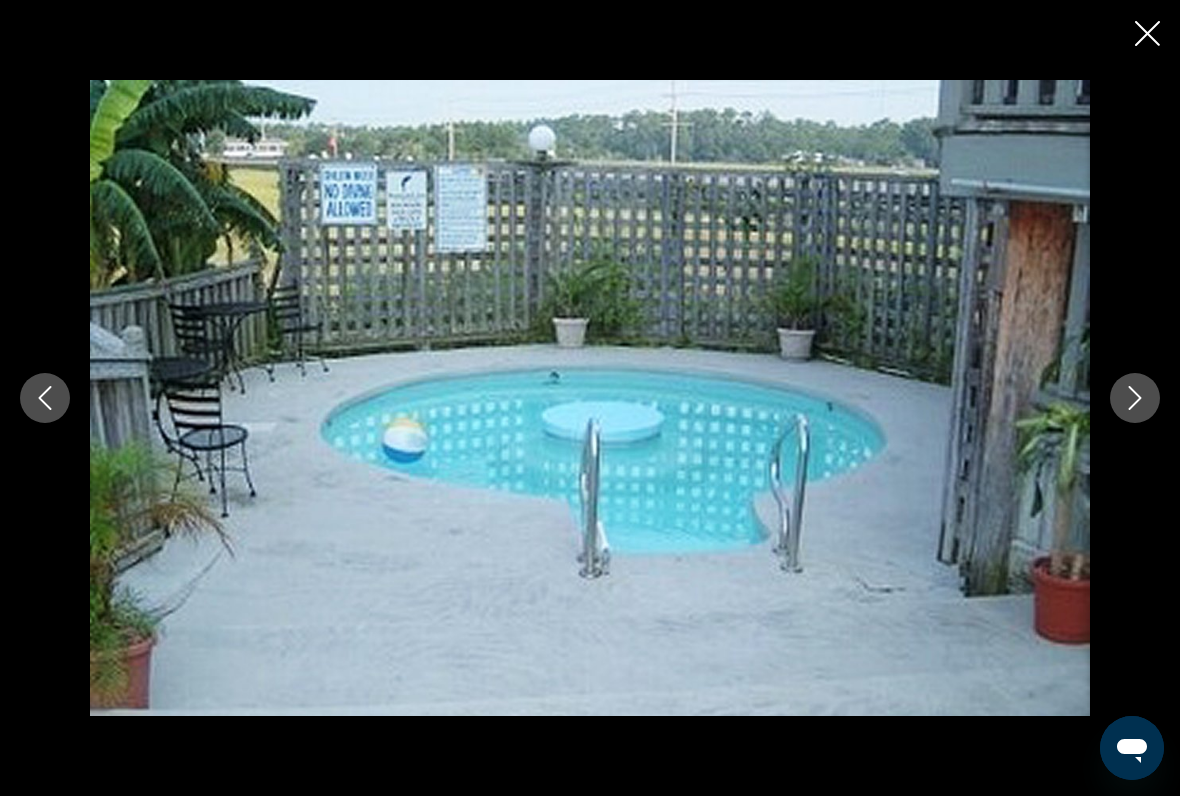 click 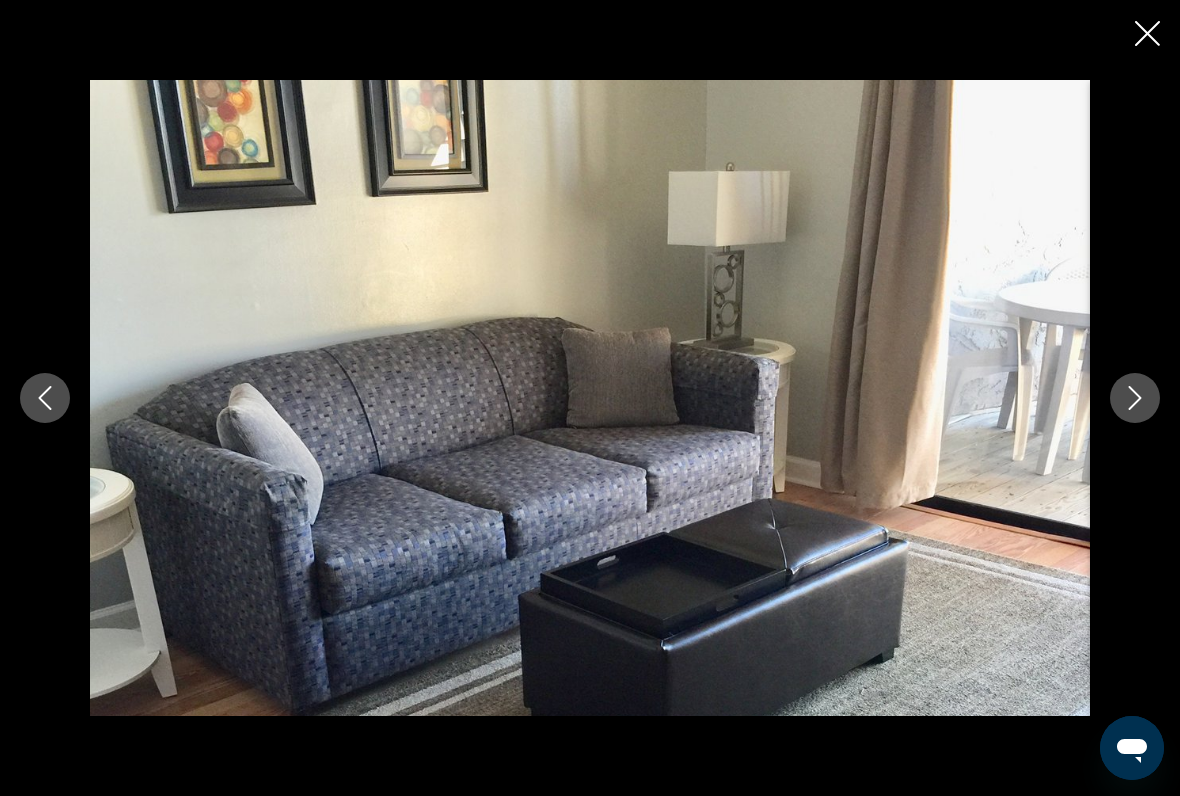 click 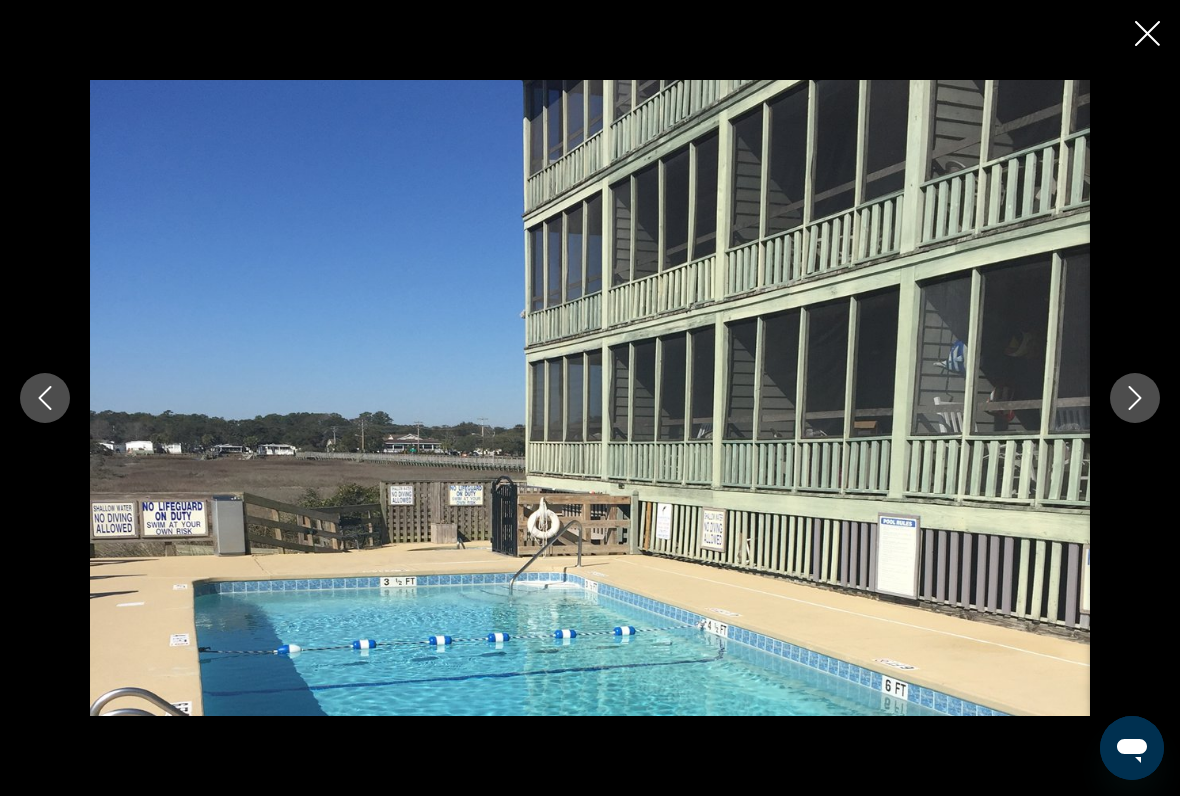 click 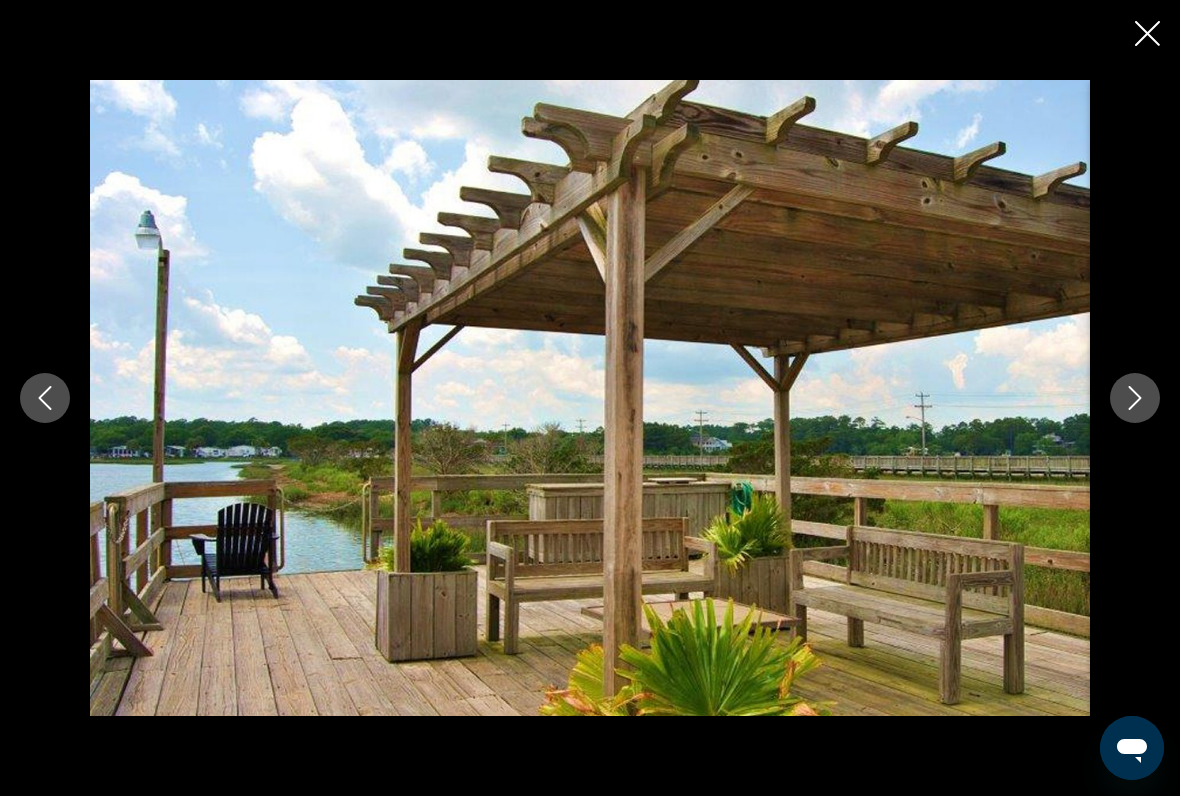 click 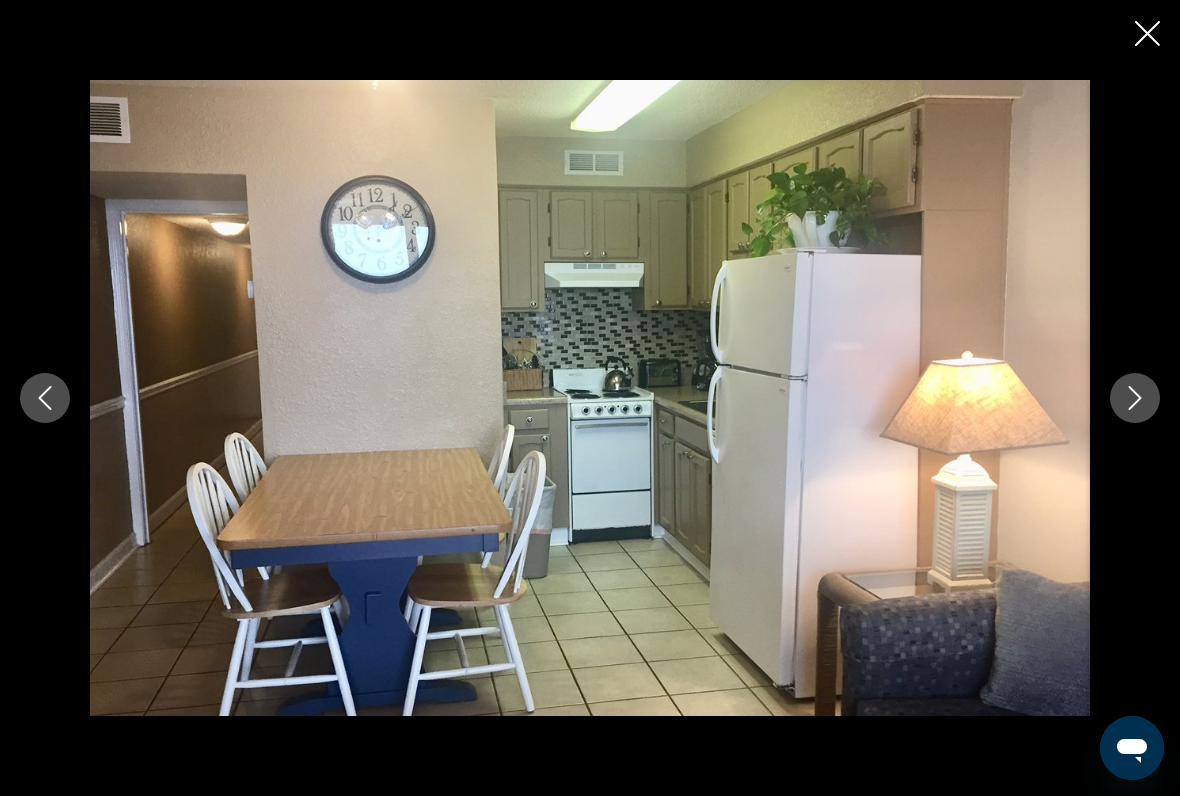 click 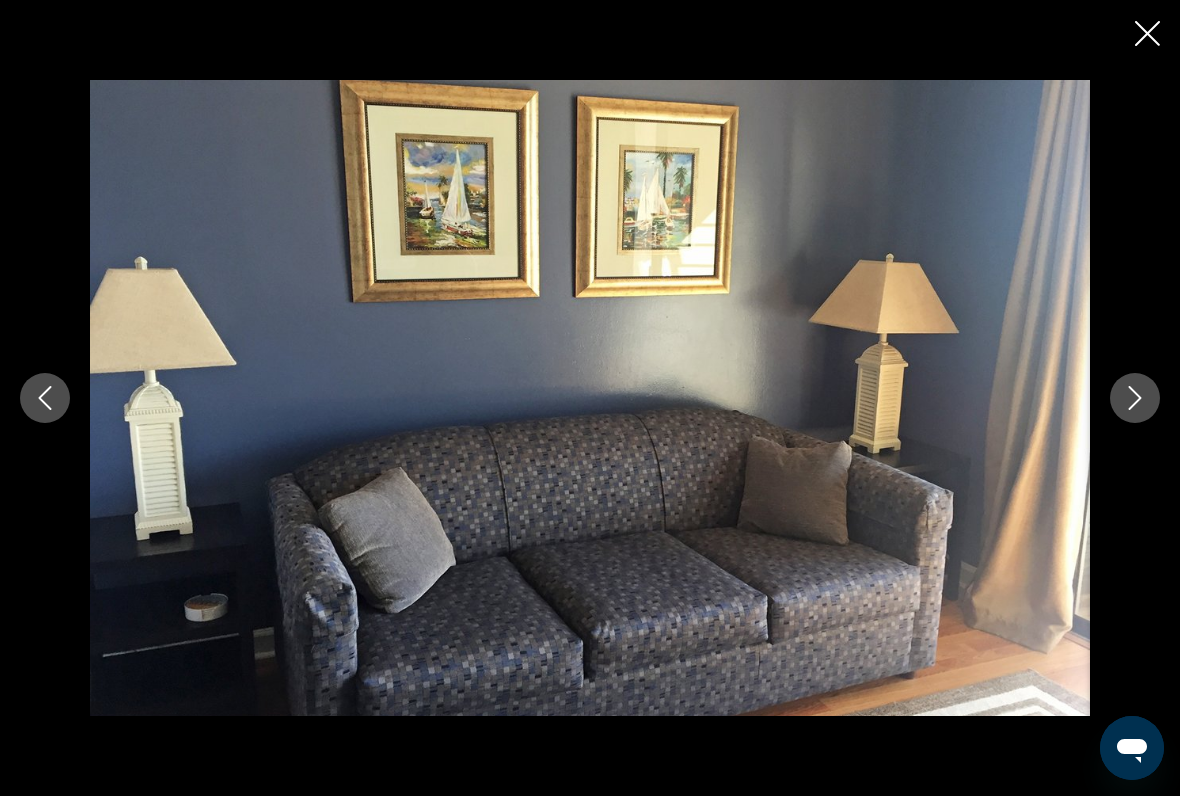 click 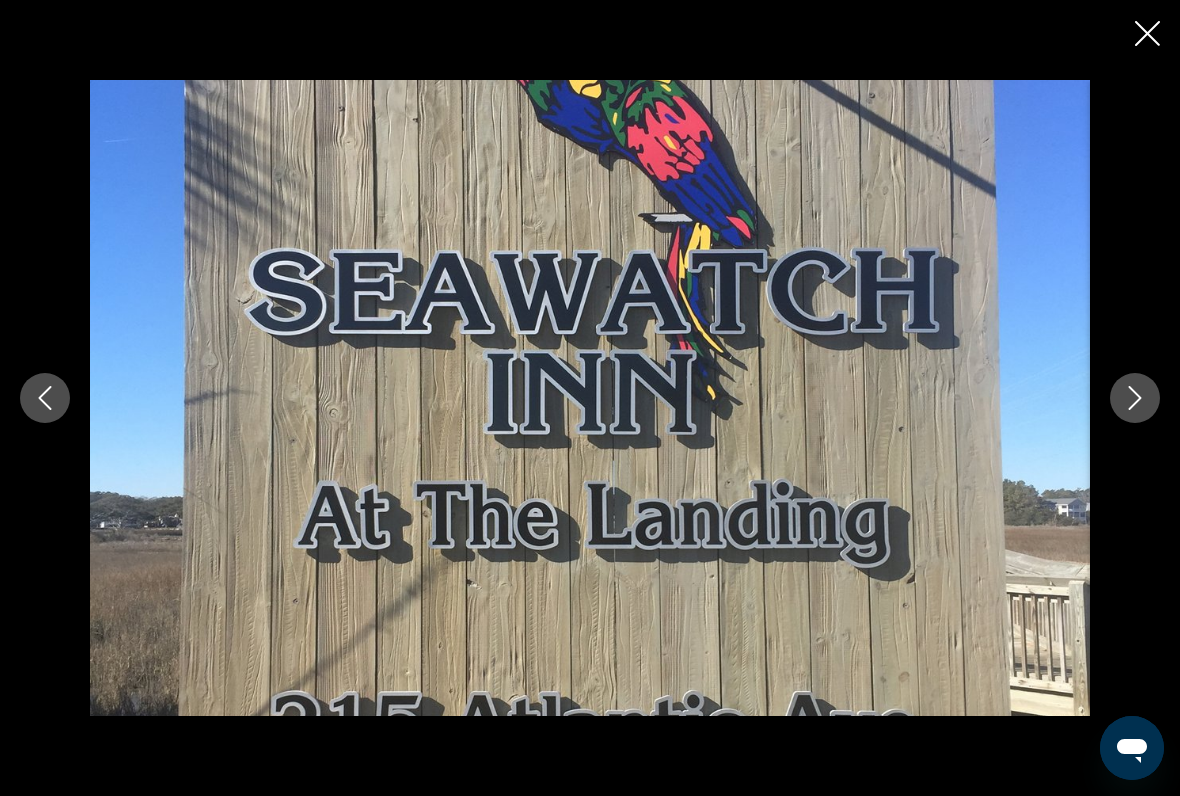 click 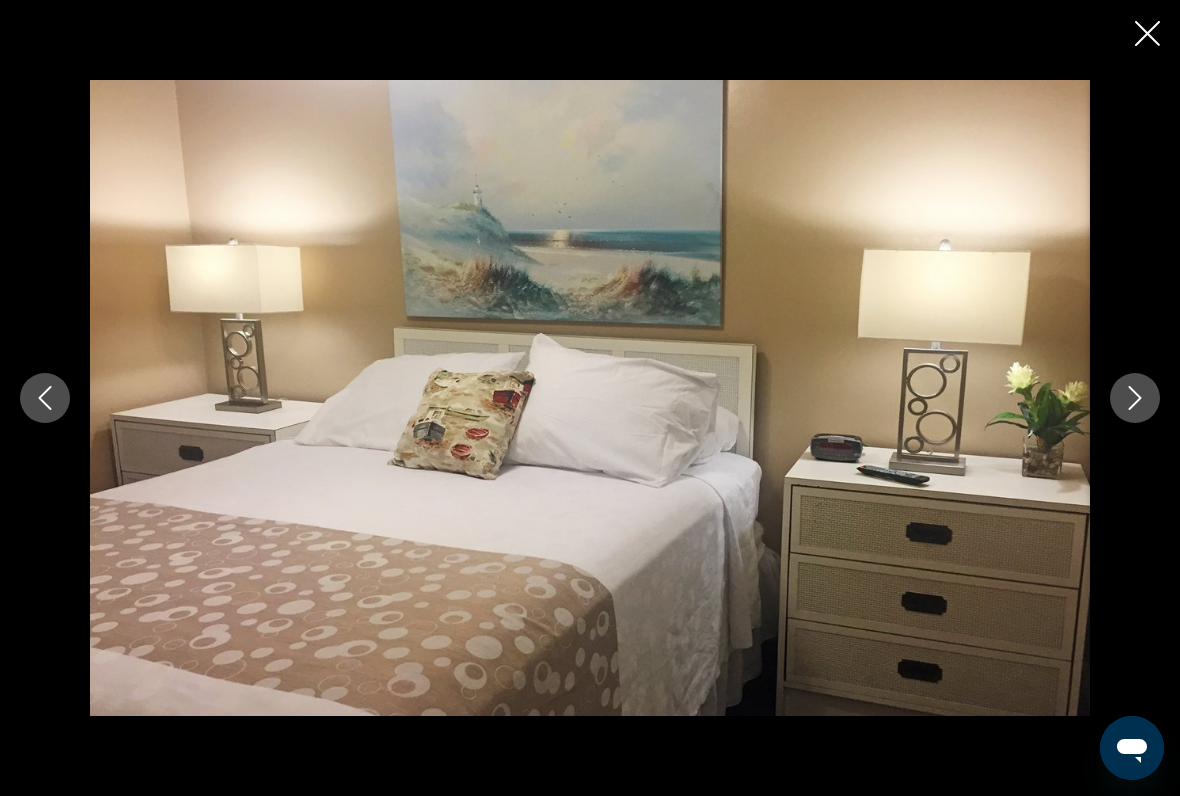 click 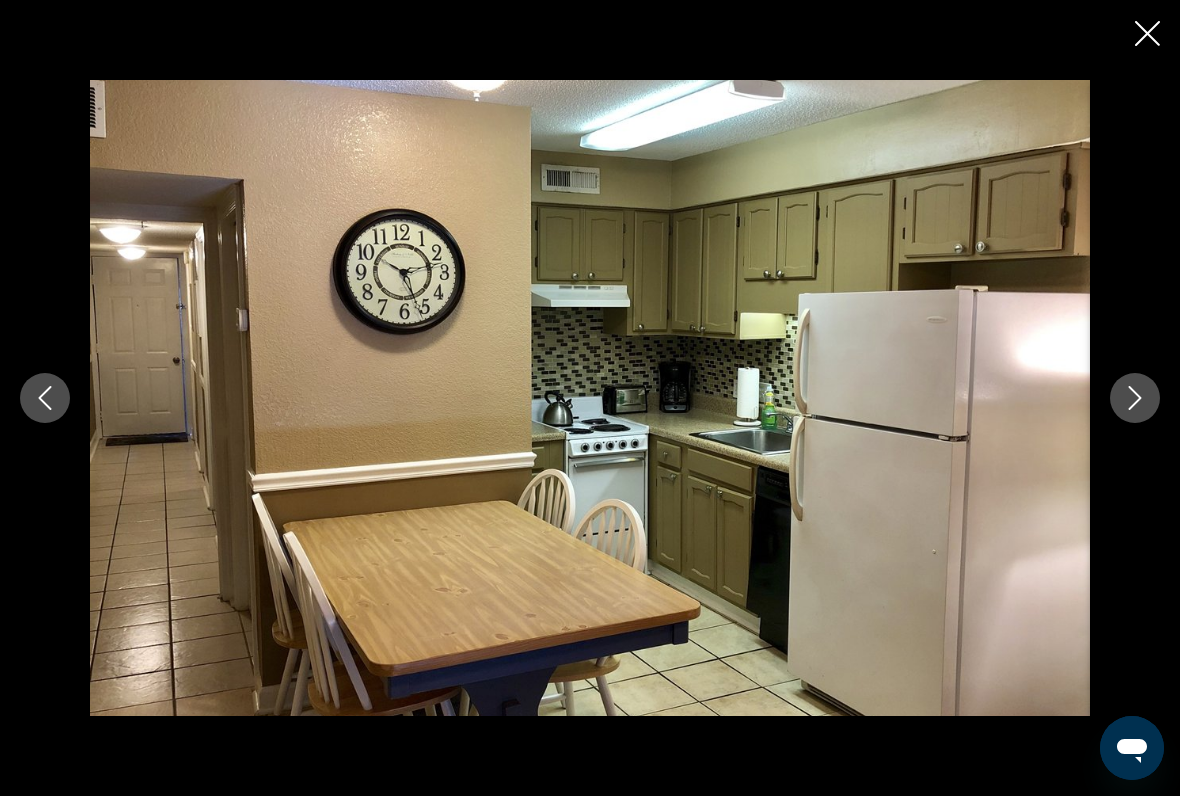 click 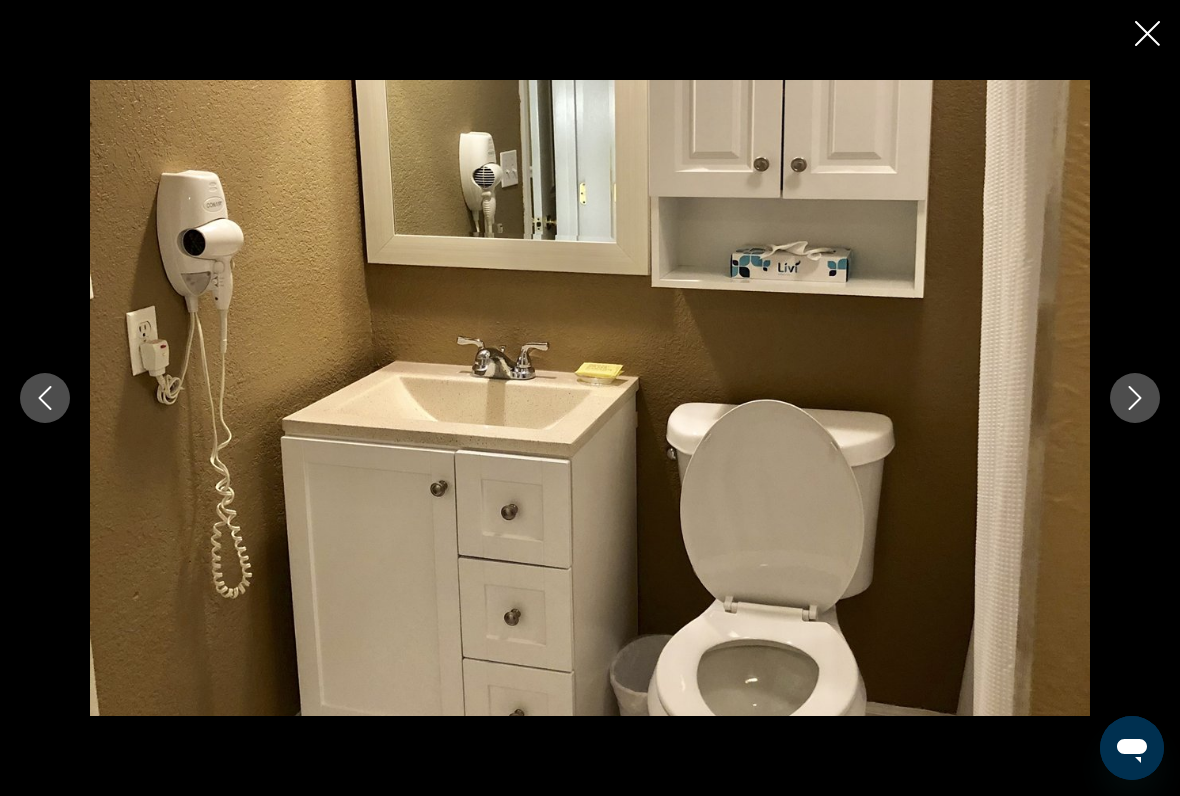 click 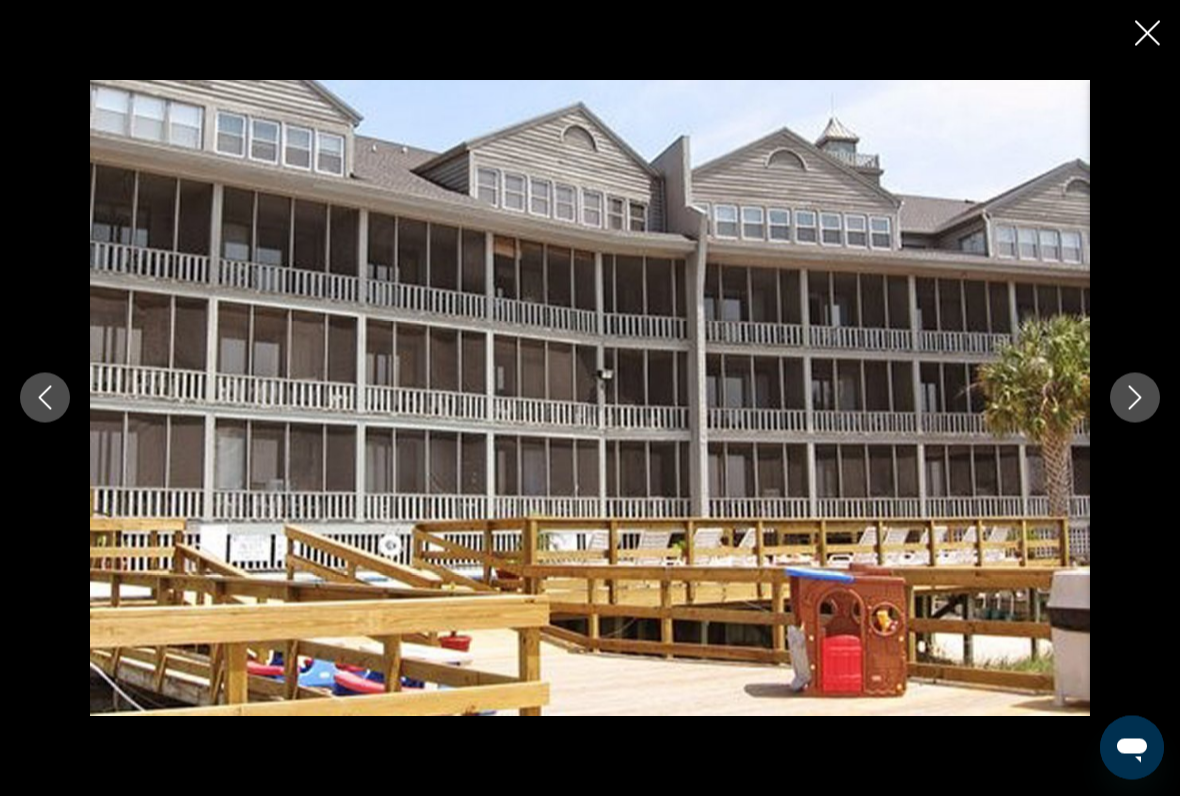 click 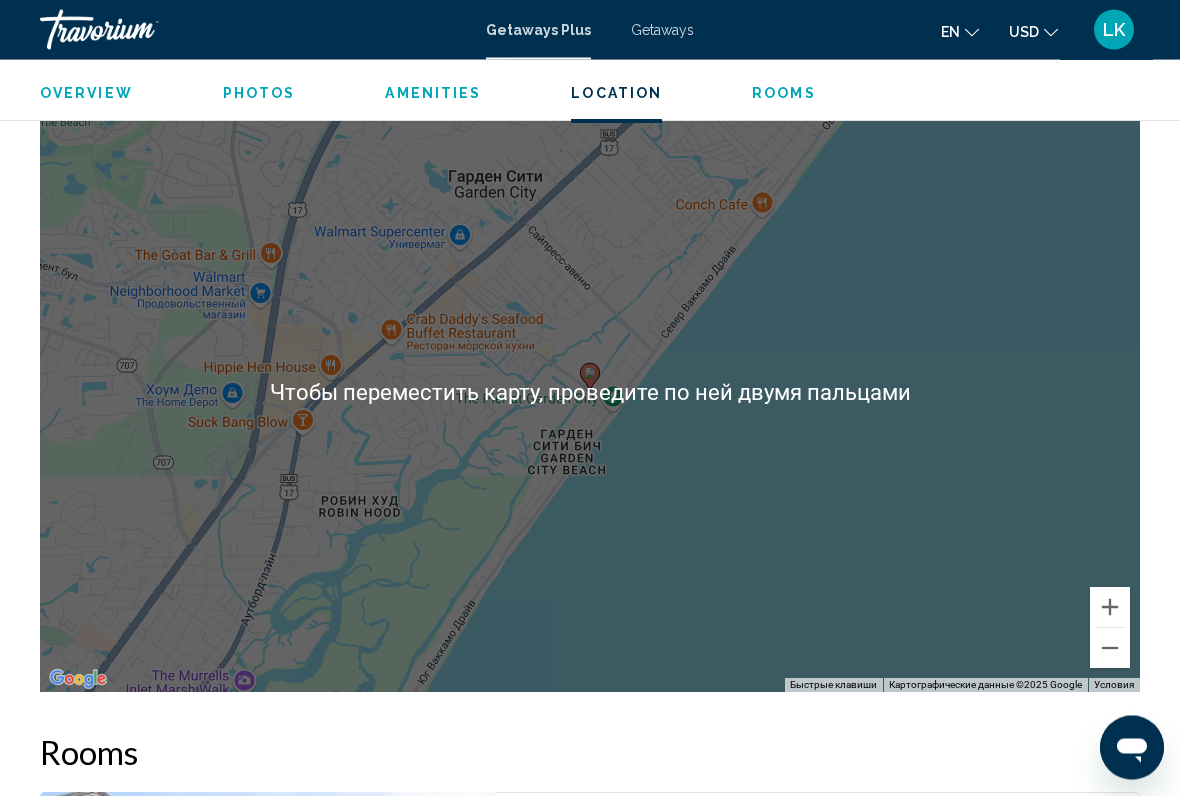 scroll, scrollTop: 2625, scrollLeft: 0, axis: vertical 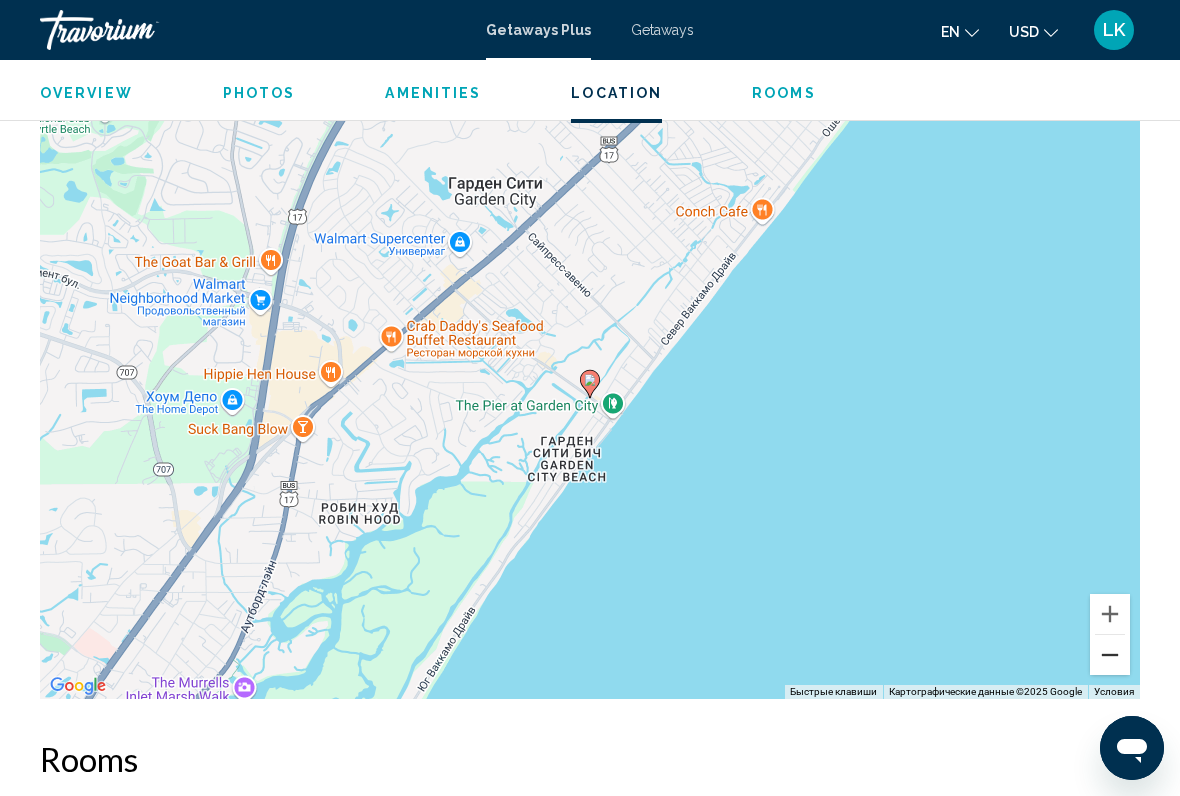 click at bounding box center (1110, 655) 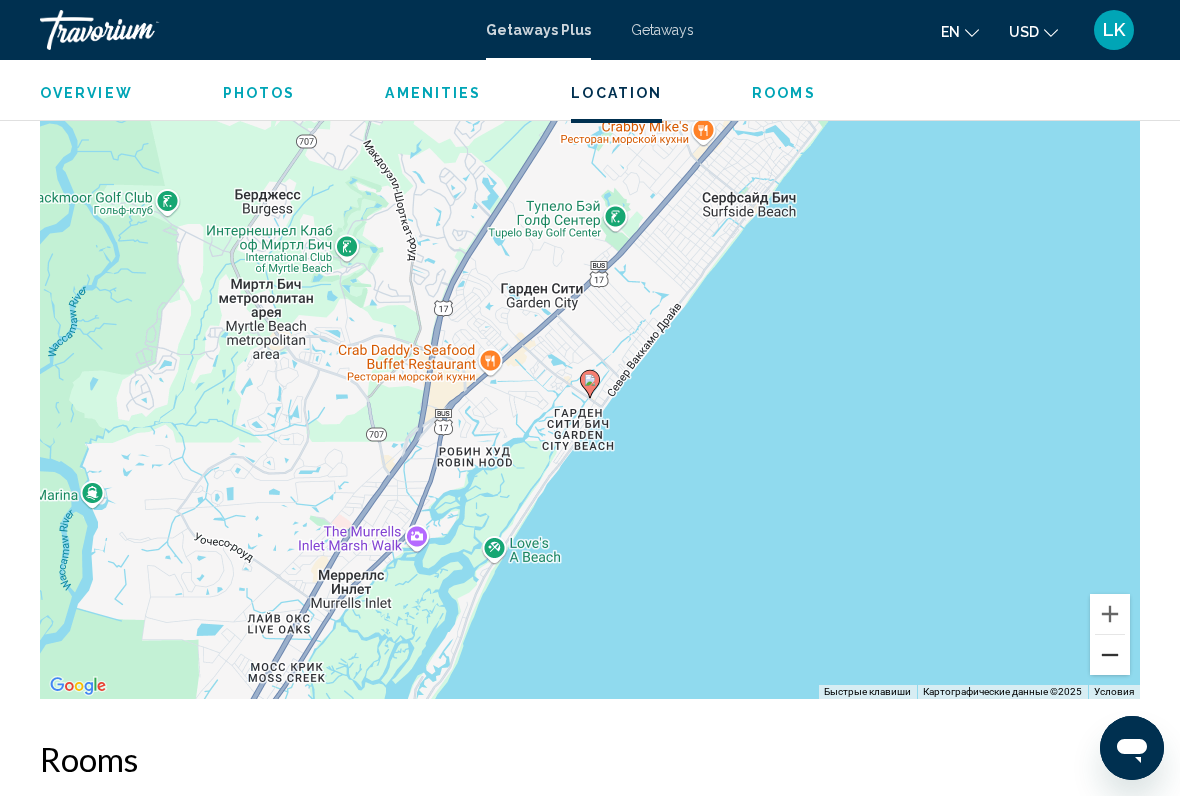 click at bounding box center (1110, 655) 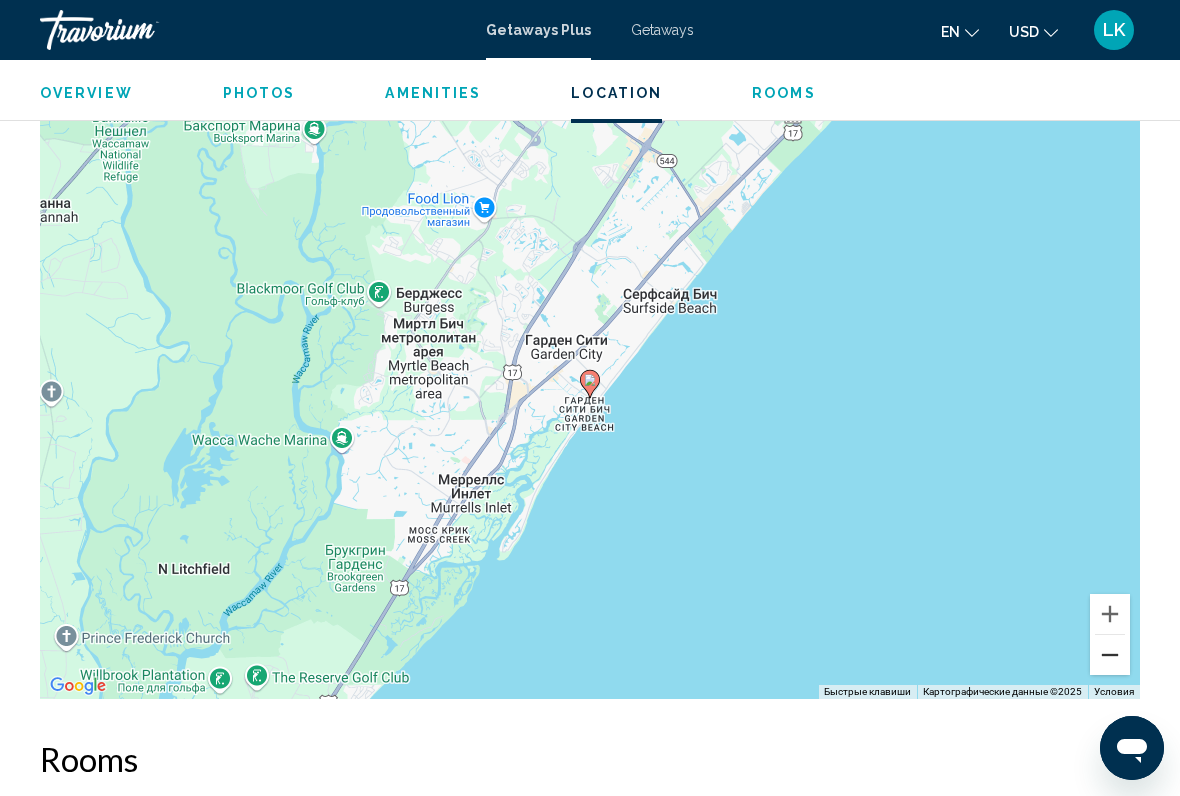 click at bounding box center [1110, 655] 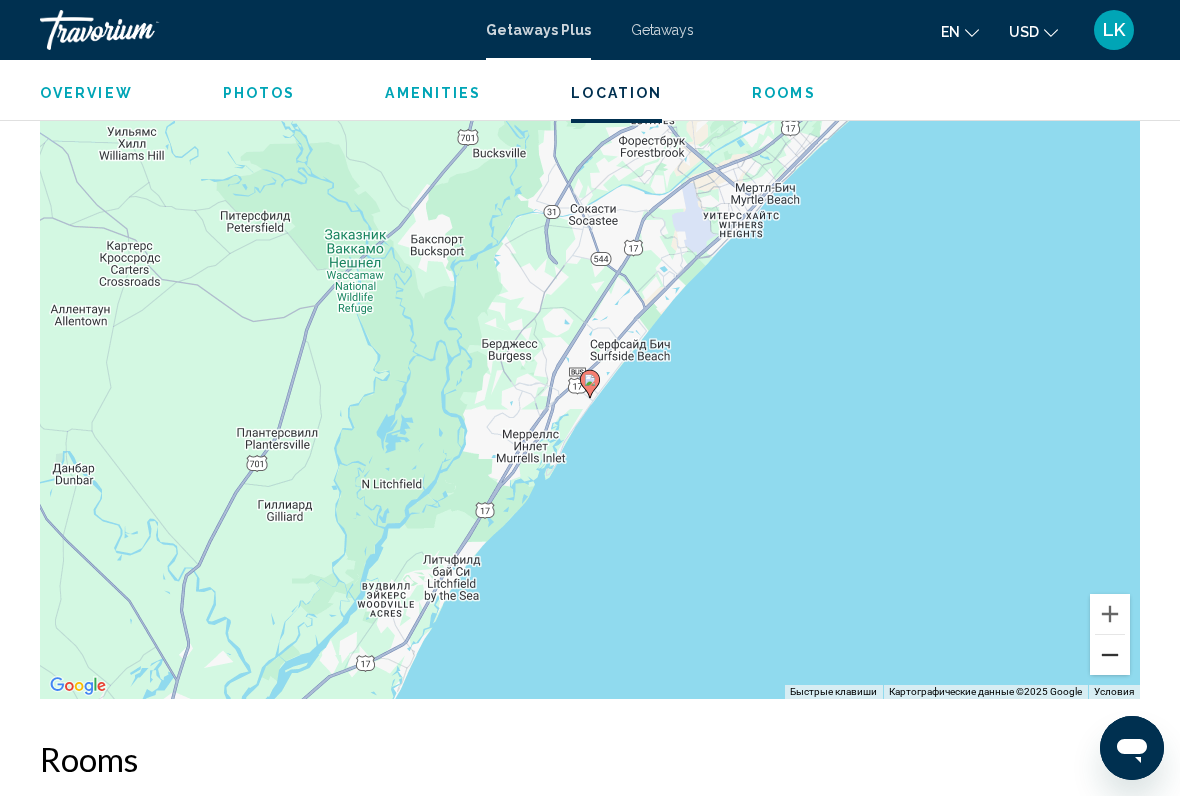 click at bounding box center (1110, 655) 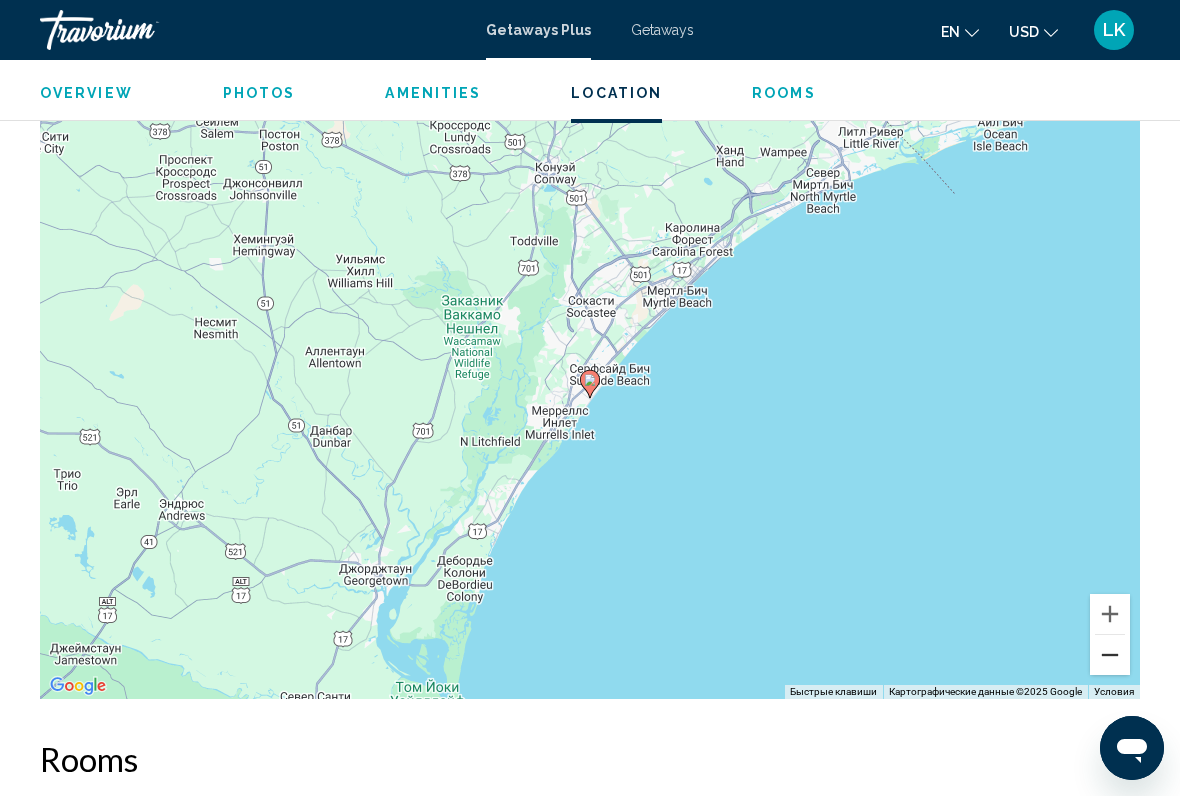 click at bounding box center (1110, 655) 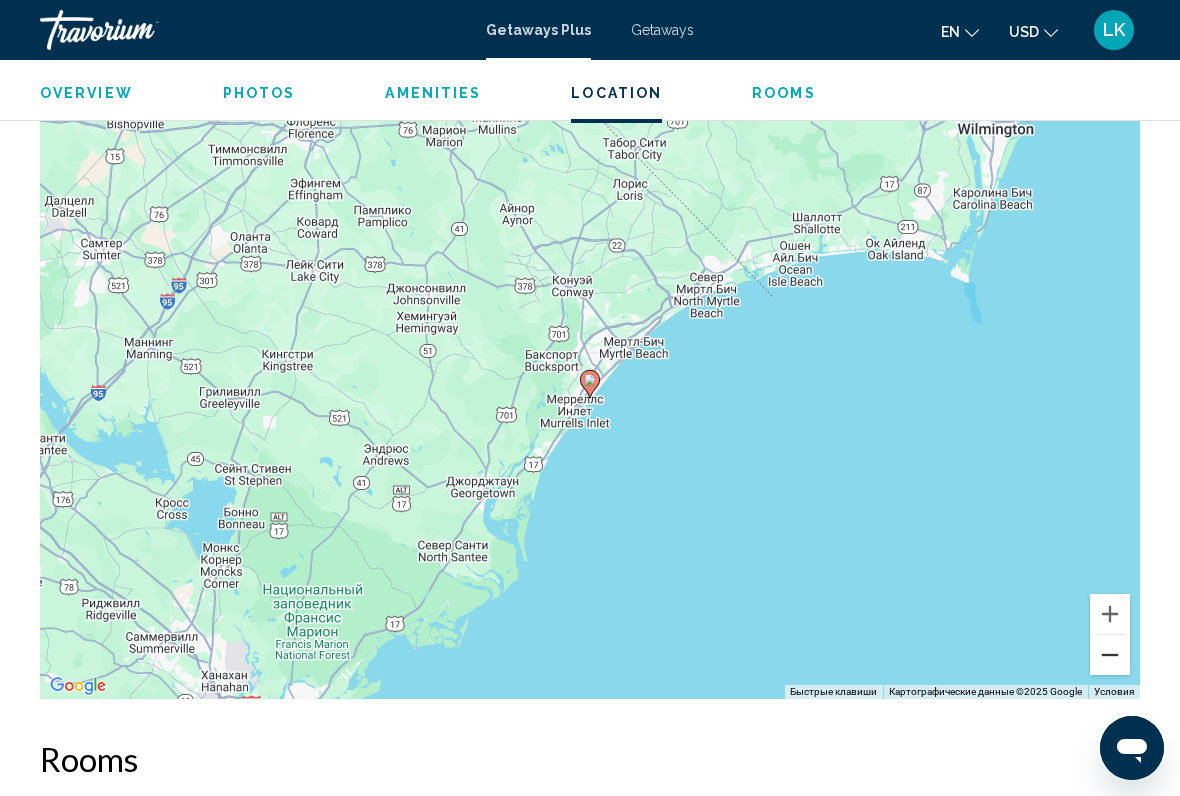 click at bounding box center (1110, 655) 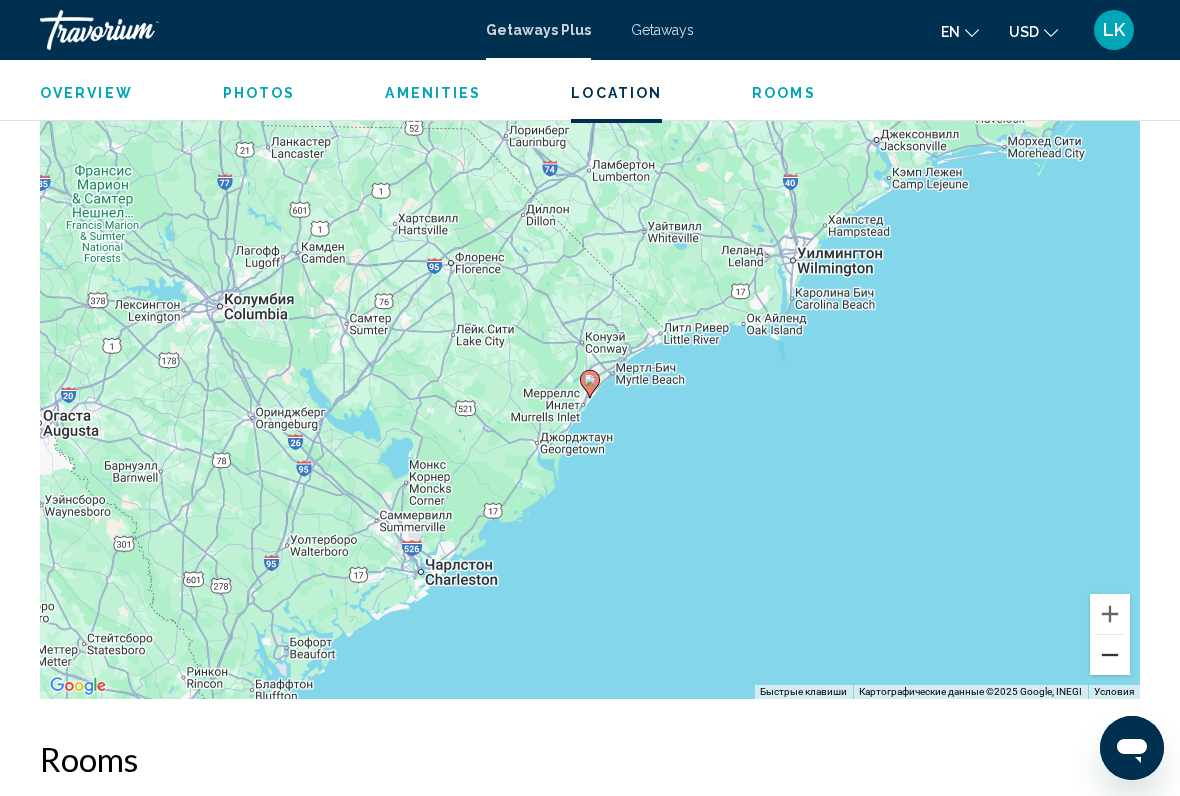 click at bounding box center [1110, 655] 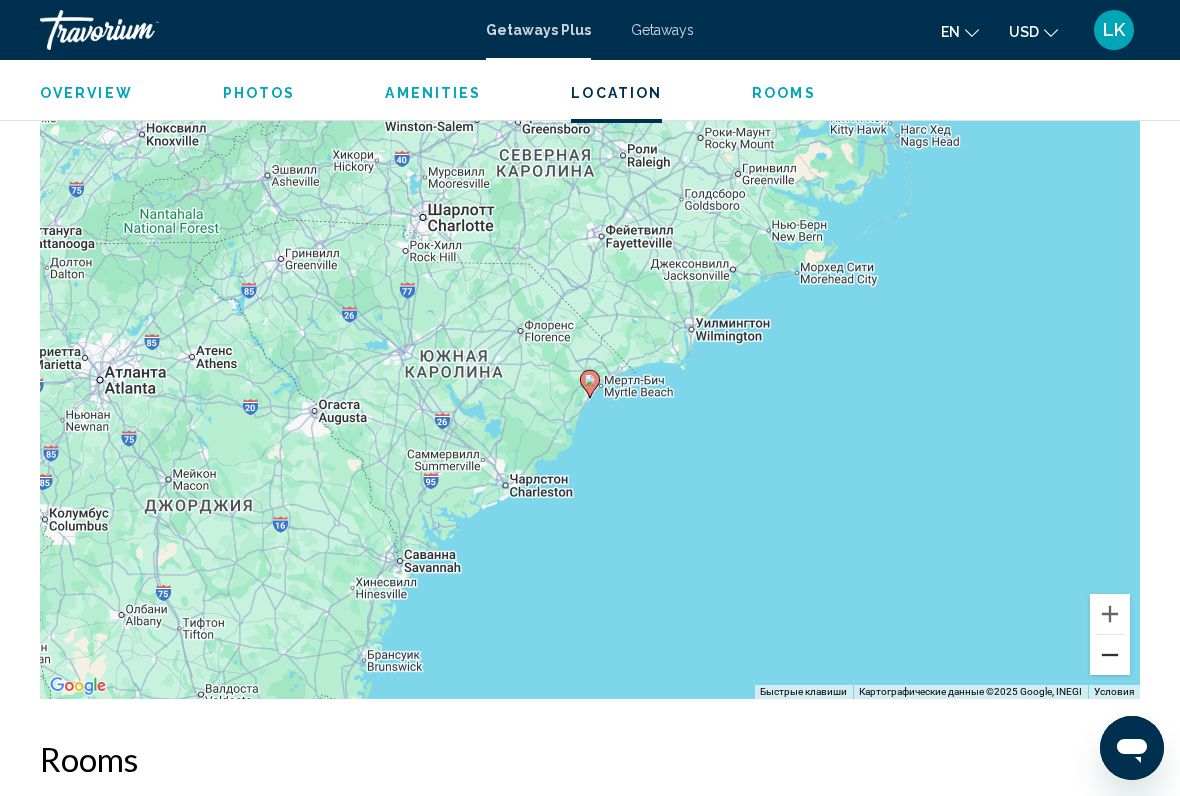 click at bounding box center (1110, 655) 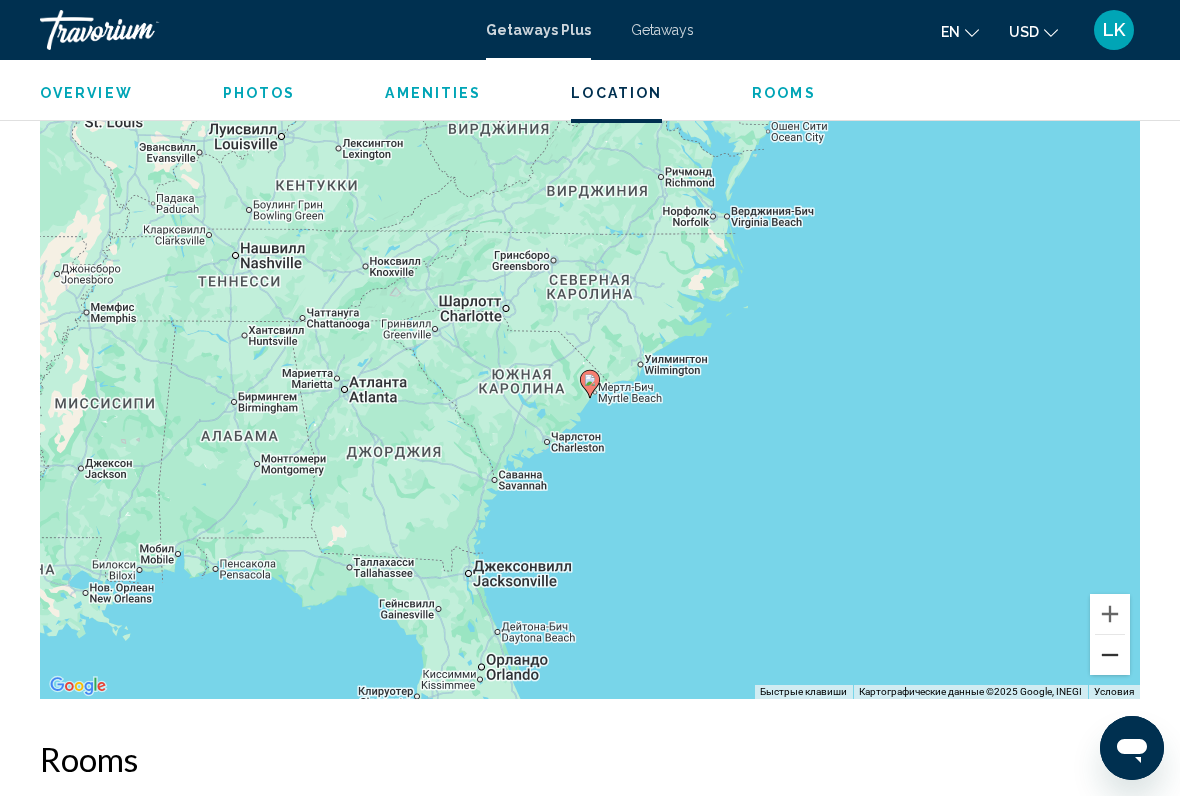 click at bounding box center [1110, 655] 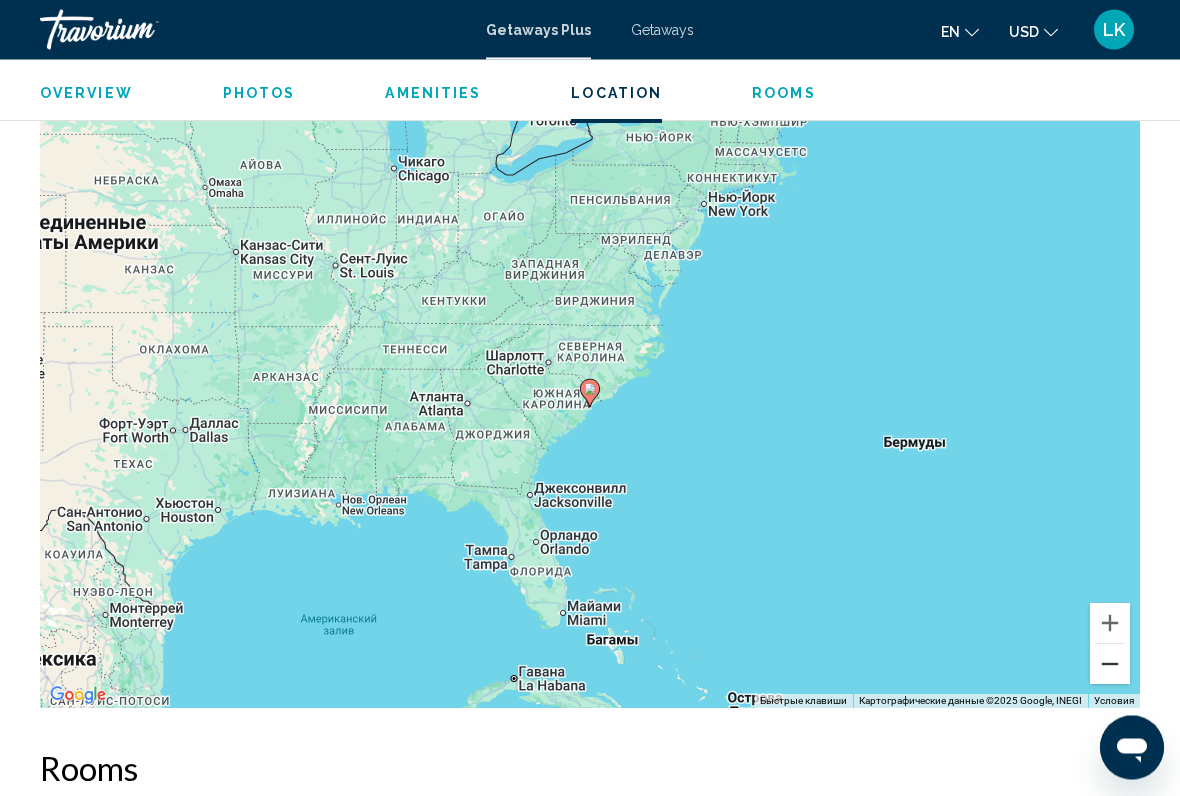 scroll, scrollTop: 2619, scrollLeft: 0, axis: vertical 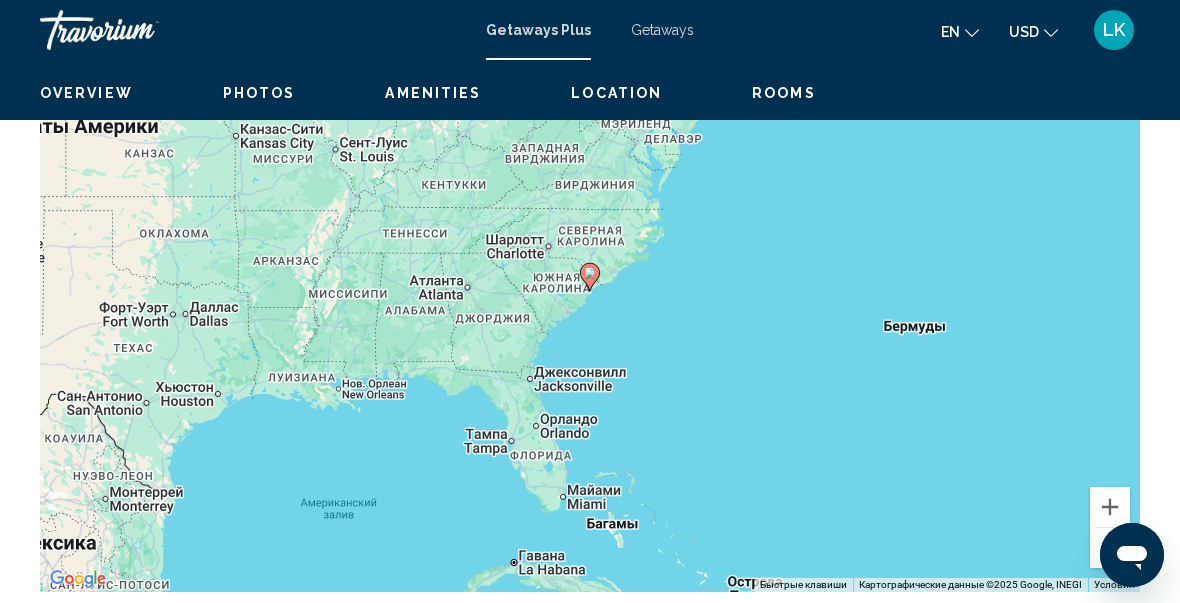 click on "Getaways" at bounding box center [662, 30] 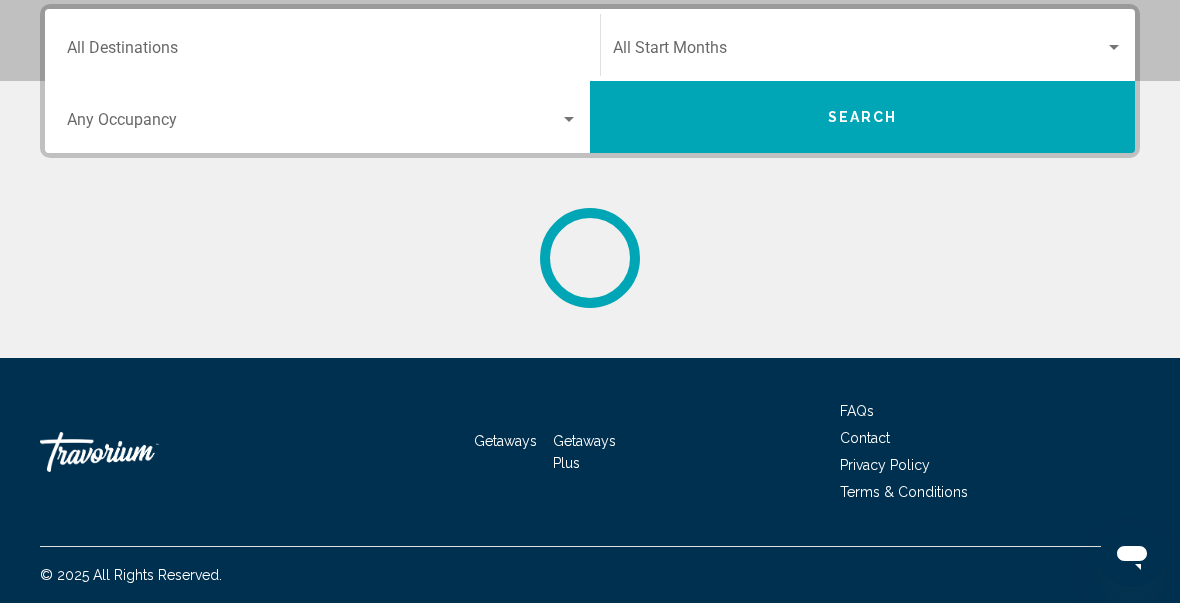 scroll, scrollTop: 471, scrollLeft: 0, axis: vertical 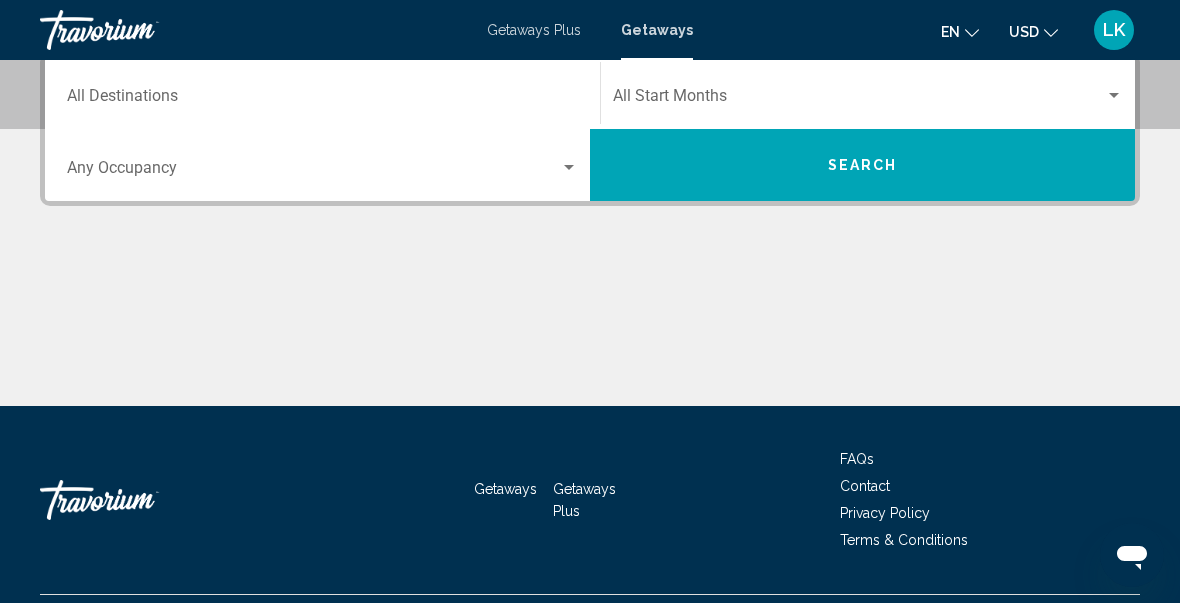 click on "Destination All Destinations" at bounding box center [322, 100] 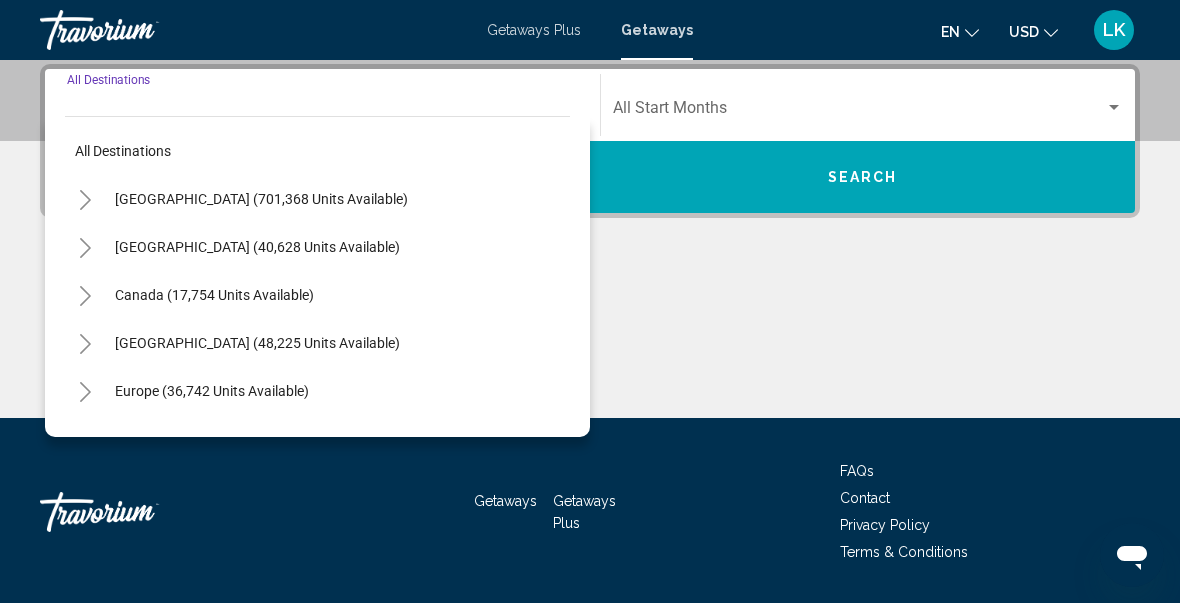 scroll, scrollTop: 458, scrollLeft: 0, axis: vertical 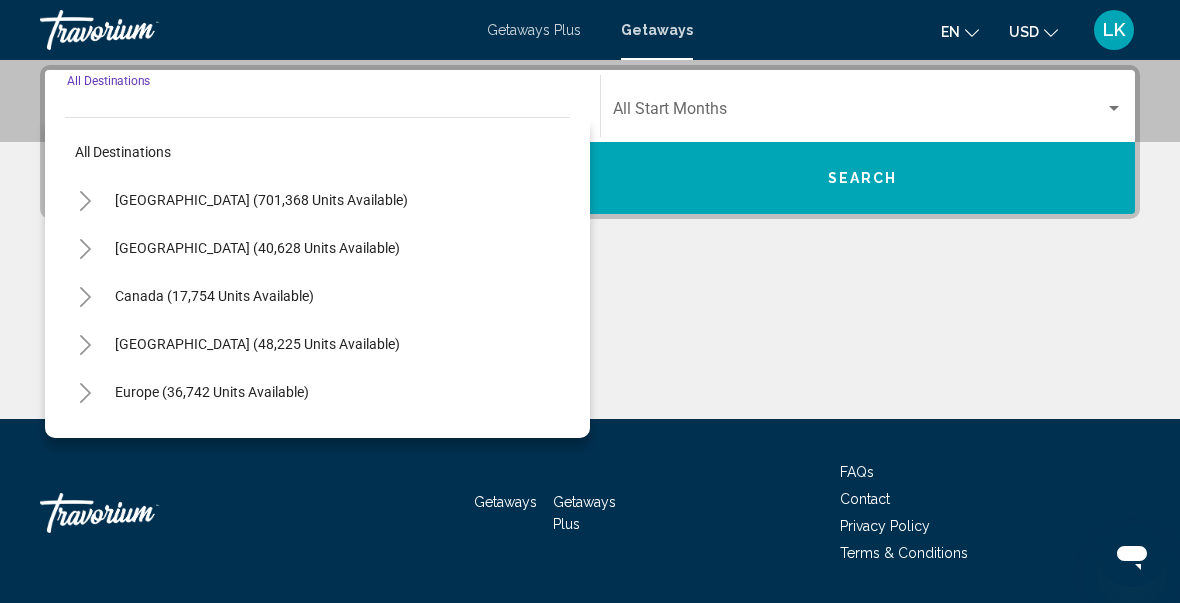 click 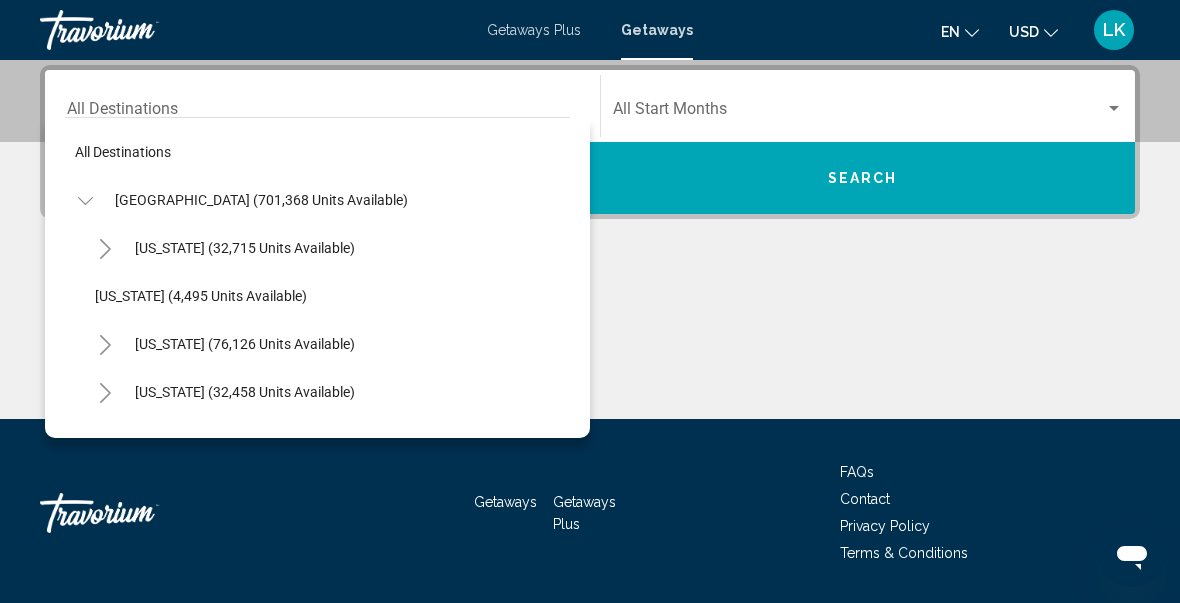 scroll, scrollTop: 60, scrollLeft: 0, axis: vertical 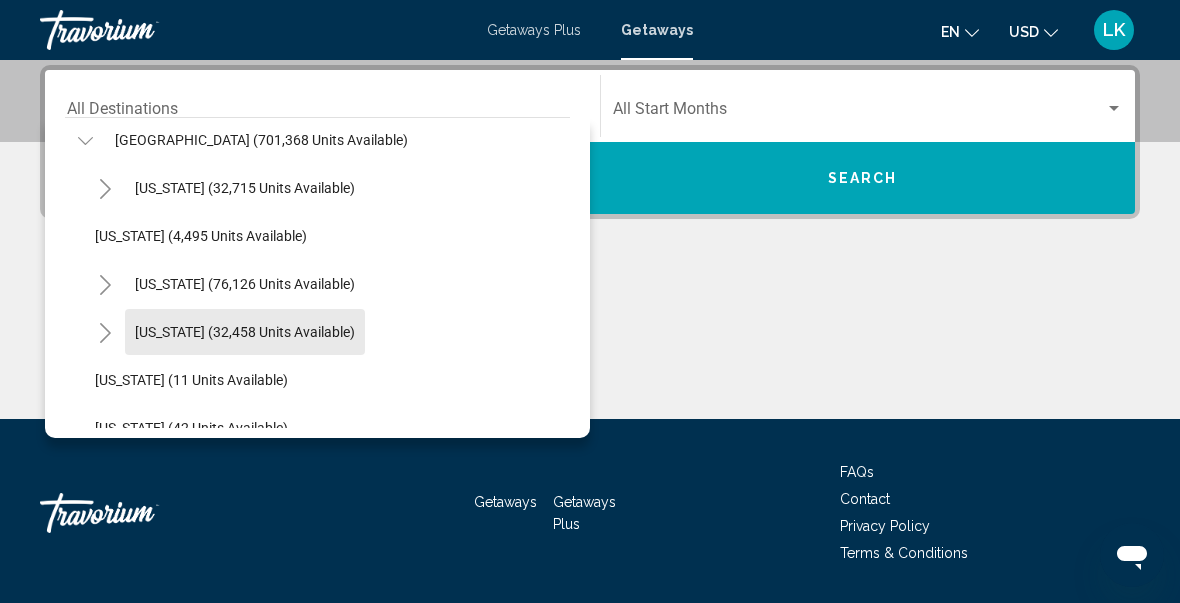 click on "Colorado (32,458 units available)" 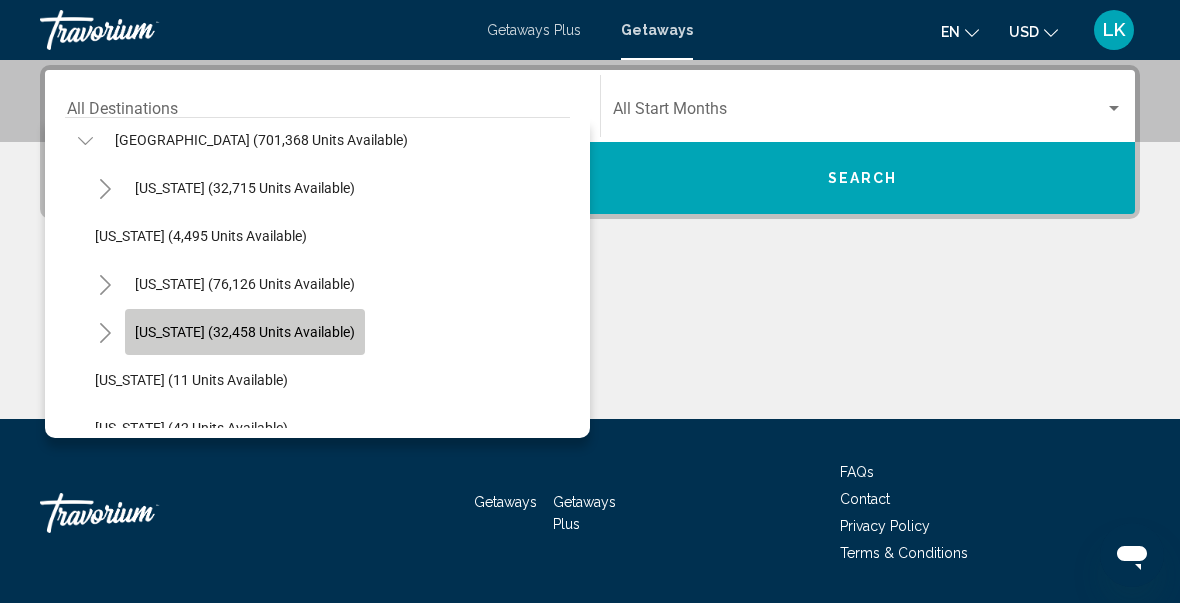 type on "**********" 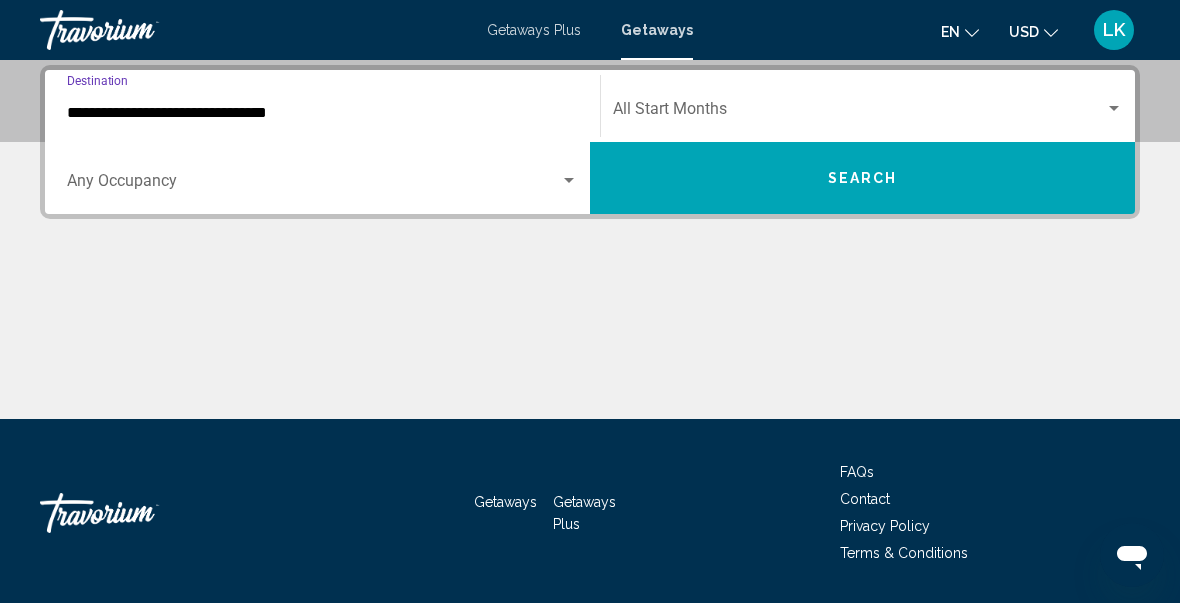 click at bounding box center (859, 113) 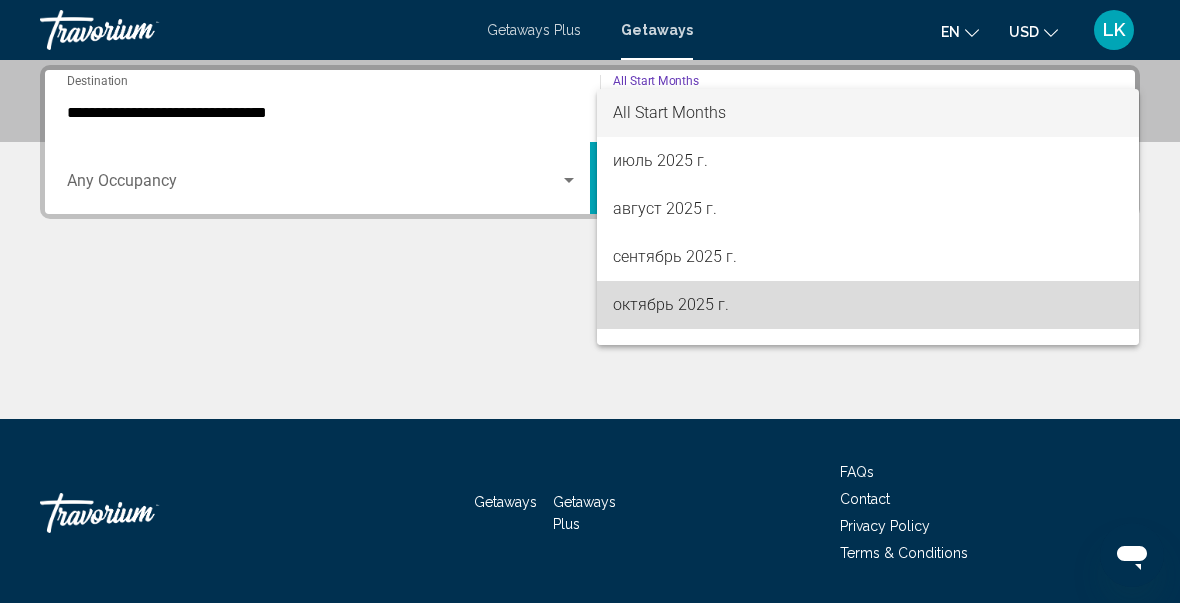 click on "октябрь 2025 г." at bounding box center [868, 305] 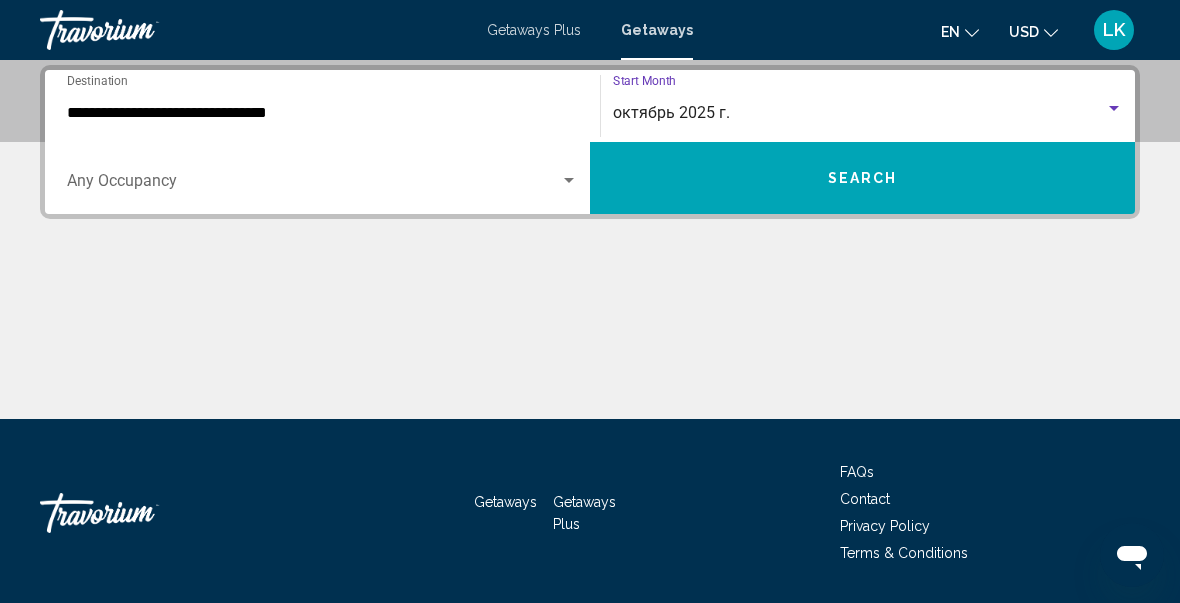 click on "Search" at bounding box center [863, 179] 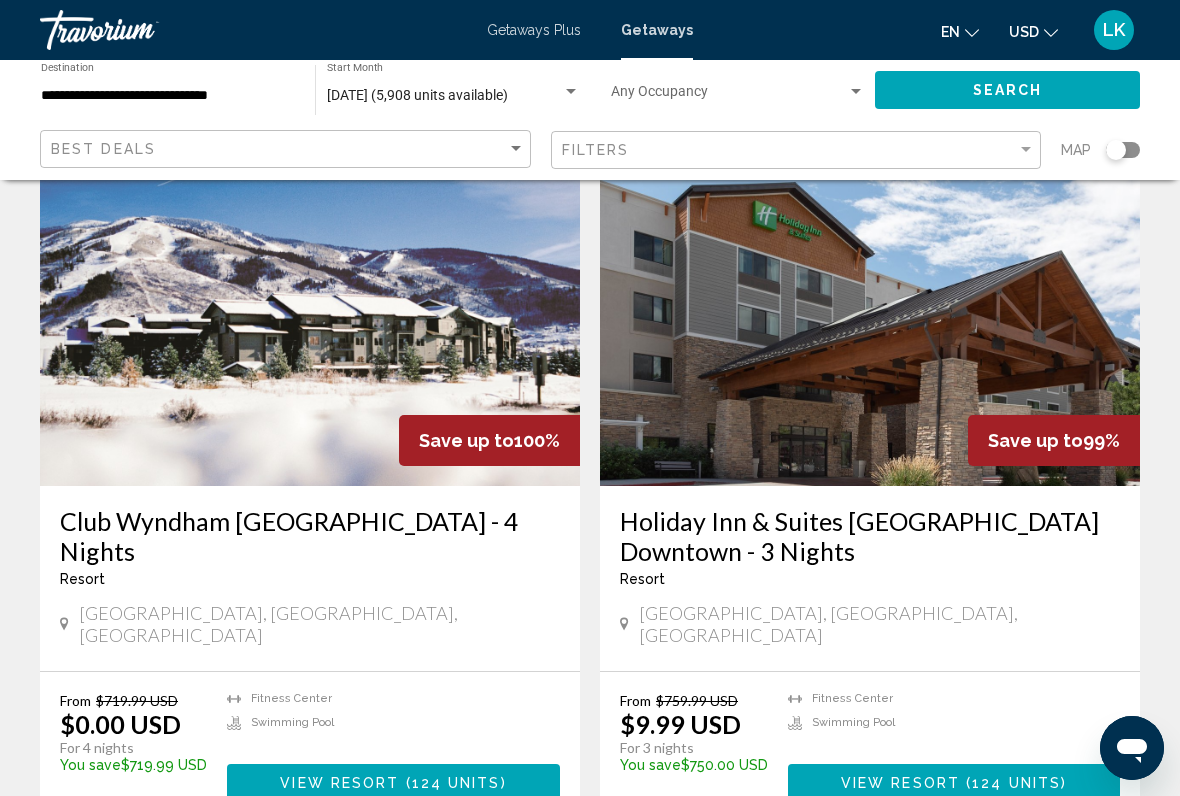 scroll, scrollTop: 3520, scrollLeft: 0, axis: vertical 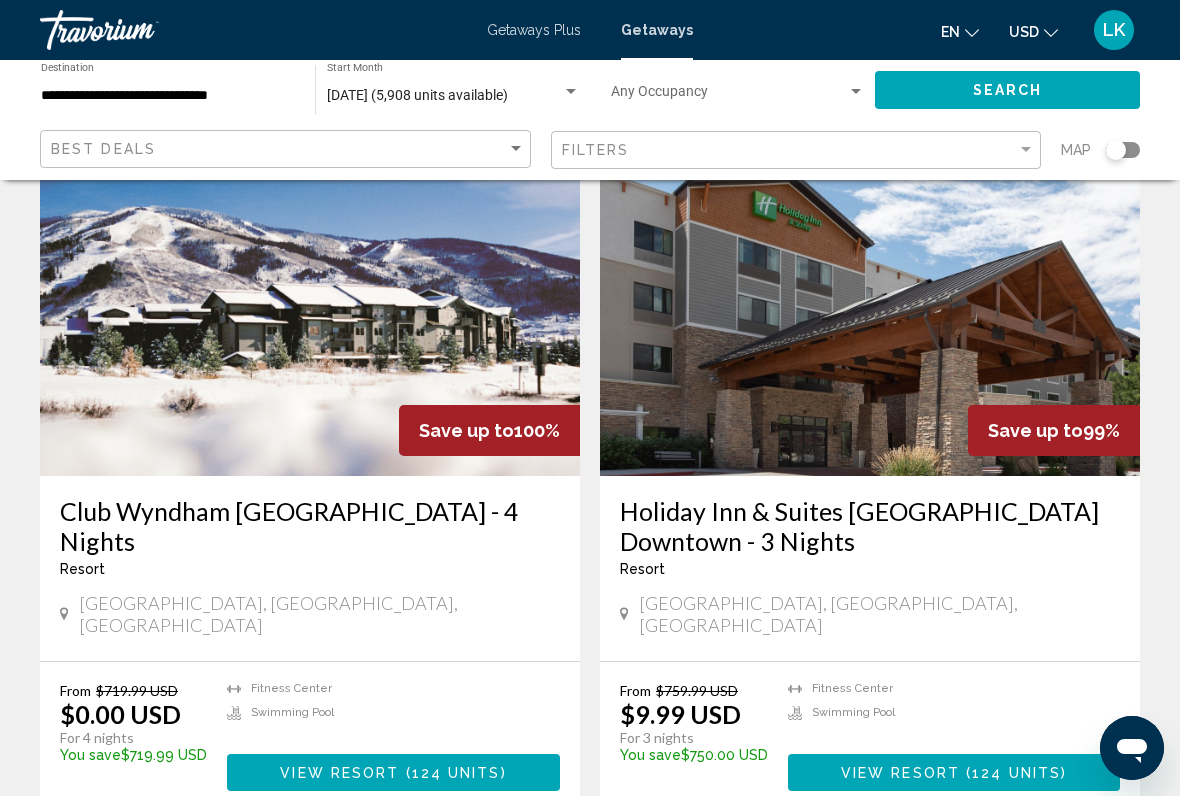 click on "124 units" at bounding box center [456, 773] 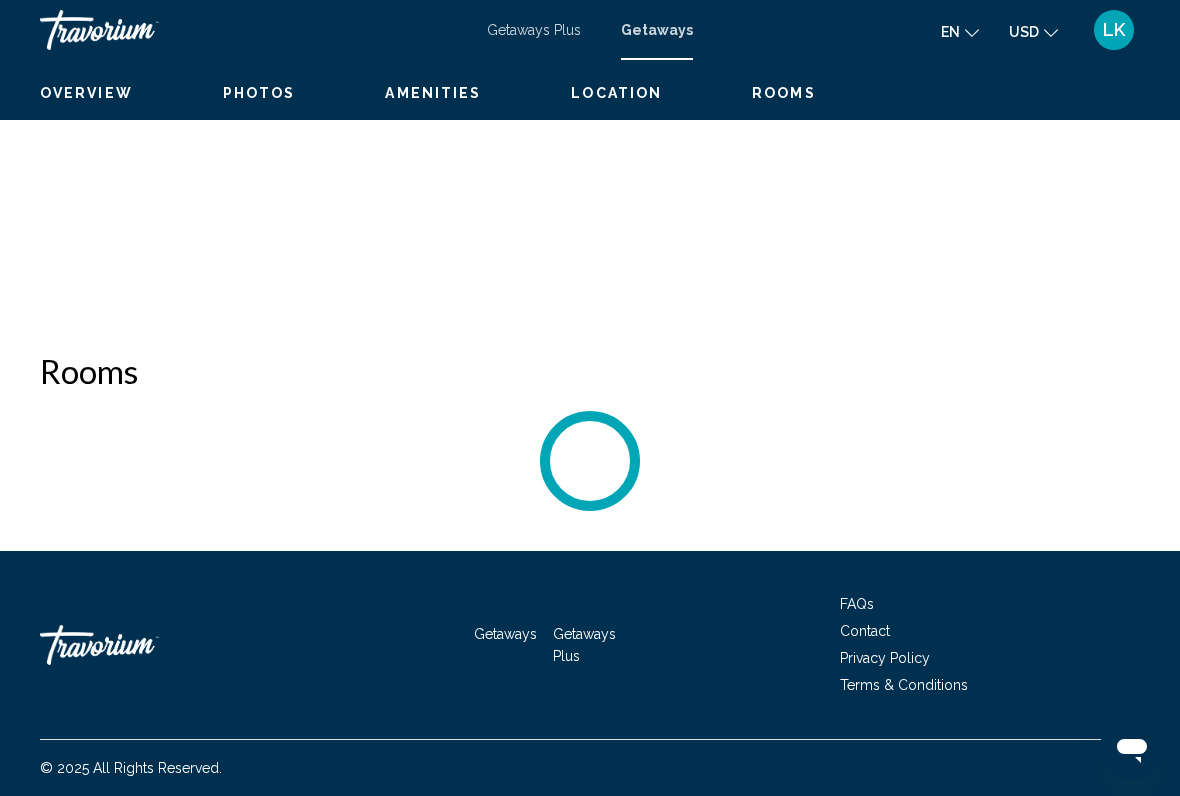 scroll, scrollTop: 0, scrollLeft: 0, axis: both 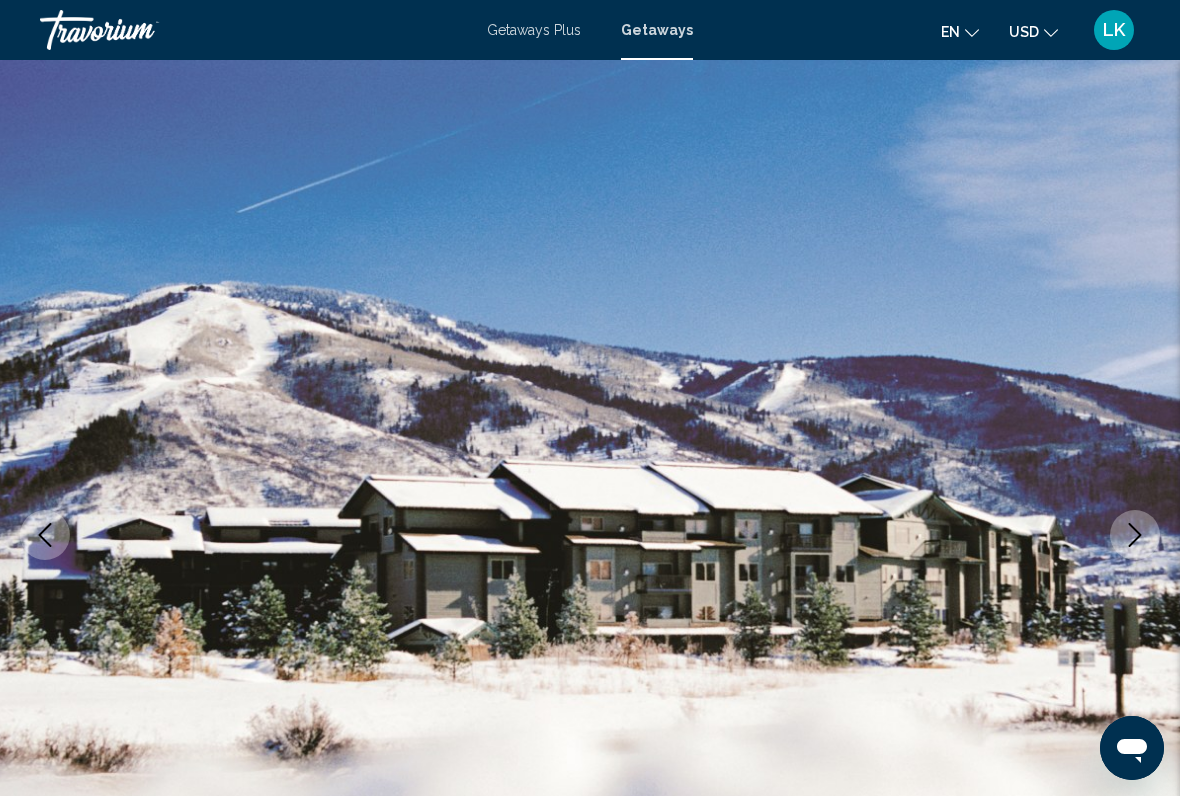 click 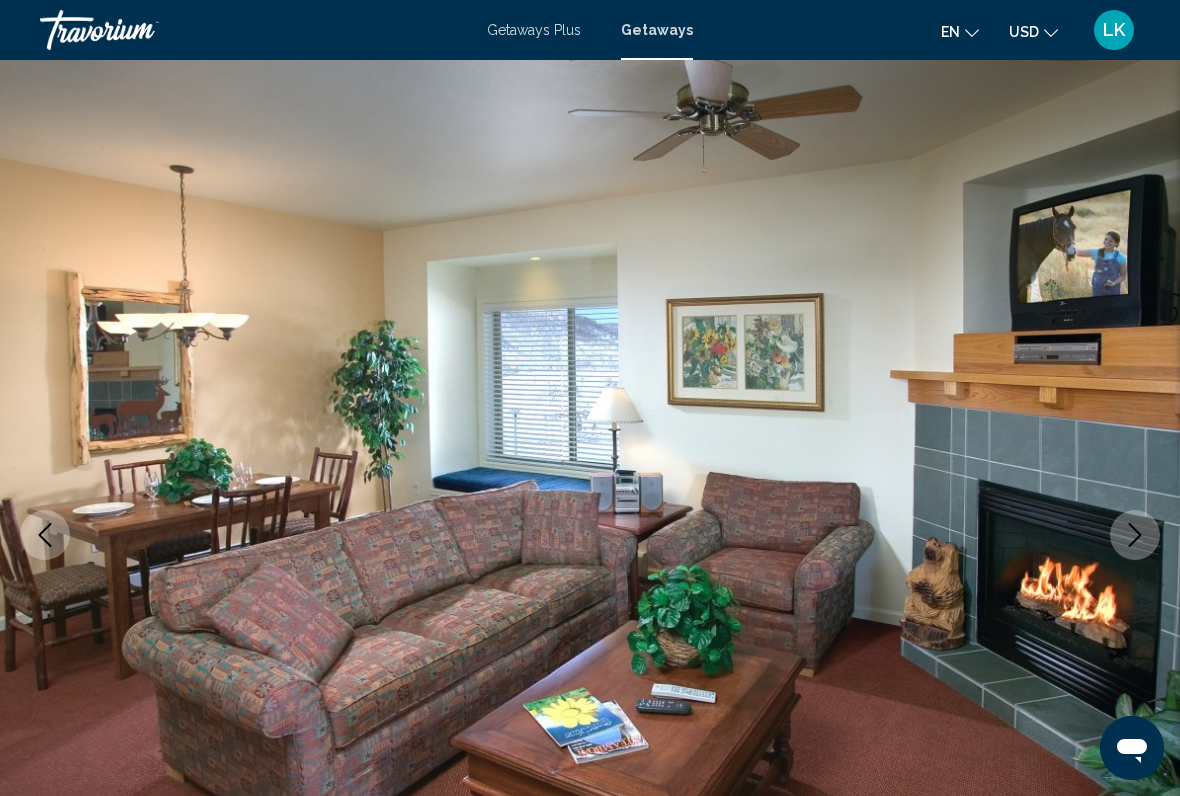 click 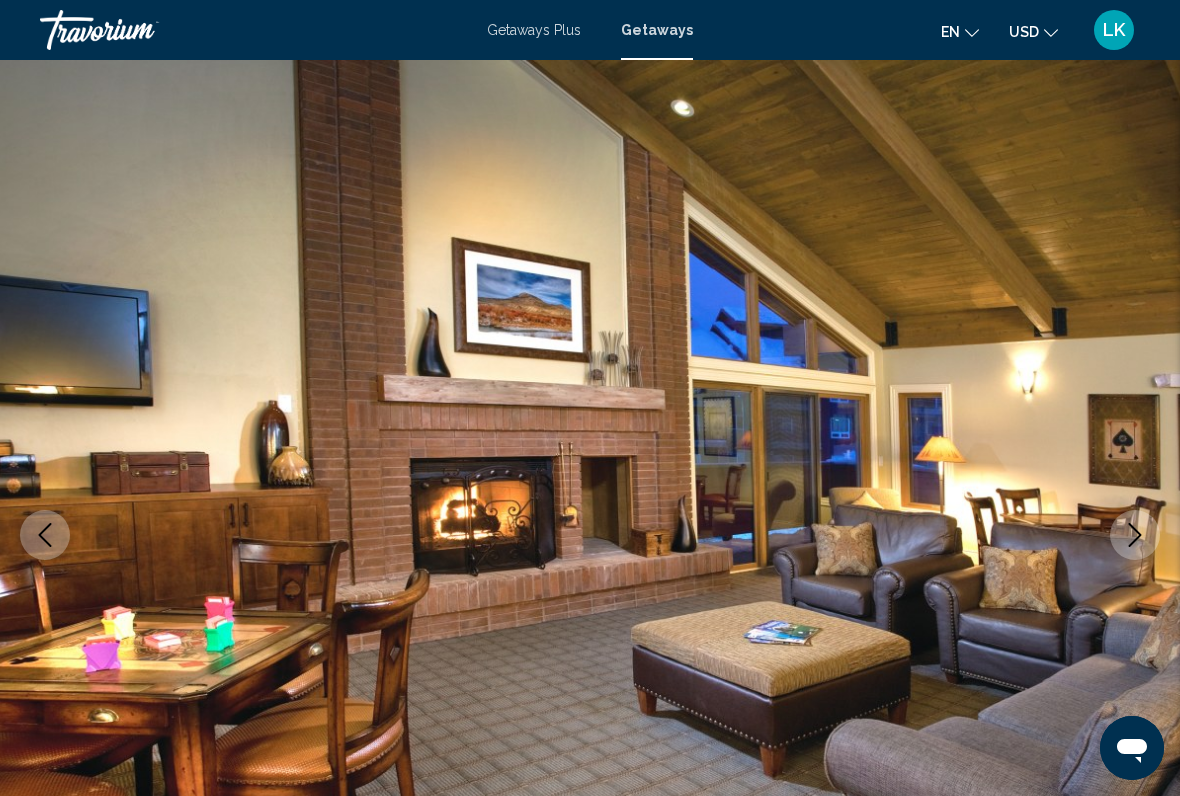 click 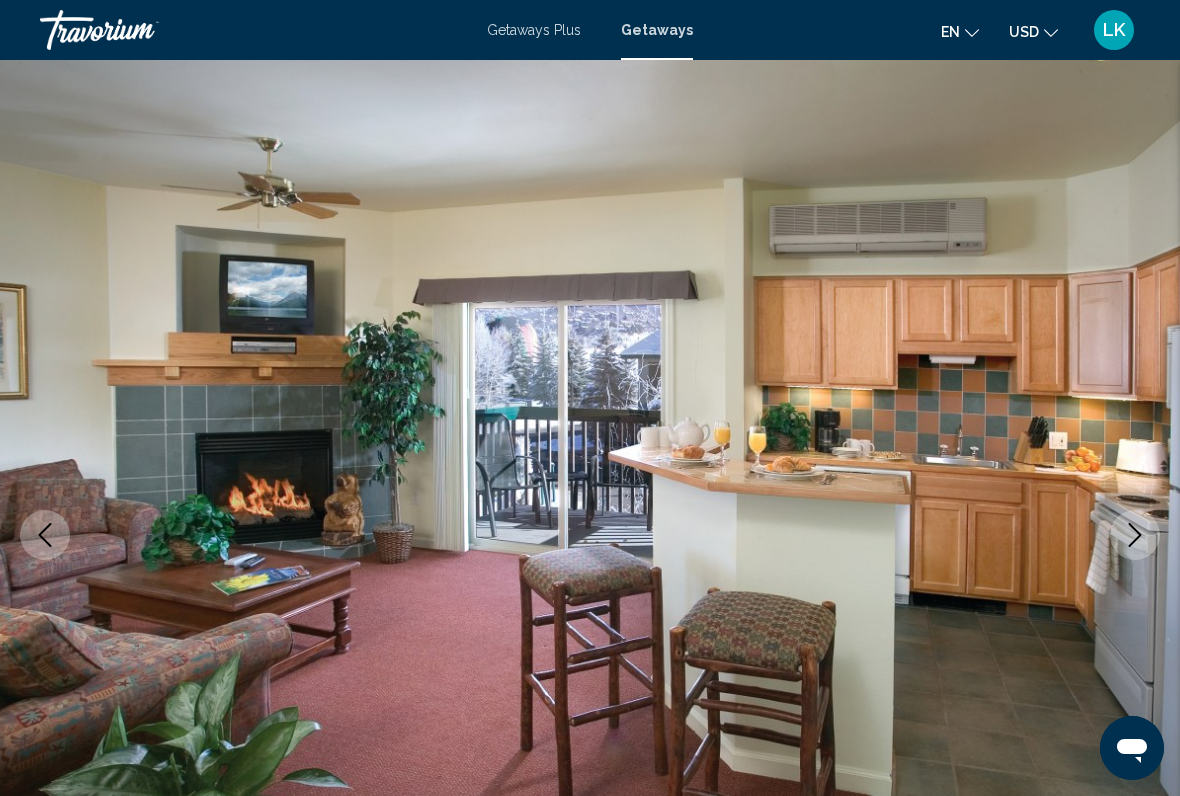 click 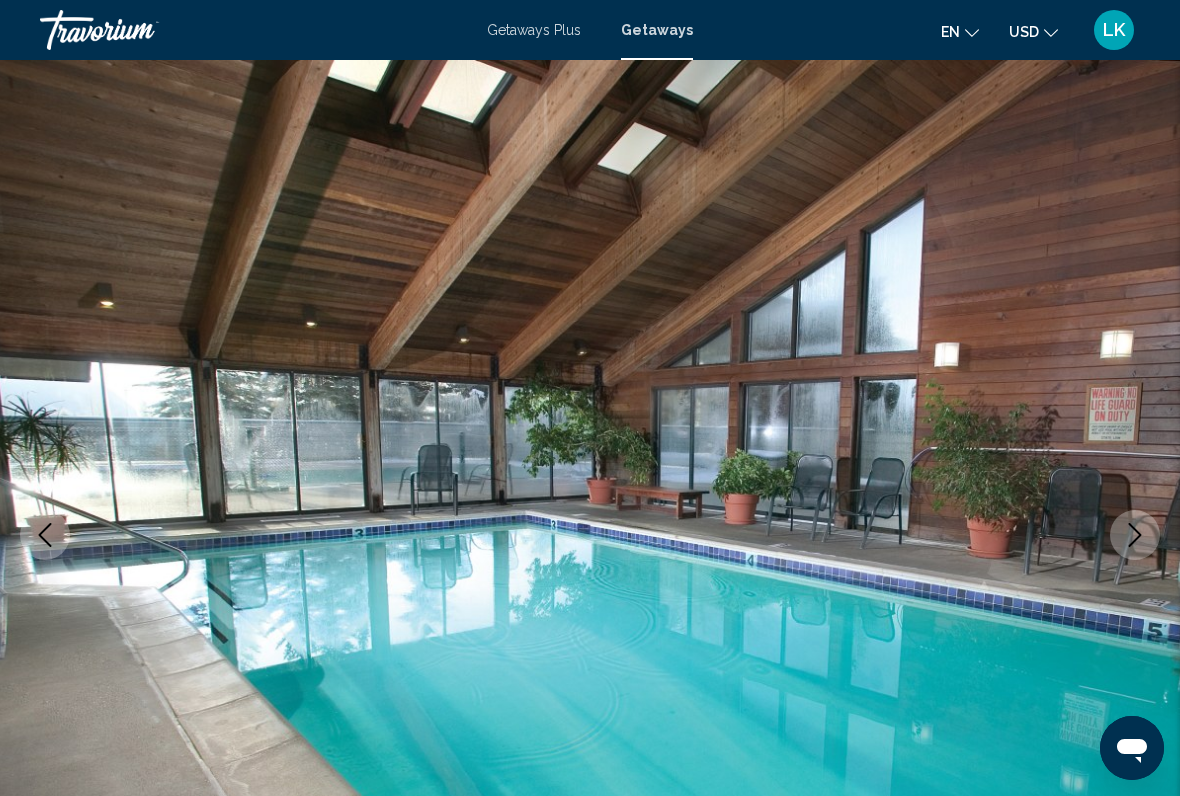 click 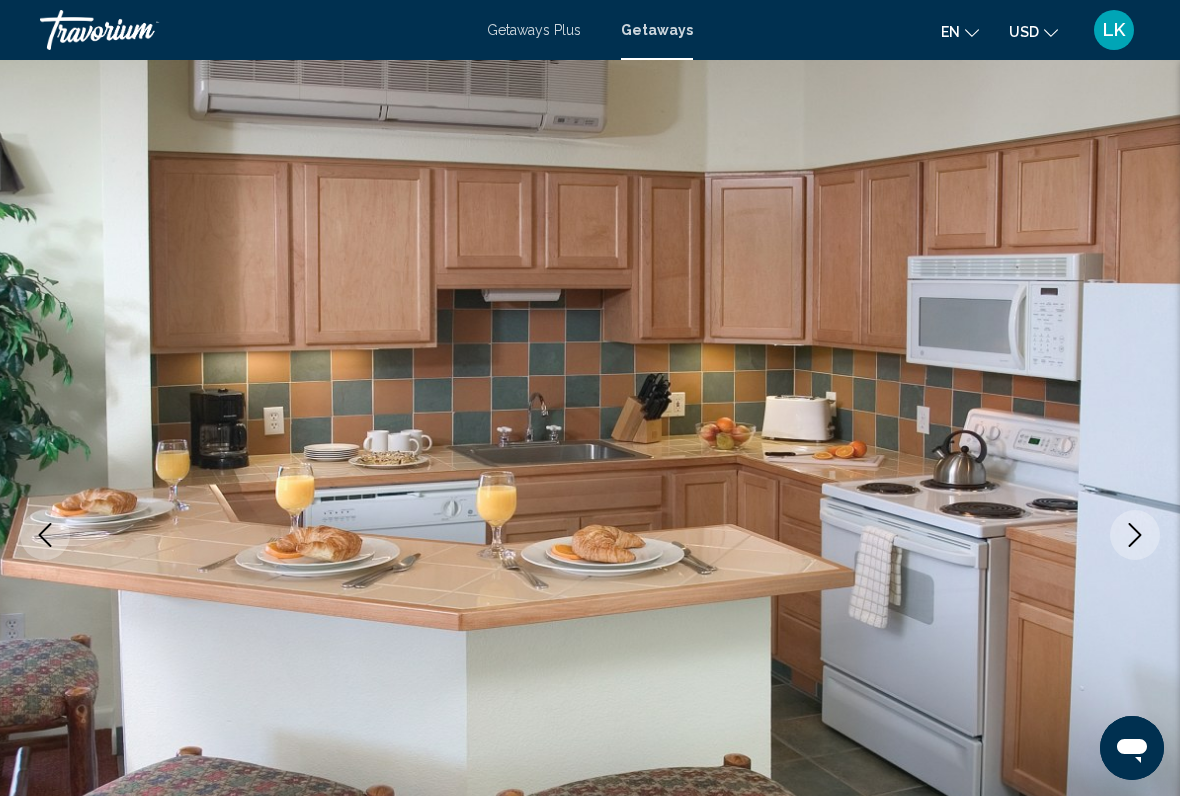 click 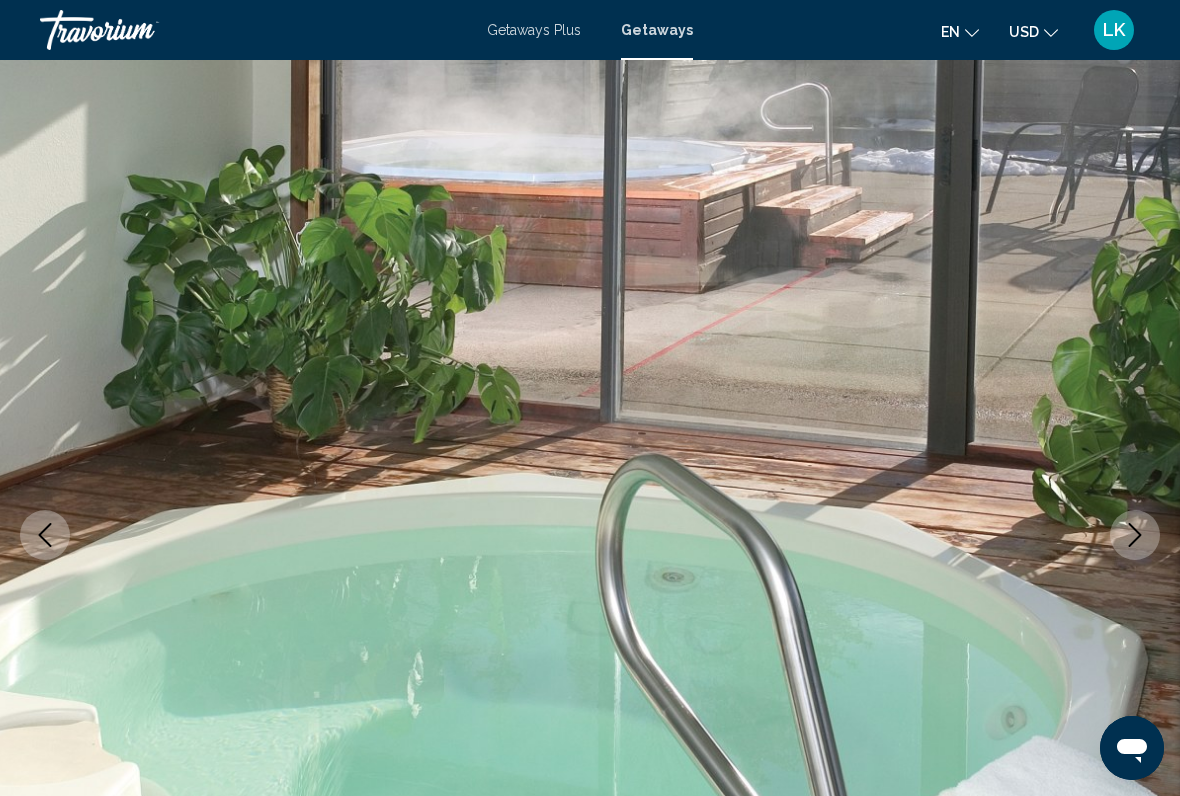 click 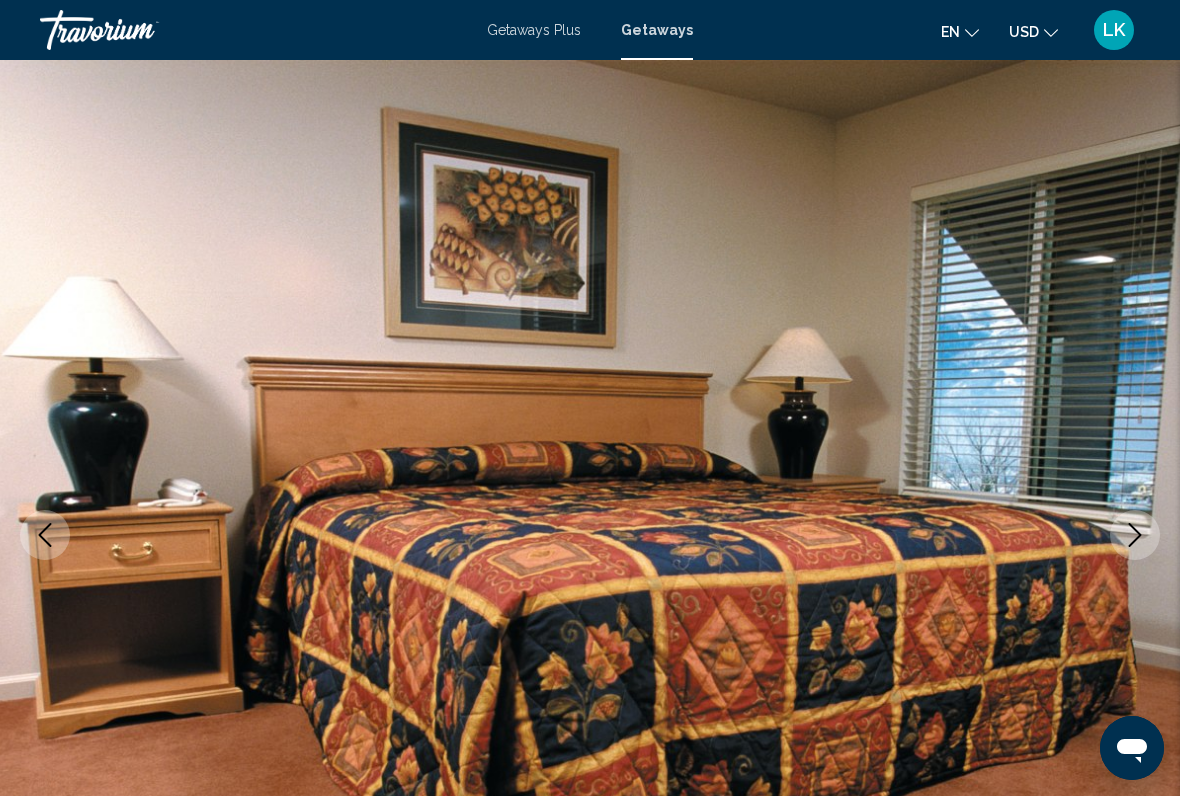 click 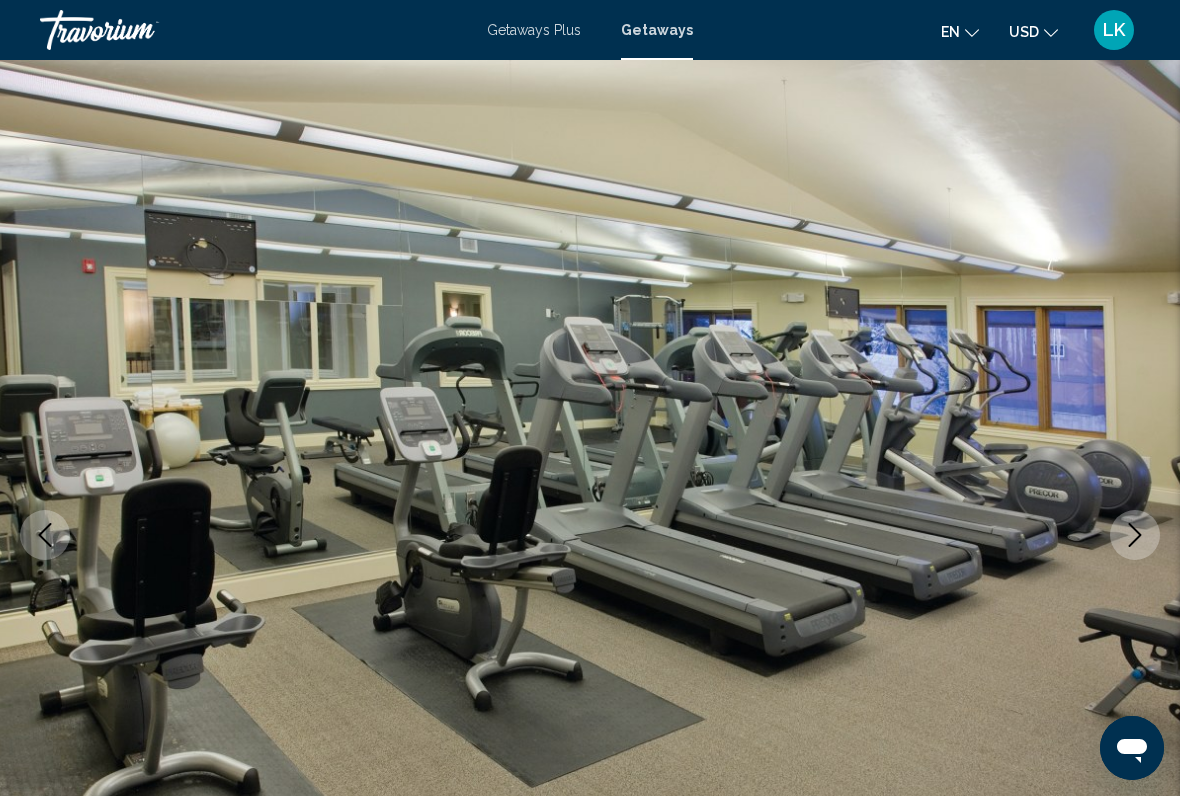 click at bounding box center [1135, 535] 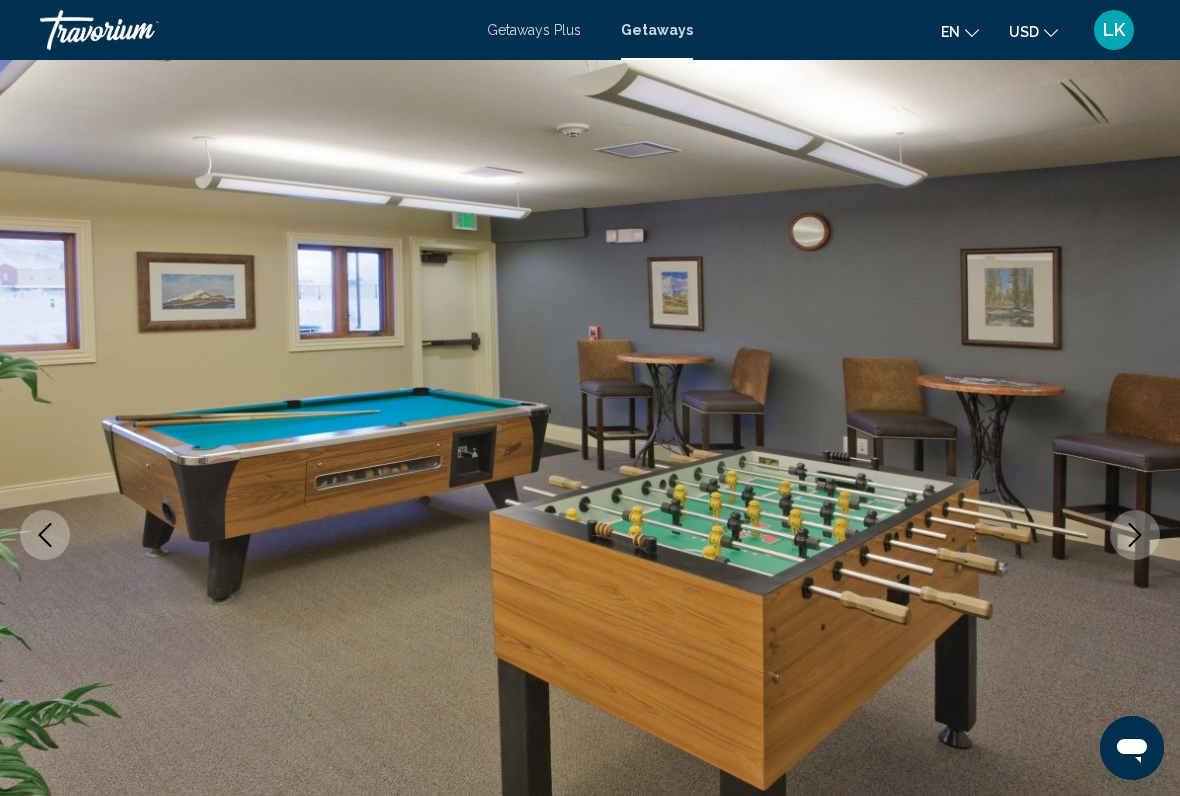 click 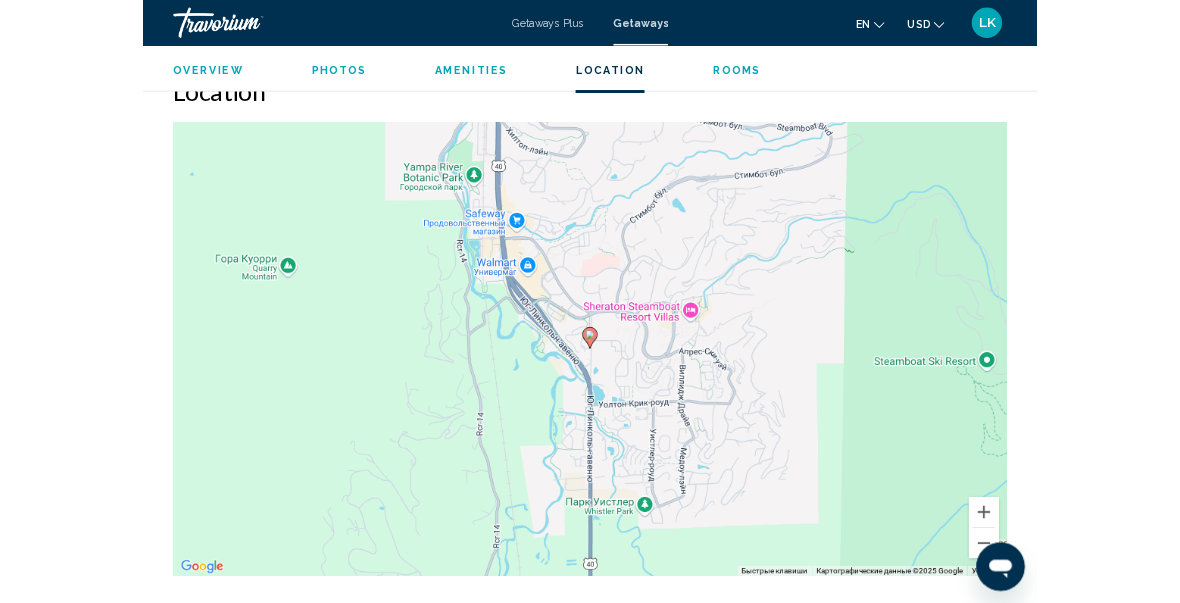 scroll, scrollTop: 2437, scrollLeft: 0, axis: vertical 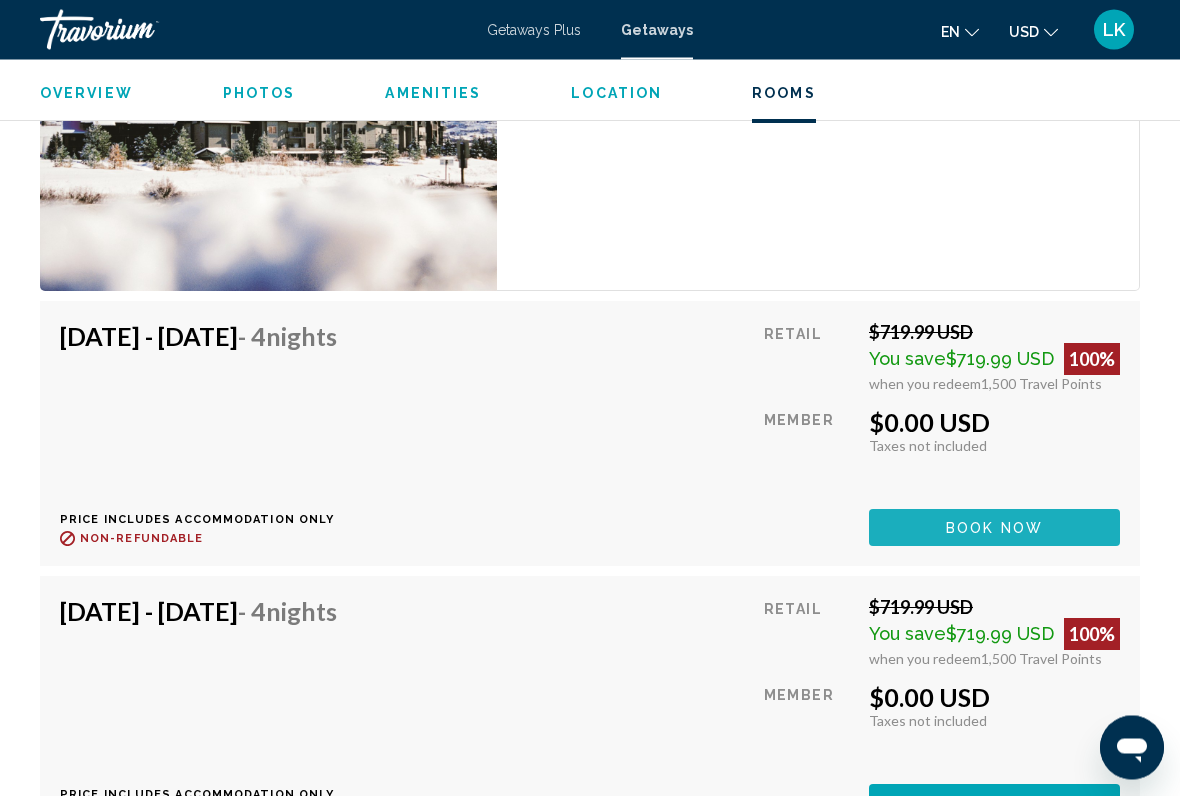 click on "Book now" at bounding box center (994, 529) 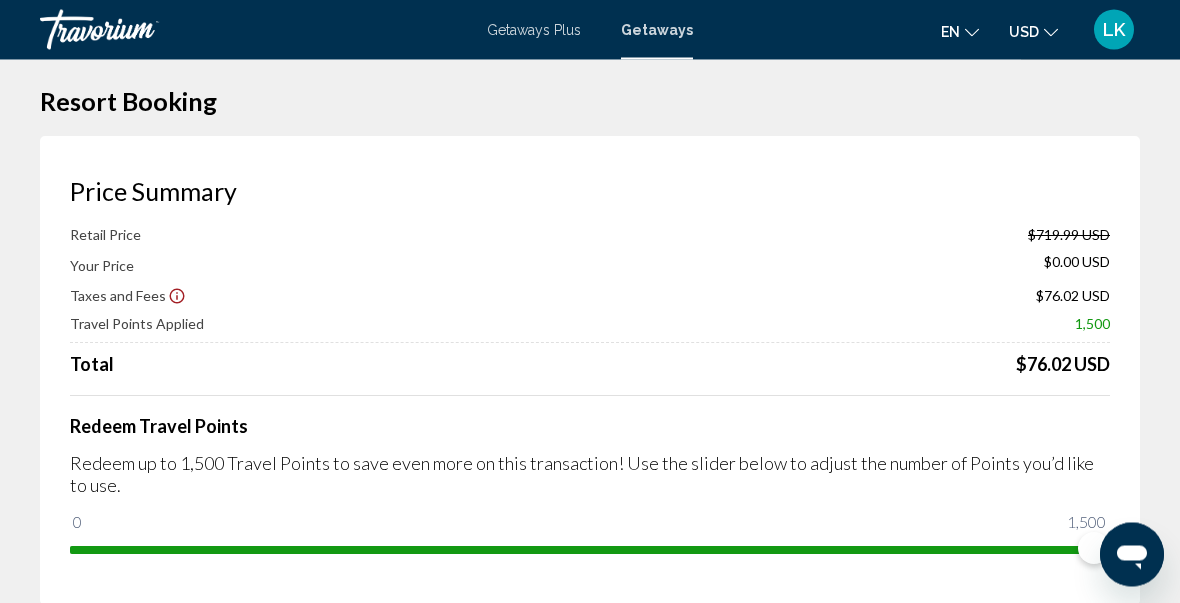 scroll, scrollTop: 0, scrollLeft: 0, axis: both 